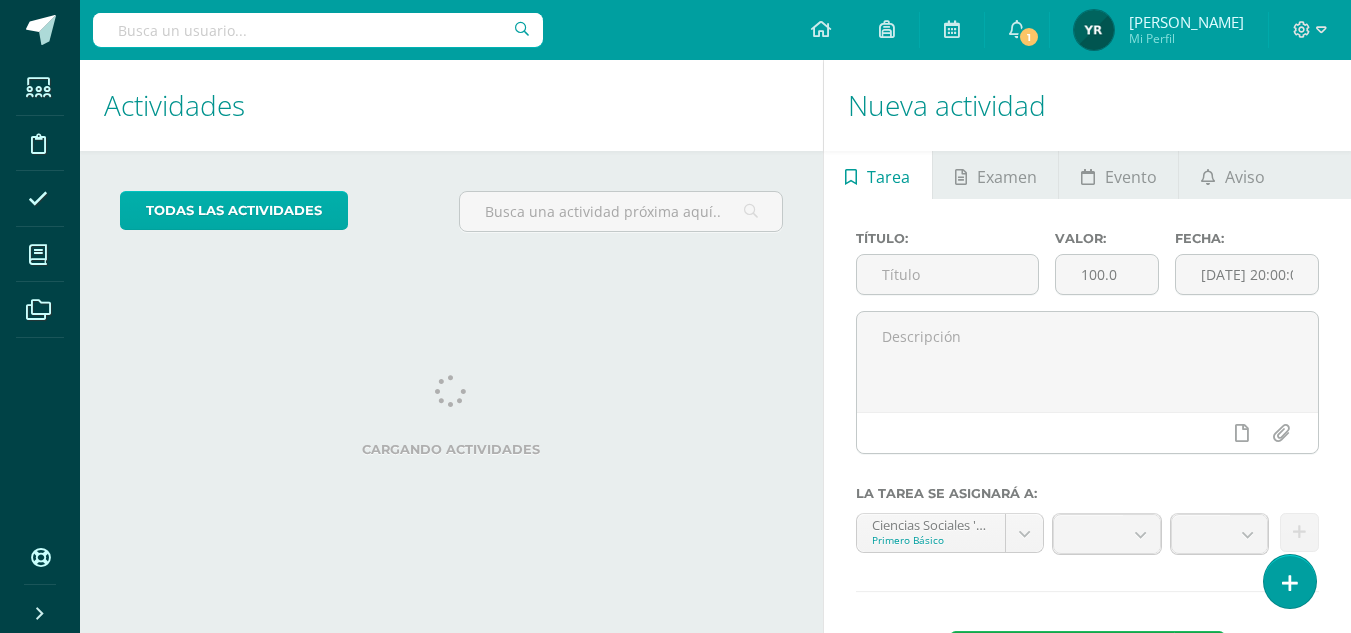 scroll, scrollTop: 0, scrollLeft: 0, axis: both 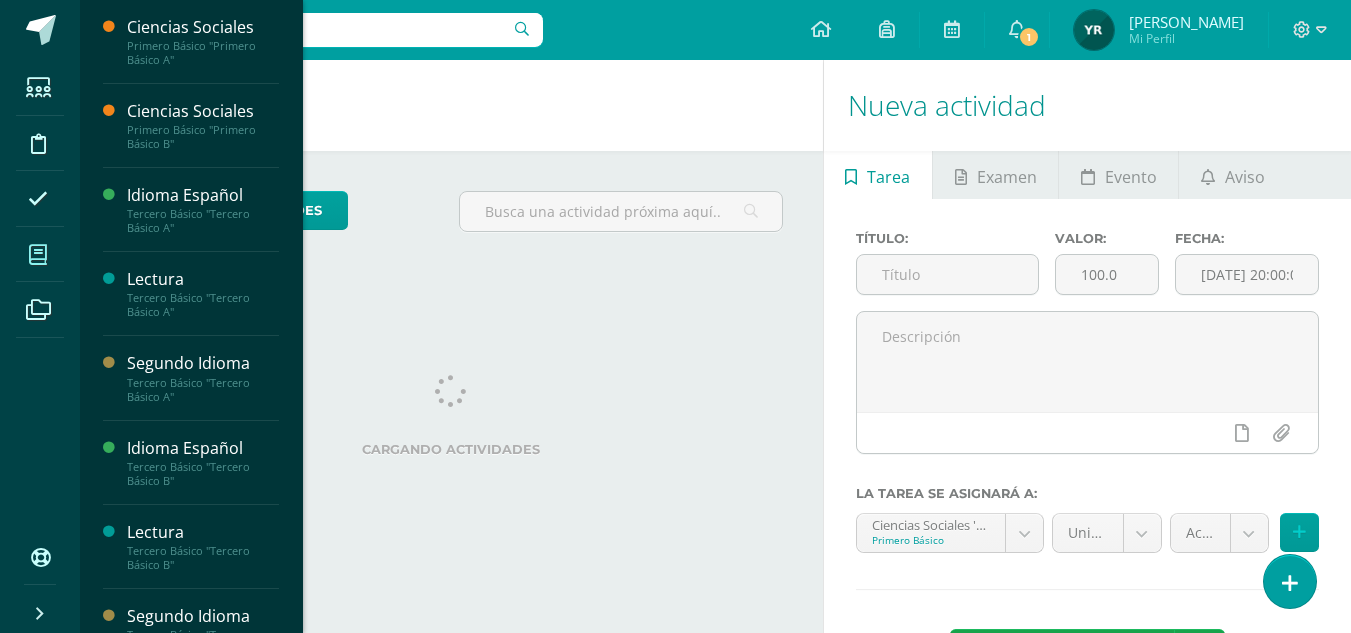 click at bounding box center (38, 254) 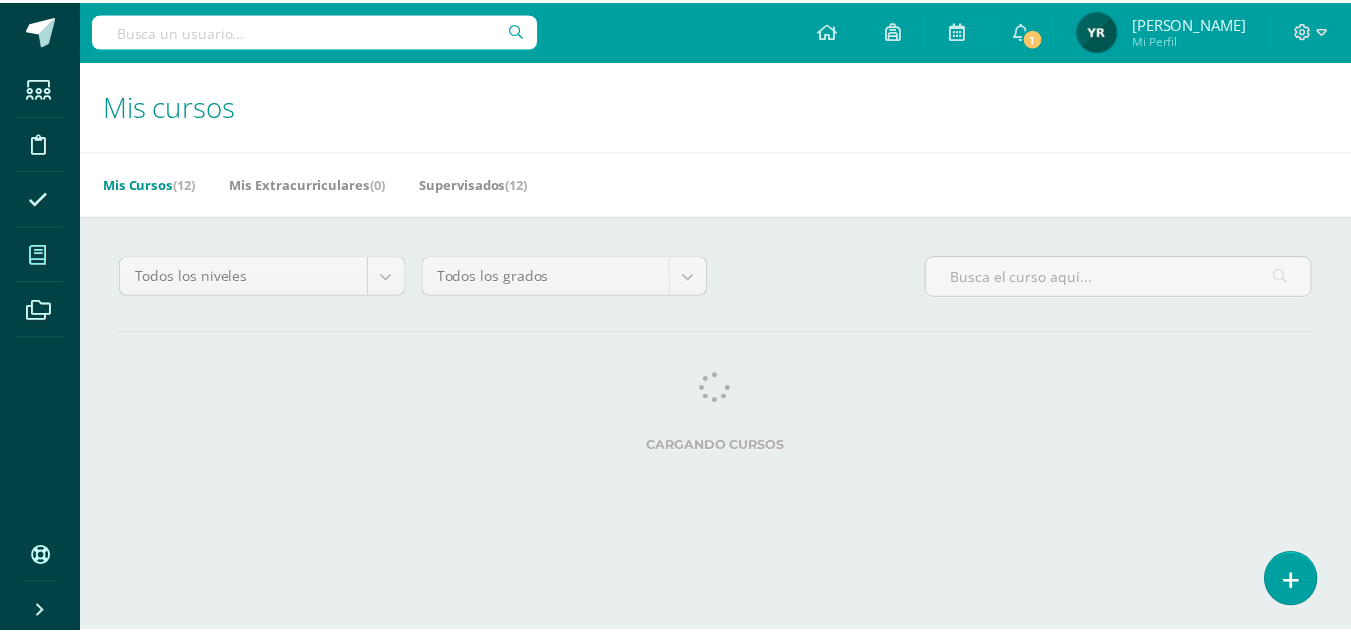 scroll, scrollTop: 0, scrollLeft: 0, axis: both 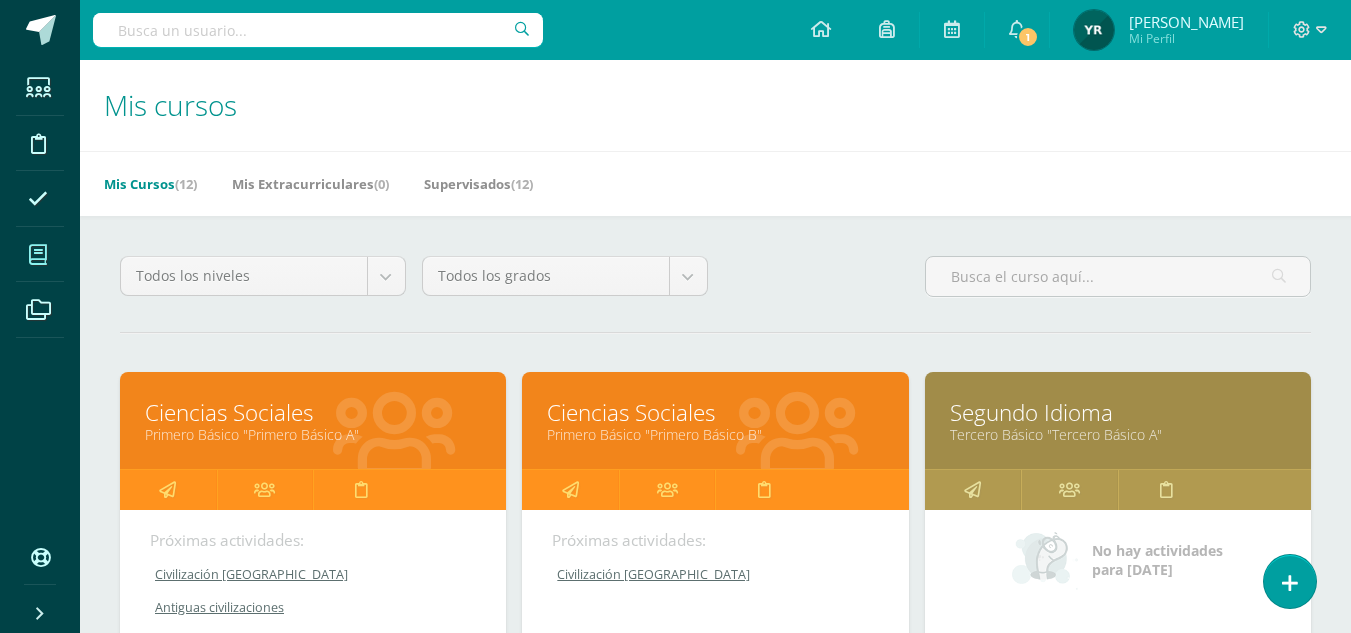 click on "Ciencias Sociales" at bounding box center [715, 412] 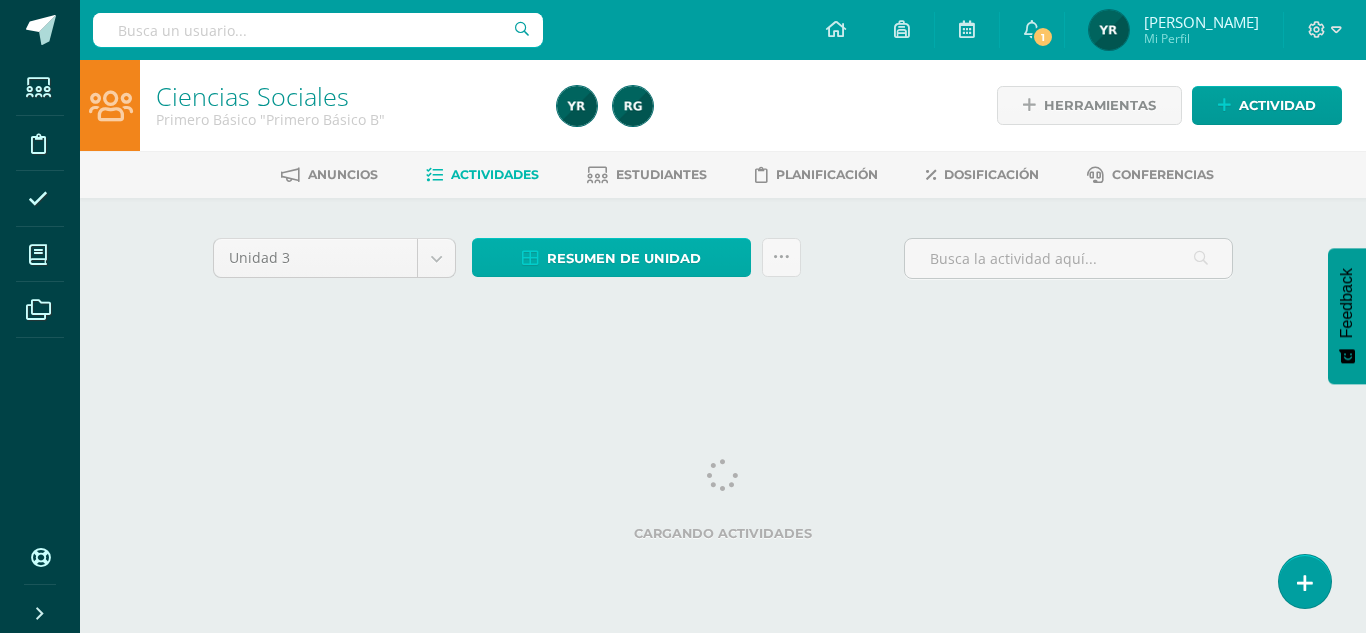 scroll, scrollTop: 0, scrollLeft: 0, axis: both 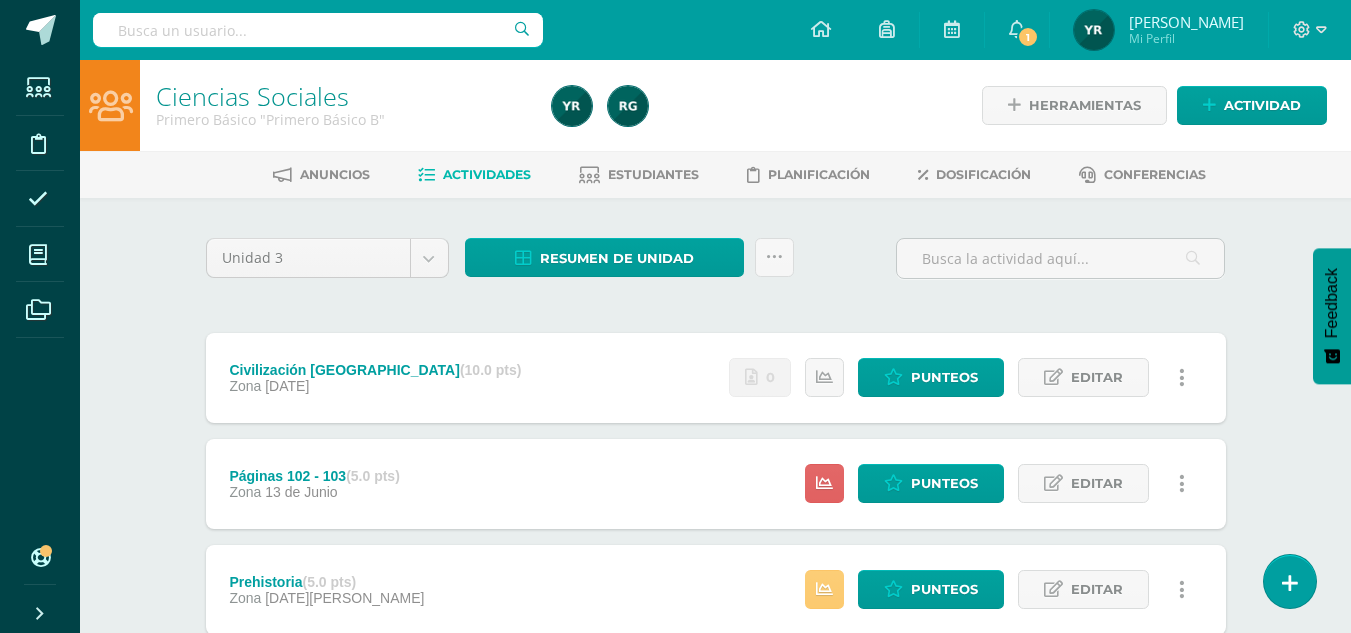 click on "Civilización China  (10.0 pts)
Zona
10 de Julio
Estatus de Actividad:
25
Estudiantes sin calificar
0
Estudiantes con cero
Media
--
Max
0
Min
0
0
Punteos
Editar" at bounding box center [716, 378] 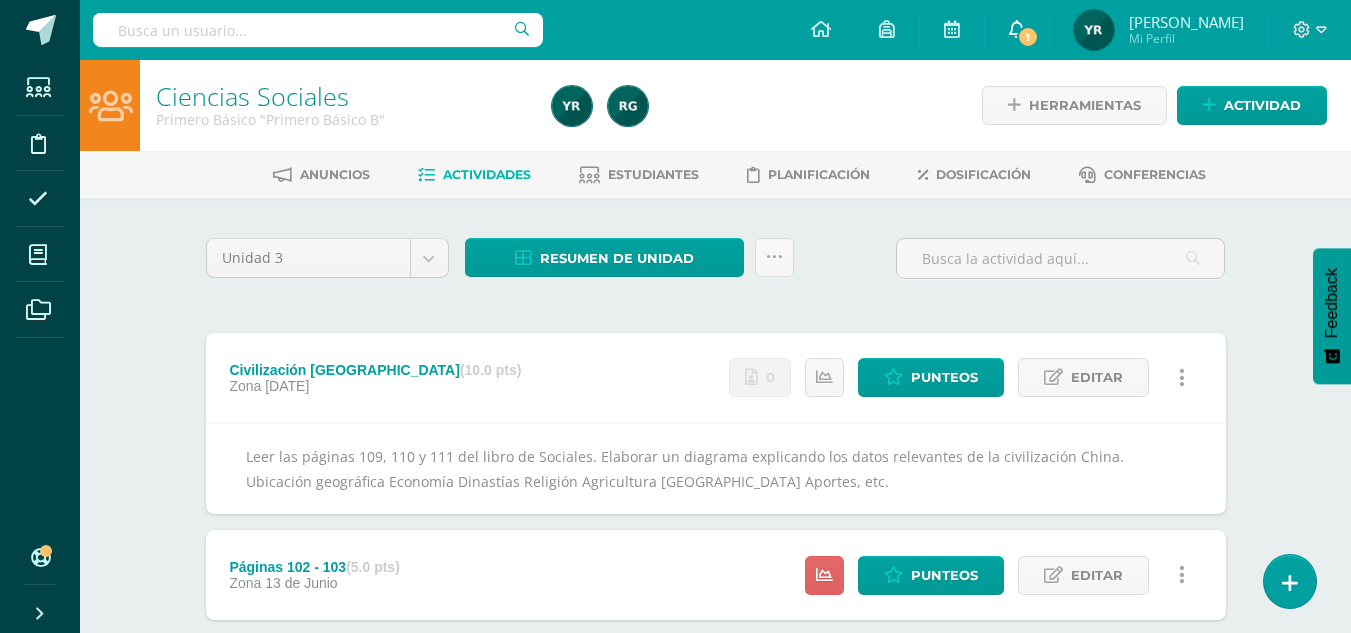 click at bounding box center (1017, 29) 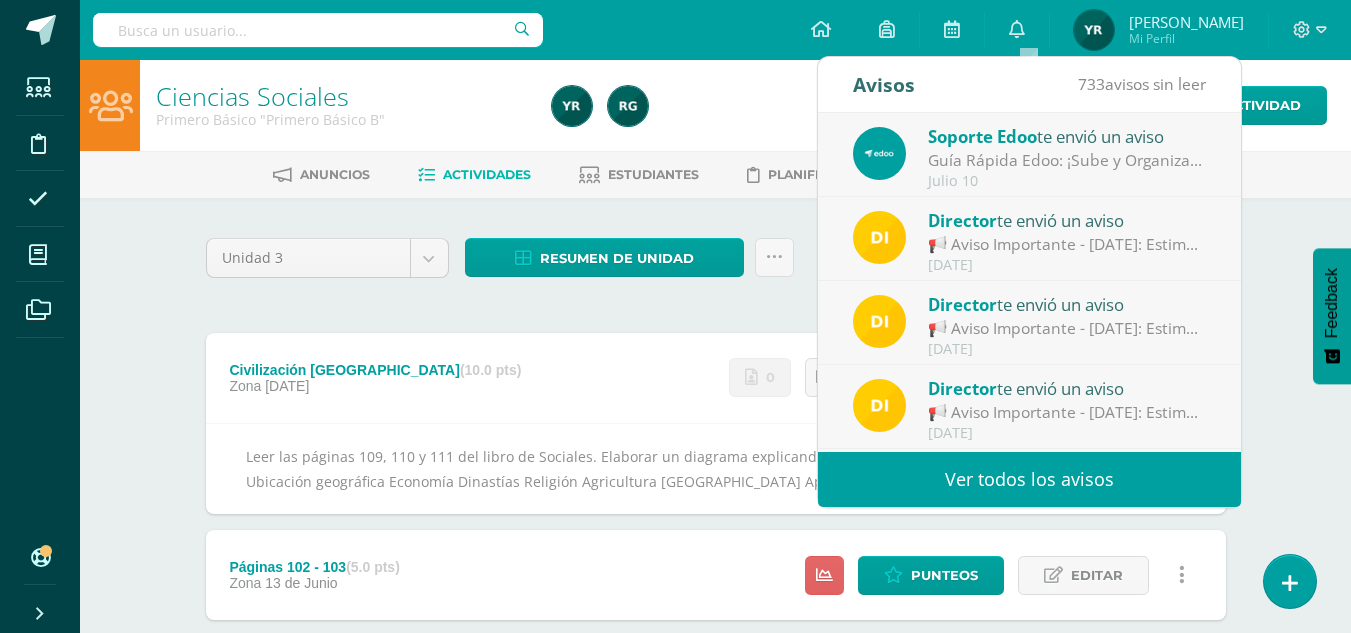 click at bounding box center [746, 105] 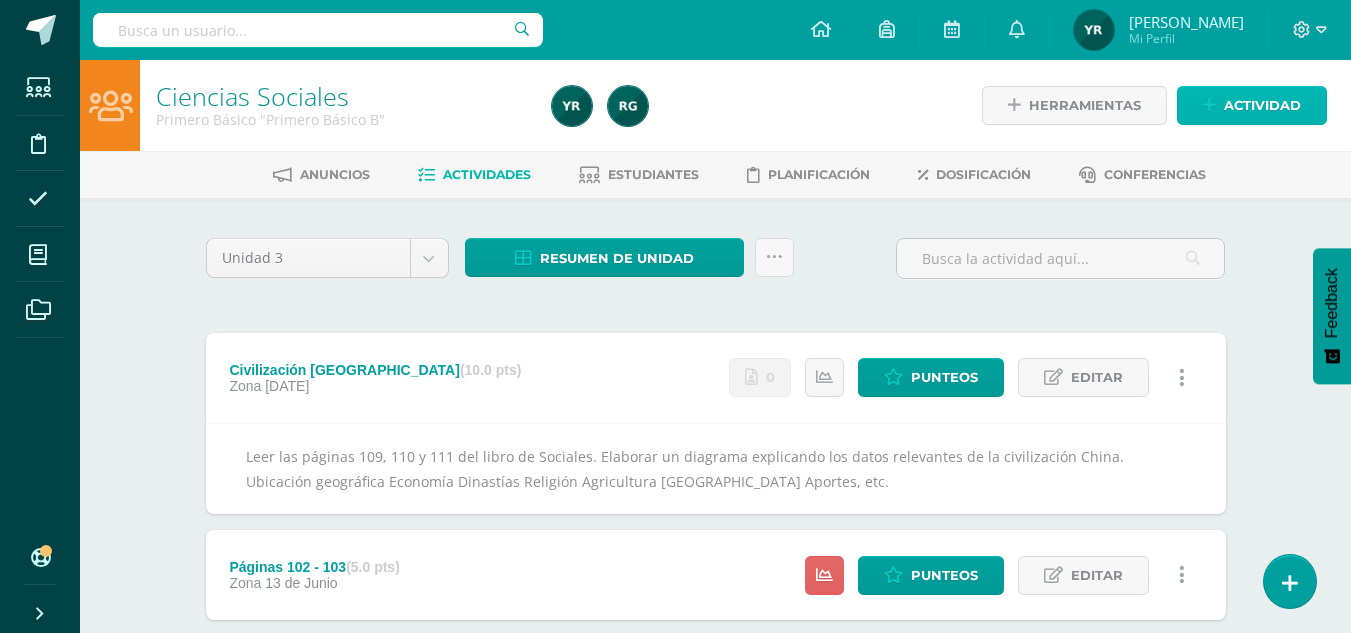click on "Actividad" at bounding box center (1262, 105) 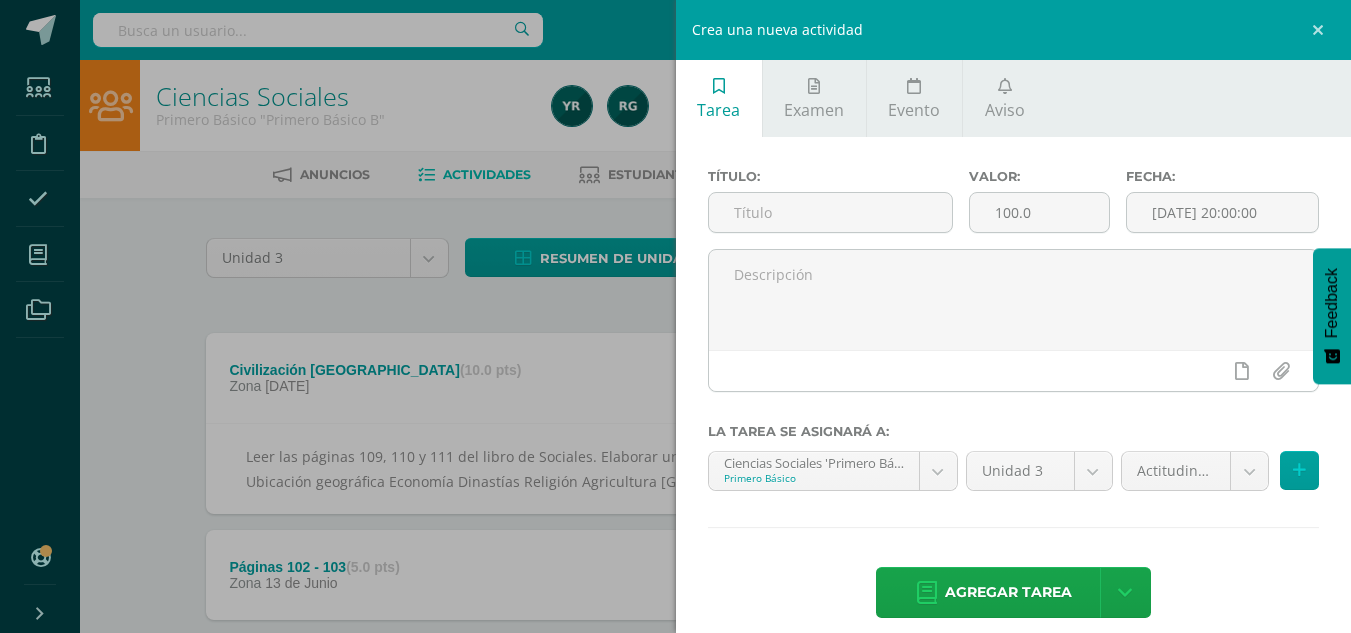 click on "Crea una nueva actividad
Tarea Examen Evento Aviso Título: Valor: 100.0 Fecha: 2025-07-10 20:00:00 La tarea se asignará a:
Ciencias Sociales 'Primero Básico B'
Primero Básico
Ciencias Sociales 'Primero Básico A'
Ciencias Sociales 'Primero Básico B'
Idioma Español 'Tercero Básico A'
Idioma Español 'Tercero Básico B'
Lectura 'Tercero Básico A'
Lectura 'Tercero Básico B'
Segundo Idioma 'Tercero Básico A'
Segundo Idioma 'Tercero Básico B'
Lectura 'A'
Lectura 'B'
Lectura 'Progra A'
Unidad 3
1" at bounding box center [675, 316] 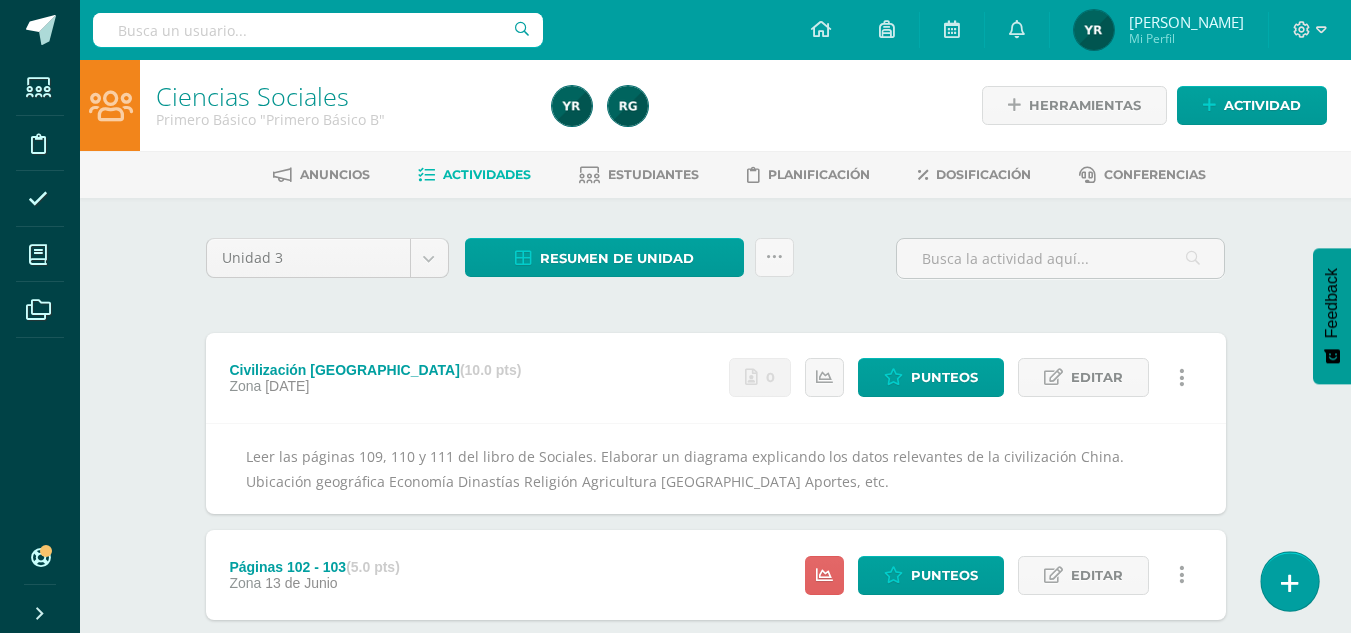 click at bounding box center (1289, 581) 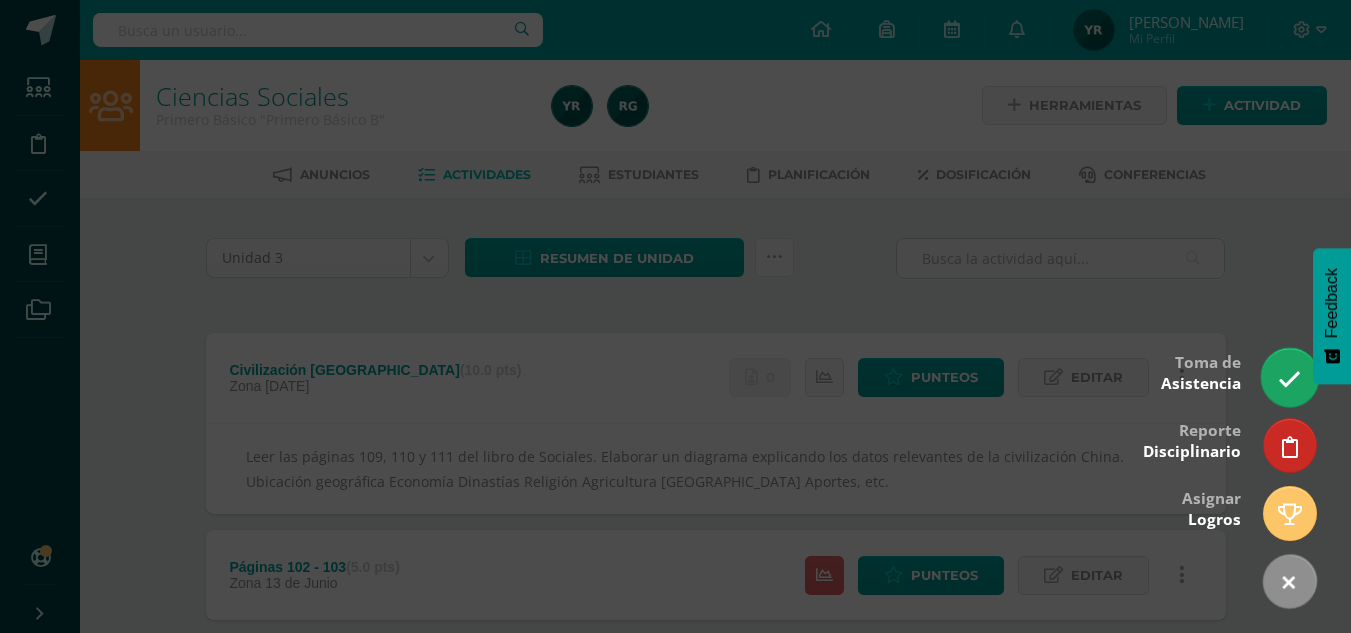 click at bounding box center (1289, 379) 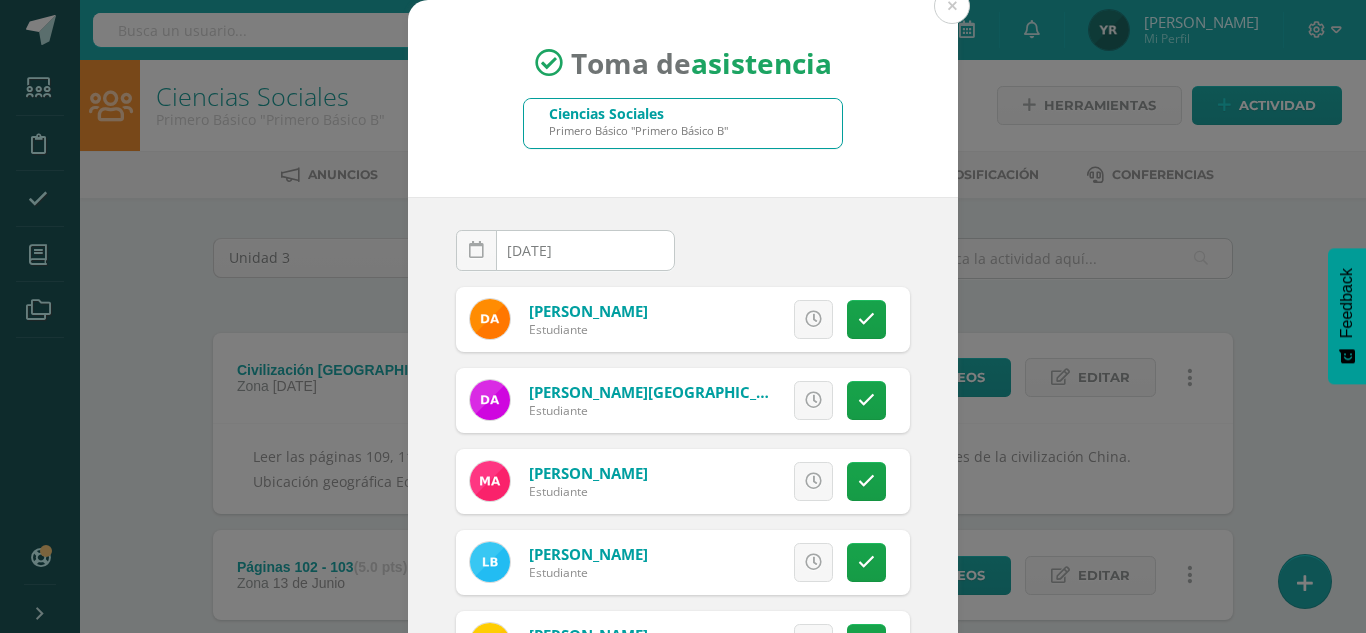 scroll, scrollTop: 123, scrollLeft: 0, axis: vertical 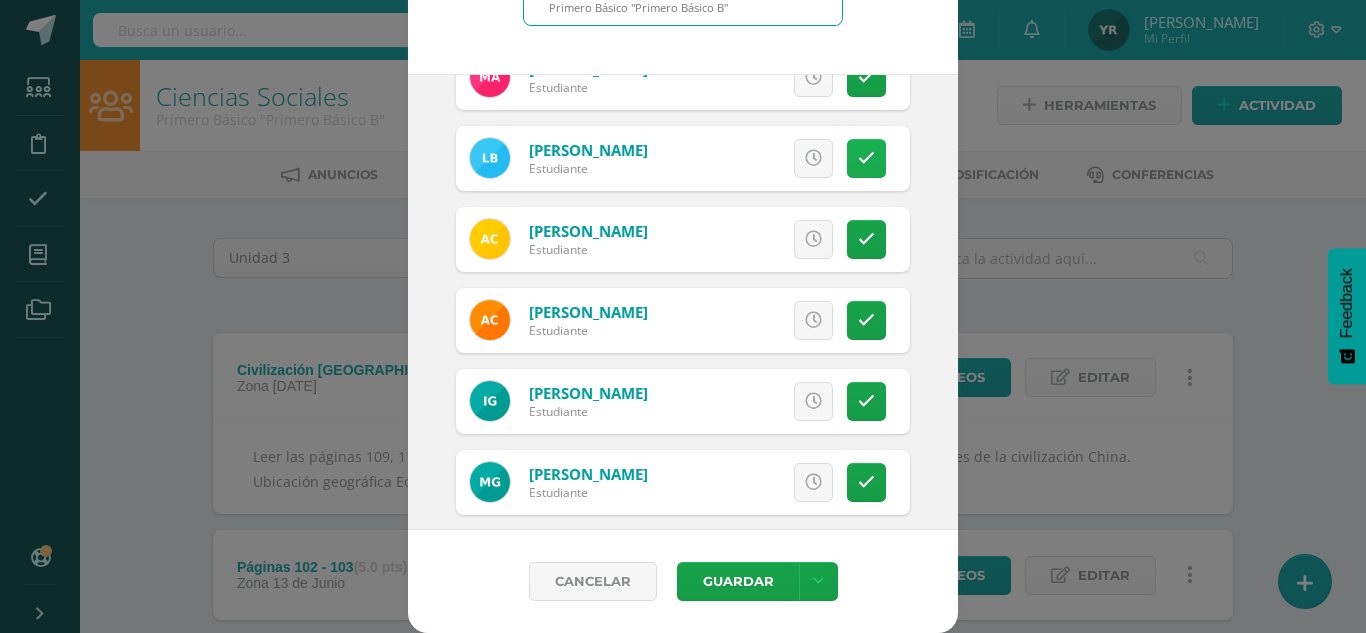 click at bounding box center (866, 158) 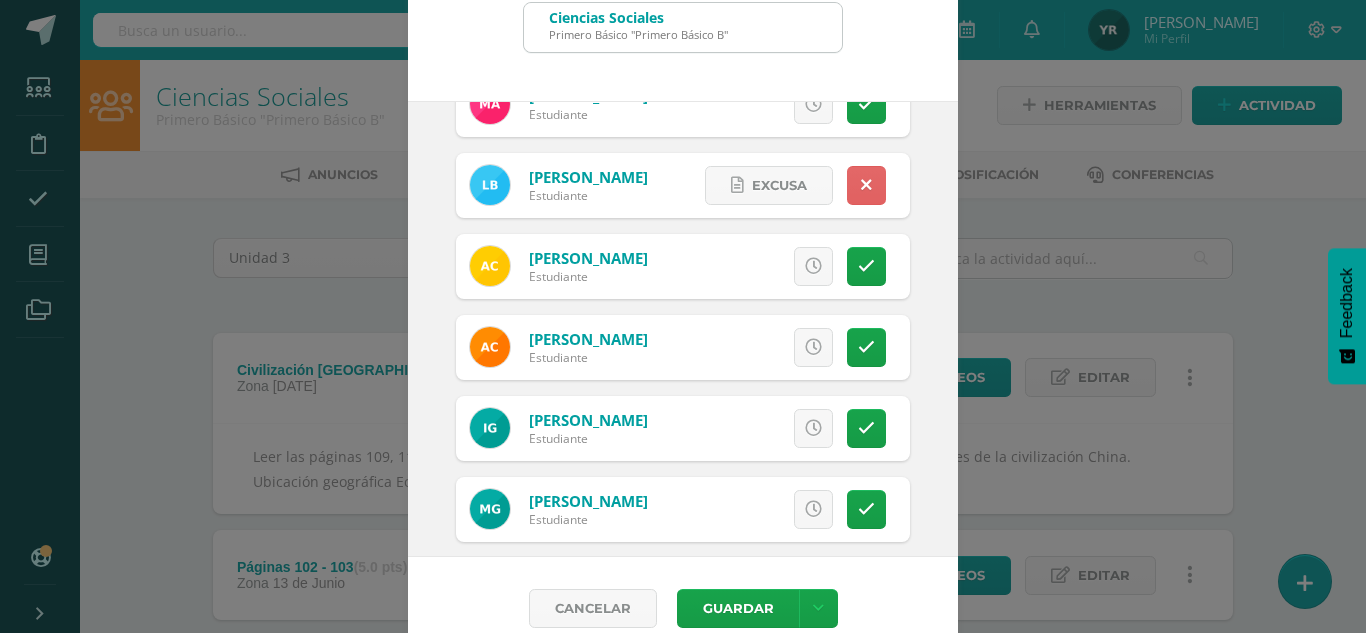 scroll, scrollTop: 72, scrollLeft: 0, axis: vertical 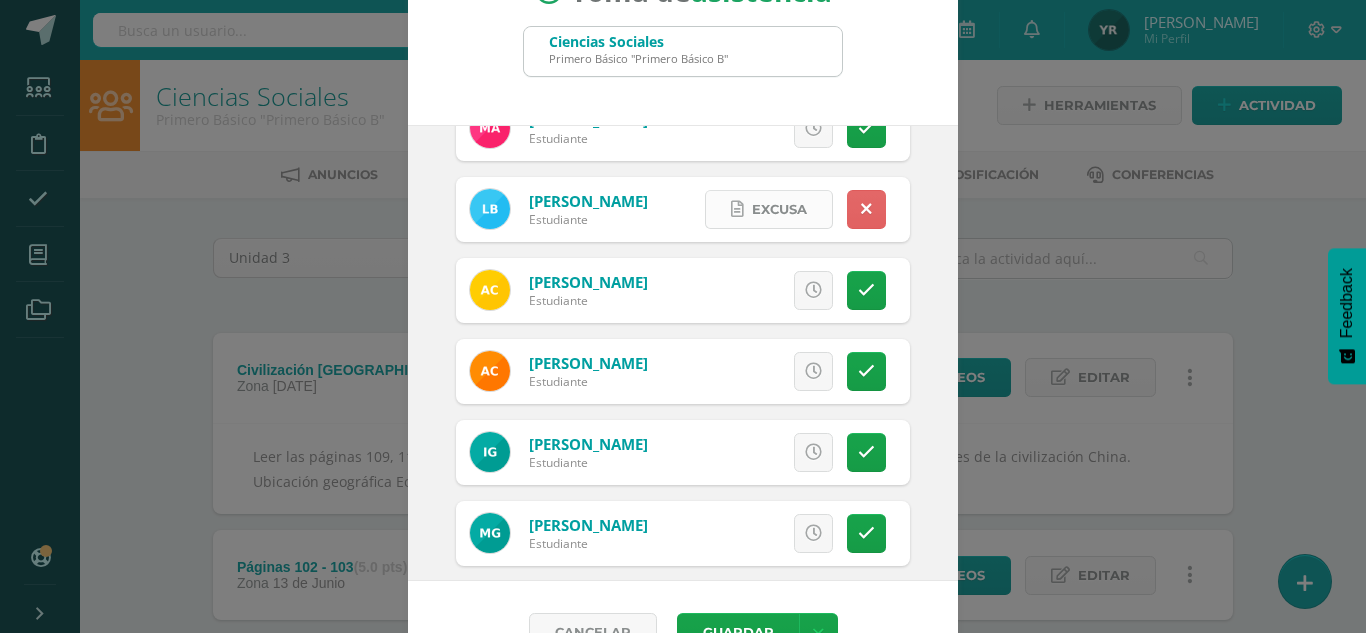 click on "Excusa" at bounding box center [779, 209] 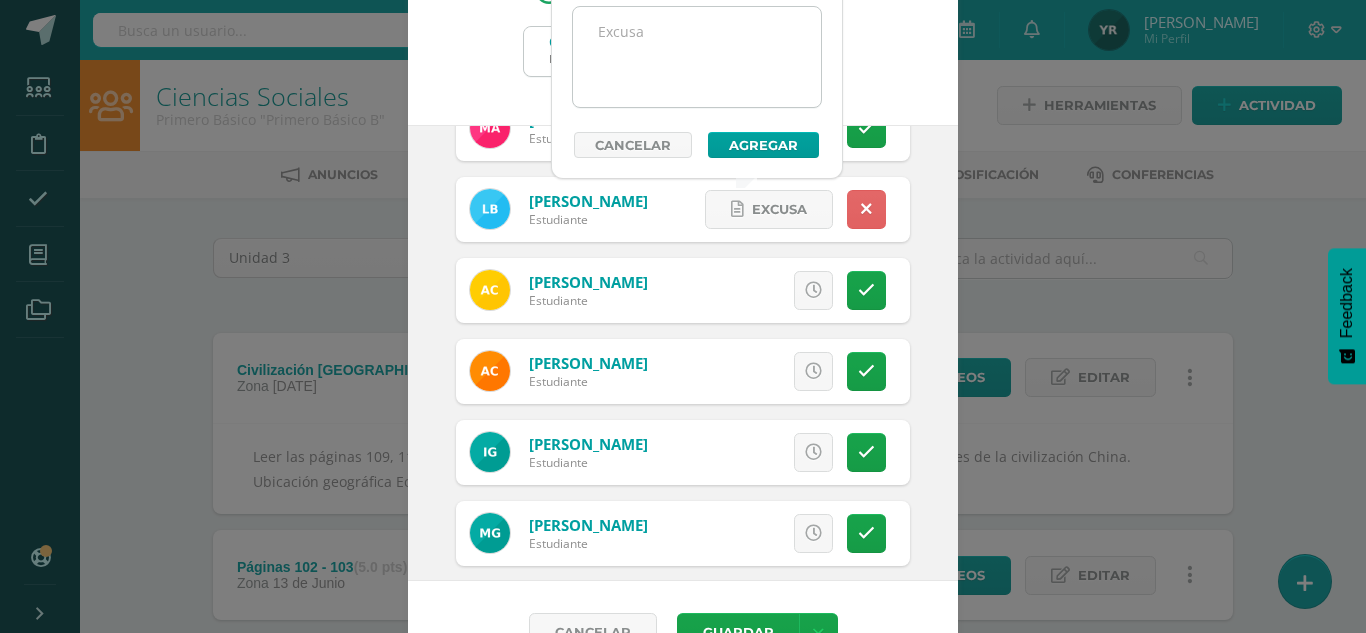 click at bounding box center (697, 57) 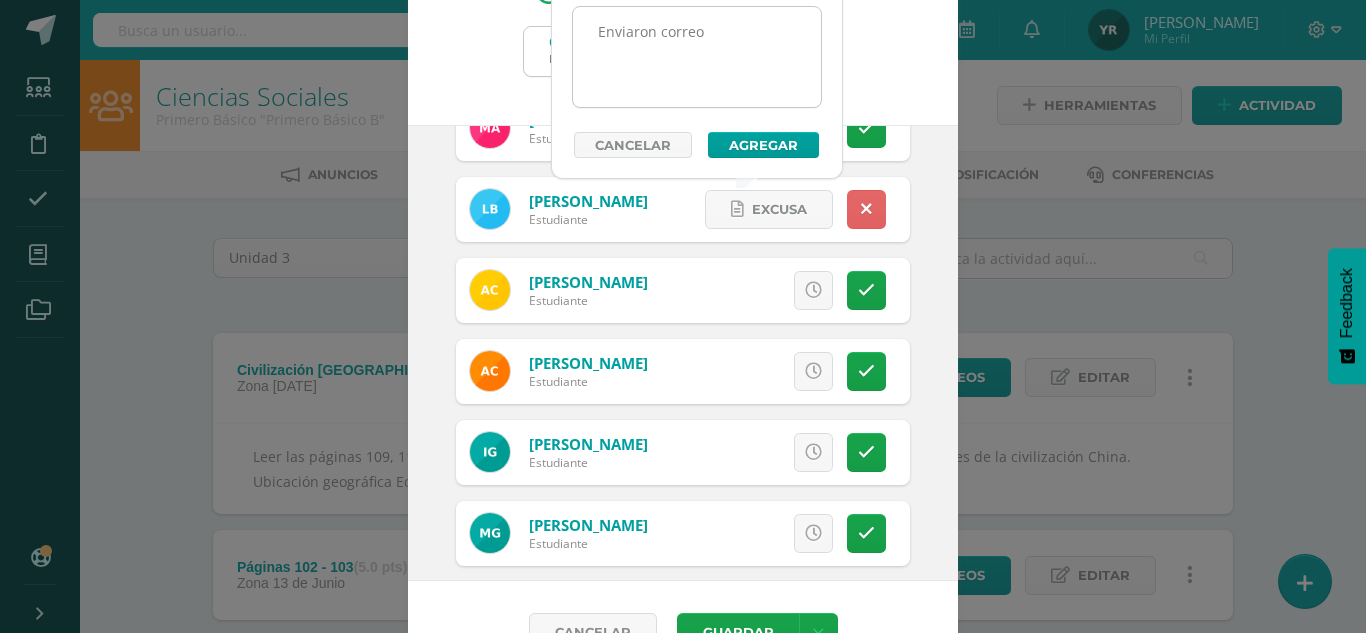 drag, startPoint x: 729, startPoint y: 30, endPoint x: 592, endPoint y: 26, distance: 137.05838 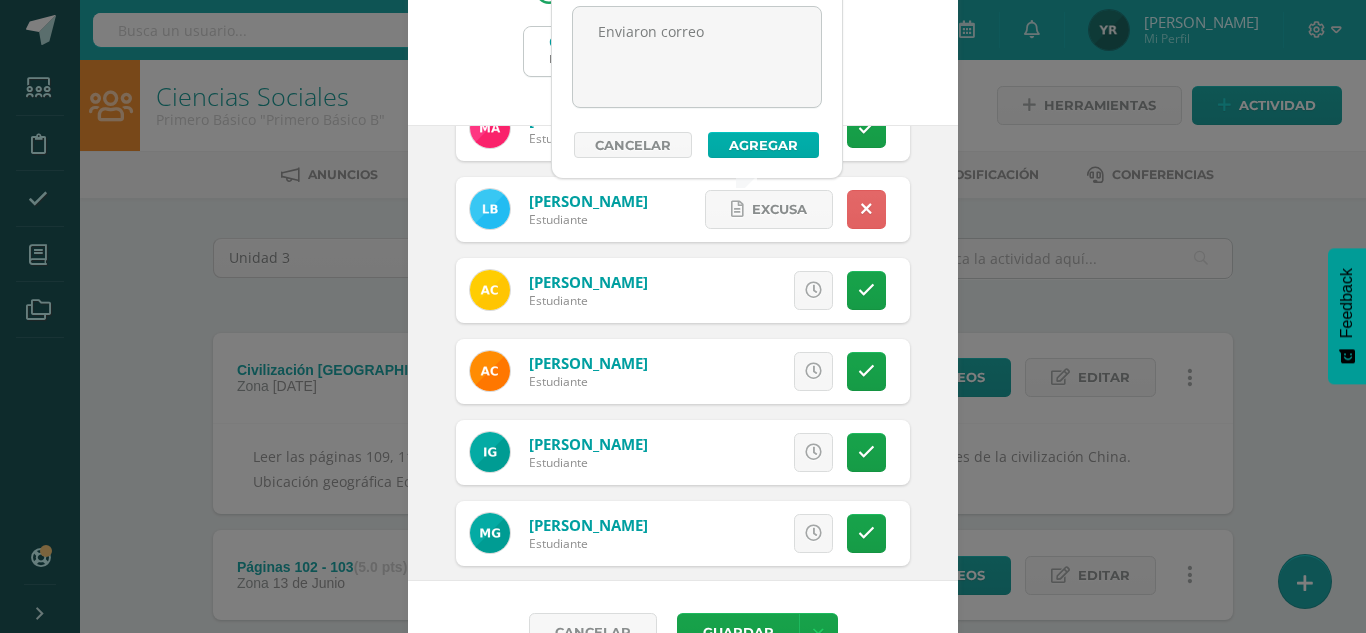 type on "Enviaron correo" 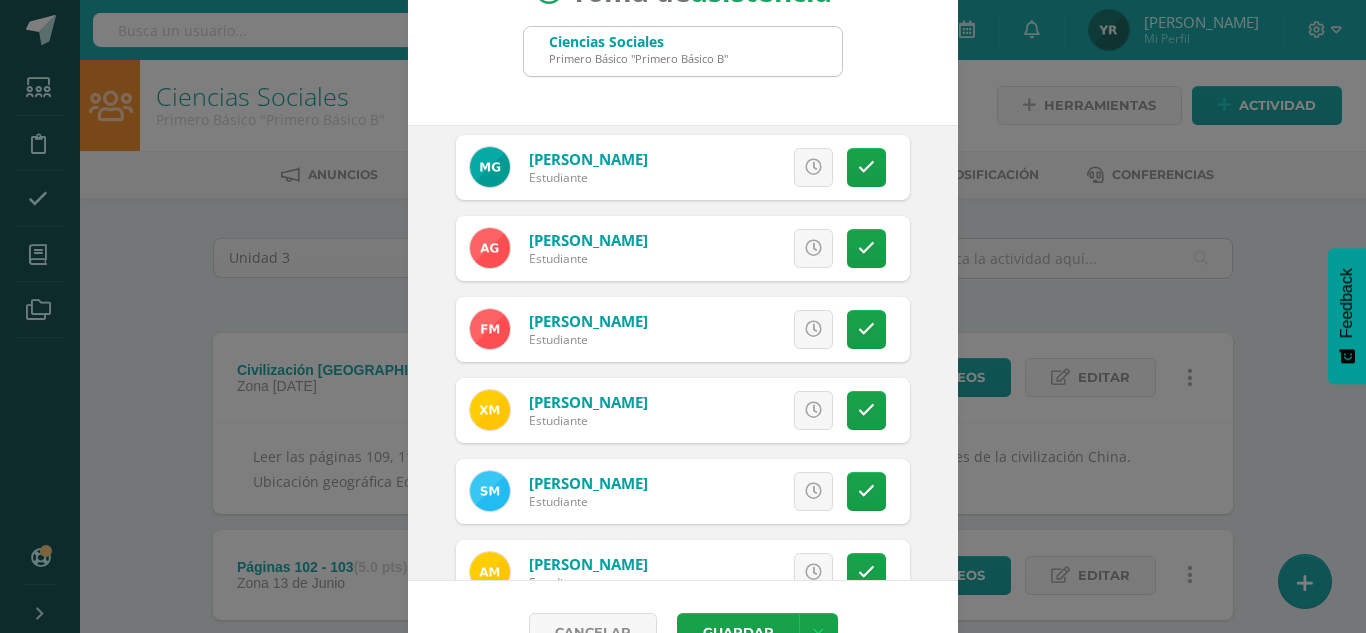 scroll, scrollTop: 703, scrollLeft: 0, axis: vertical 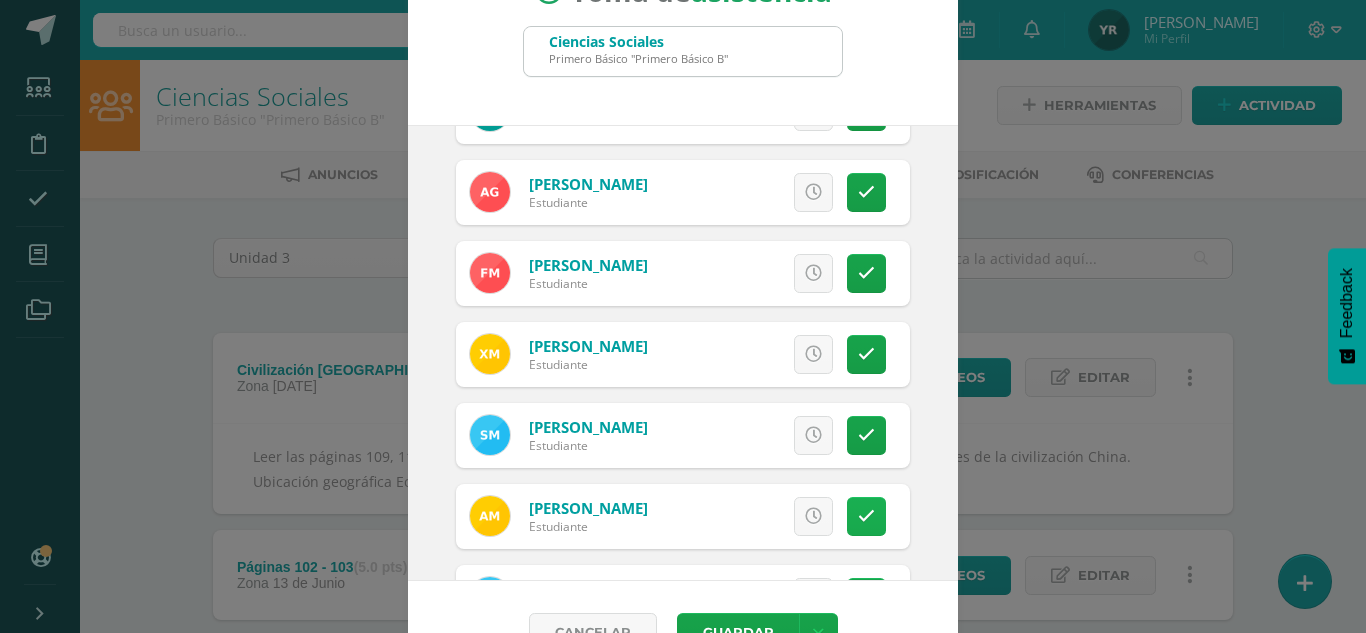 click at bounding box center (866, 516) 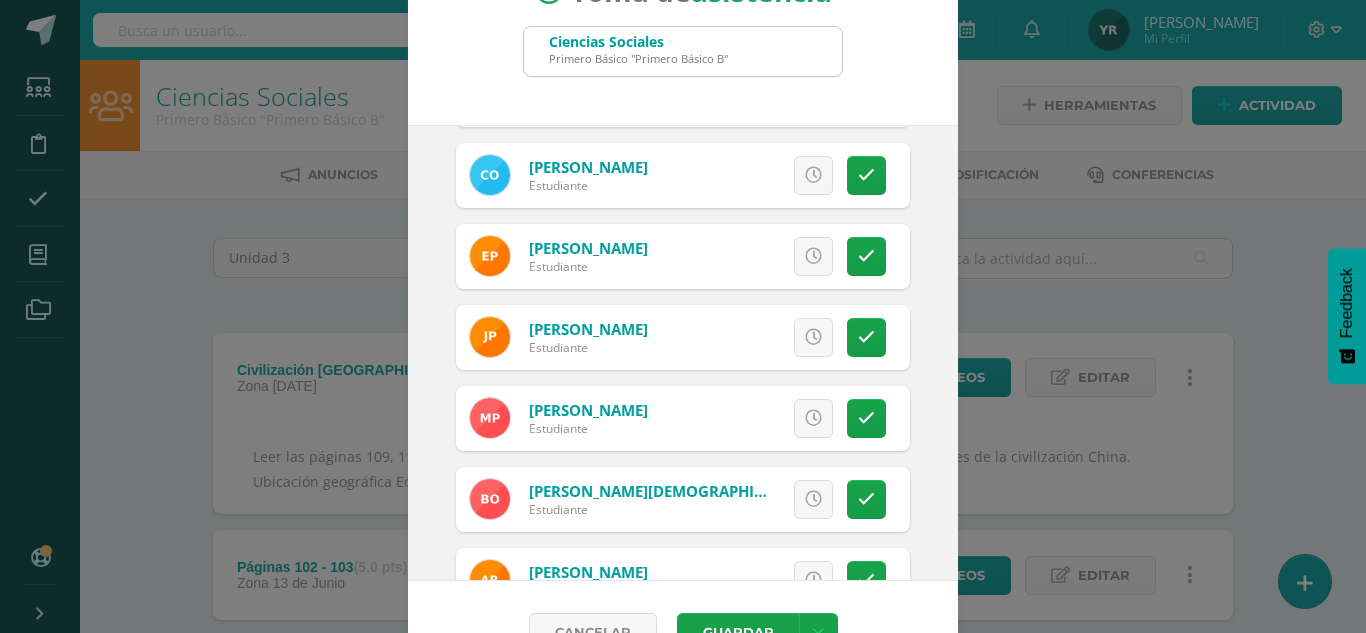 scroll, scrollTop: 1136, scrollLeft: 0, axis: vertical 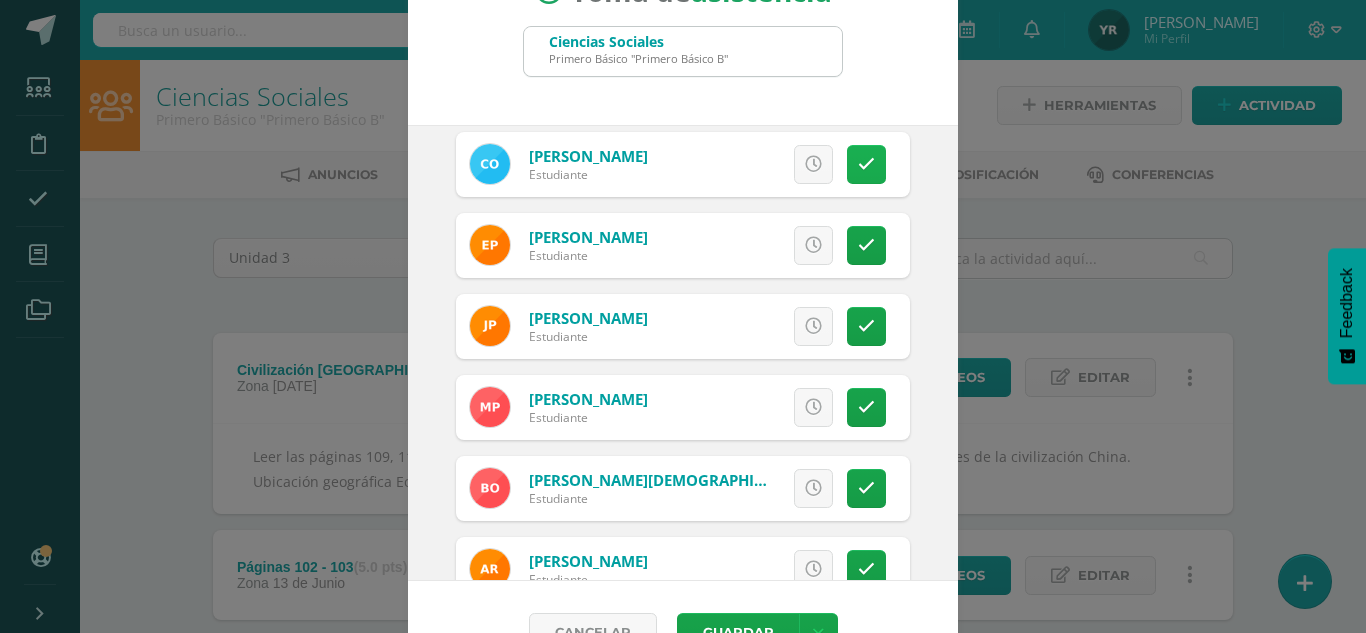 click at bounding box center (866, 164) 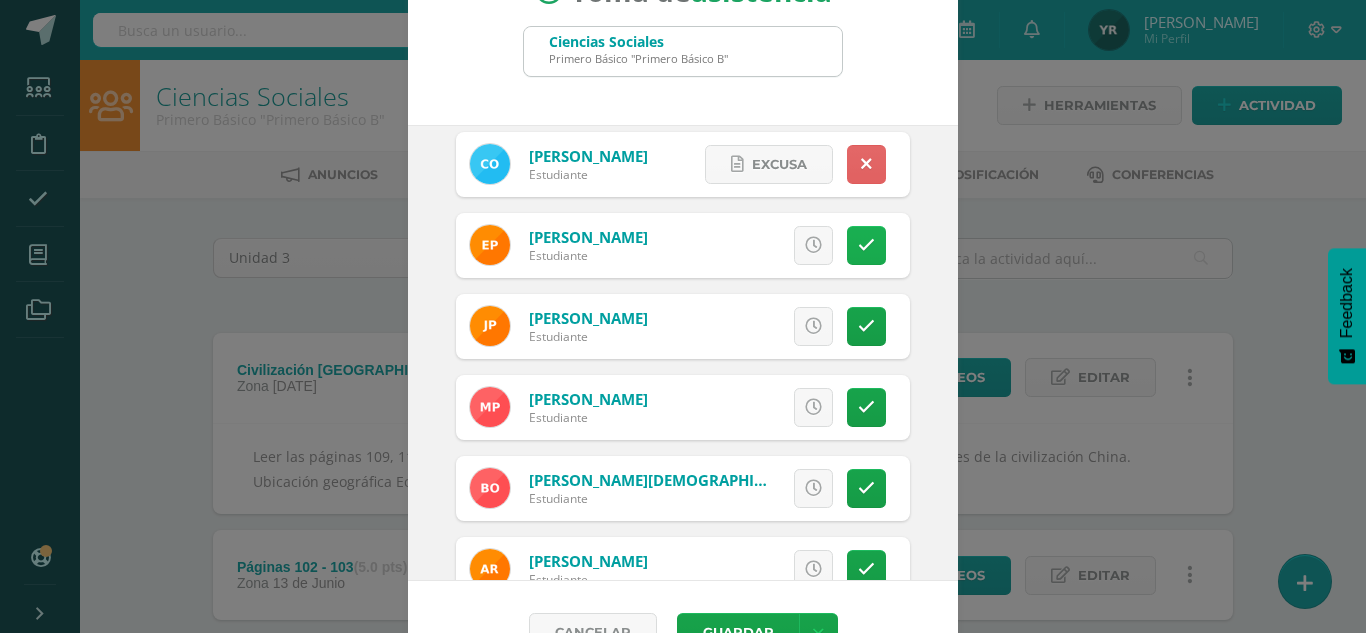 click at bounding box center (866, 245) 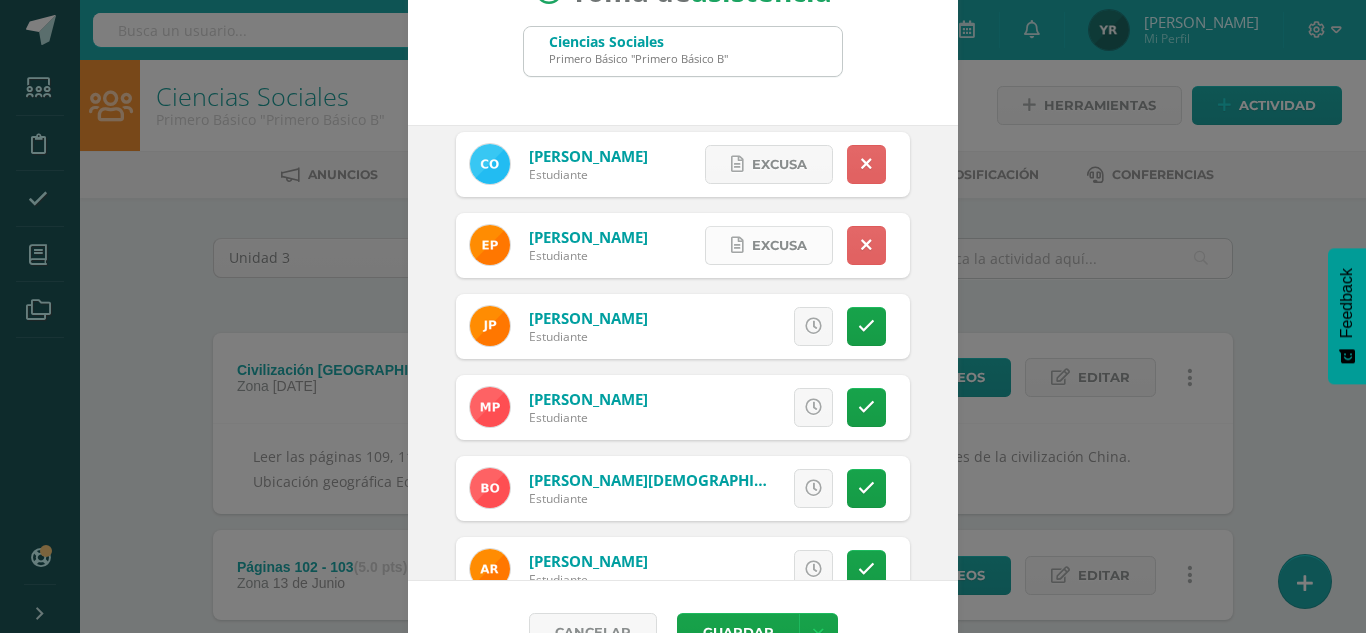 click on "Excusa" at bounding box center [779, 245] 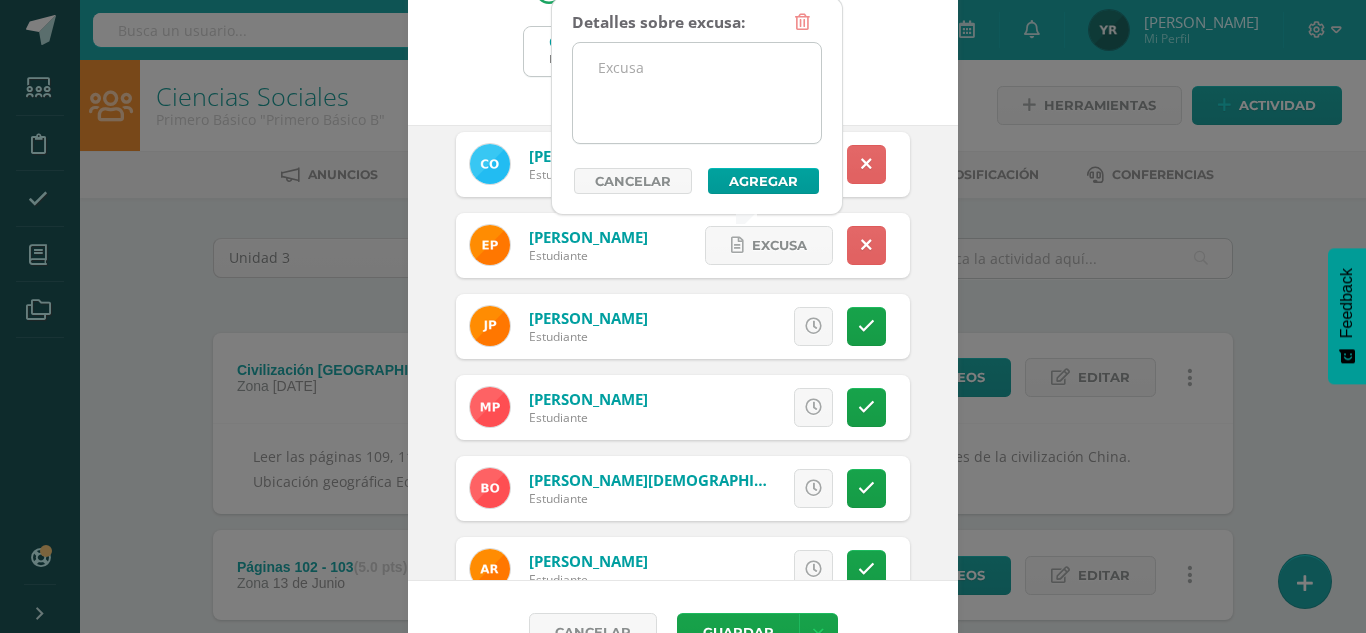 click at bounding box center [697, 93] 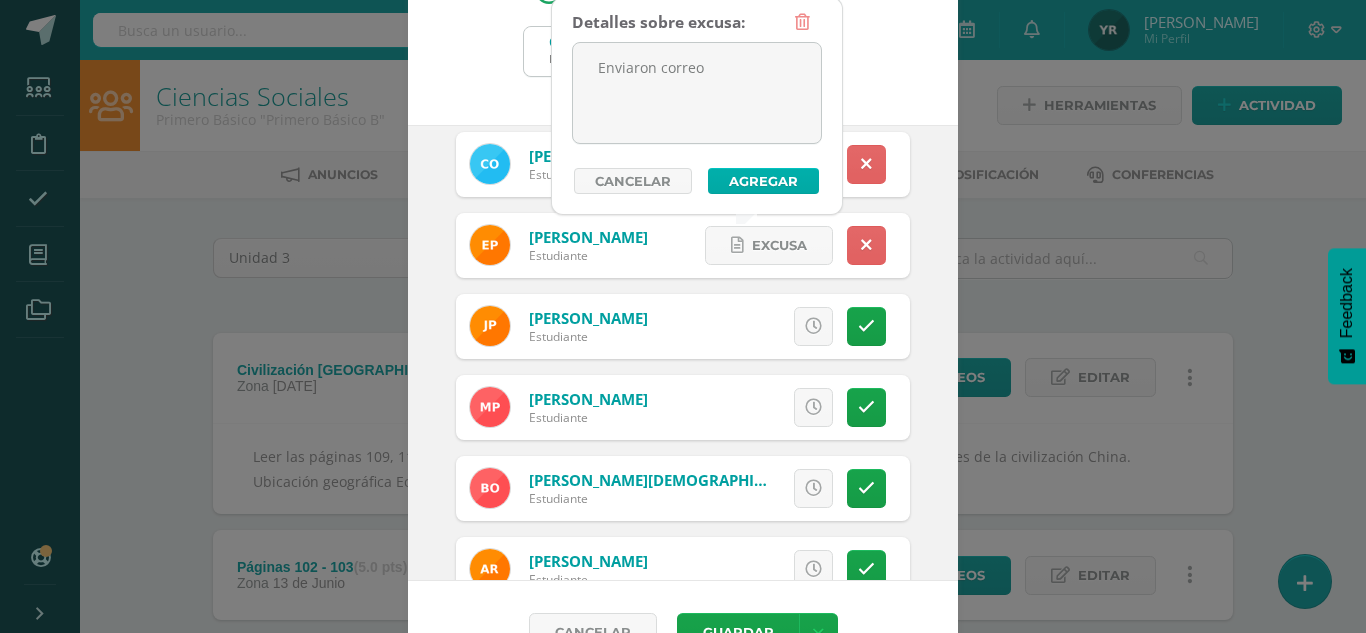 type on "Enviaron correo" 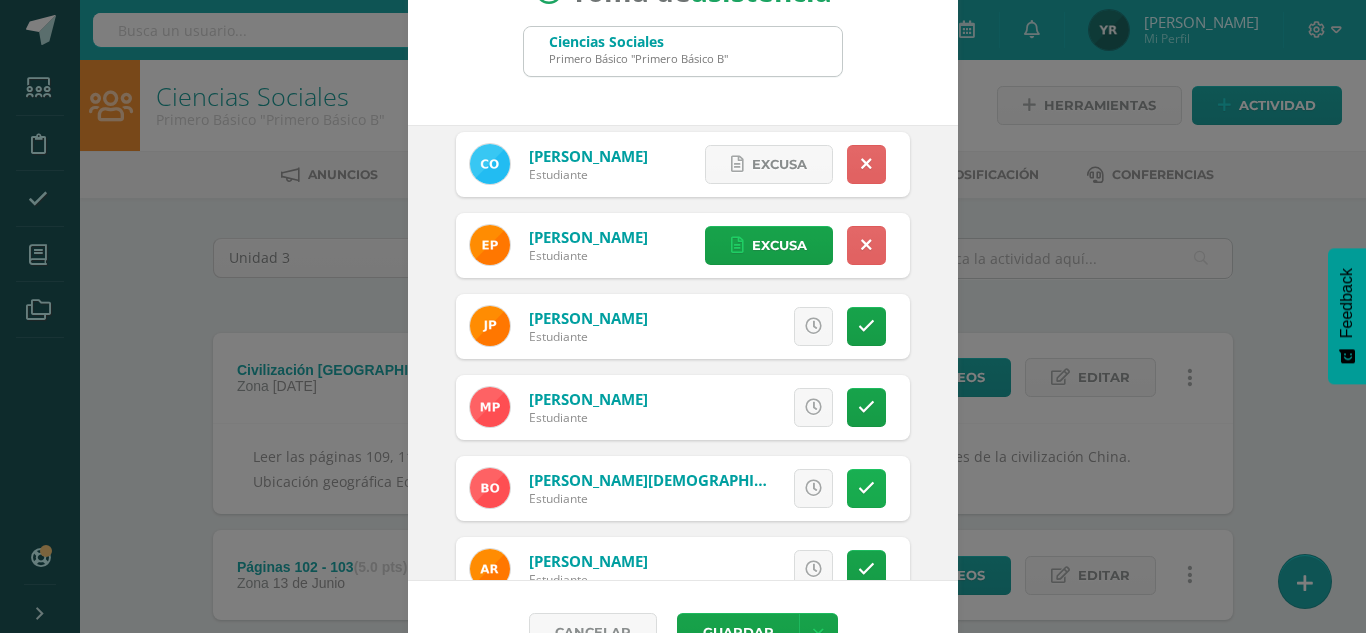 click at bounding box center [866, 488] 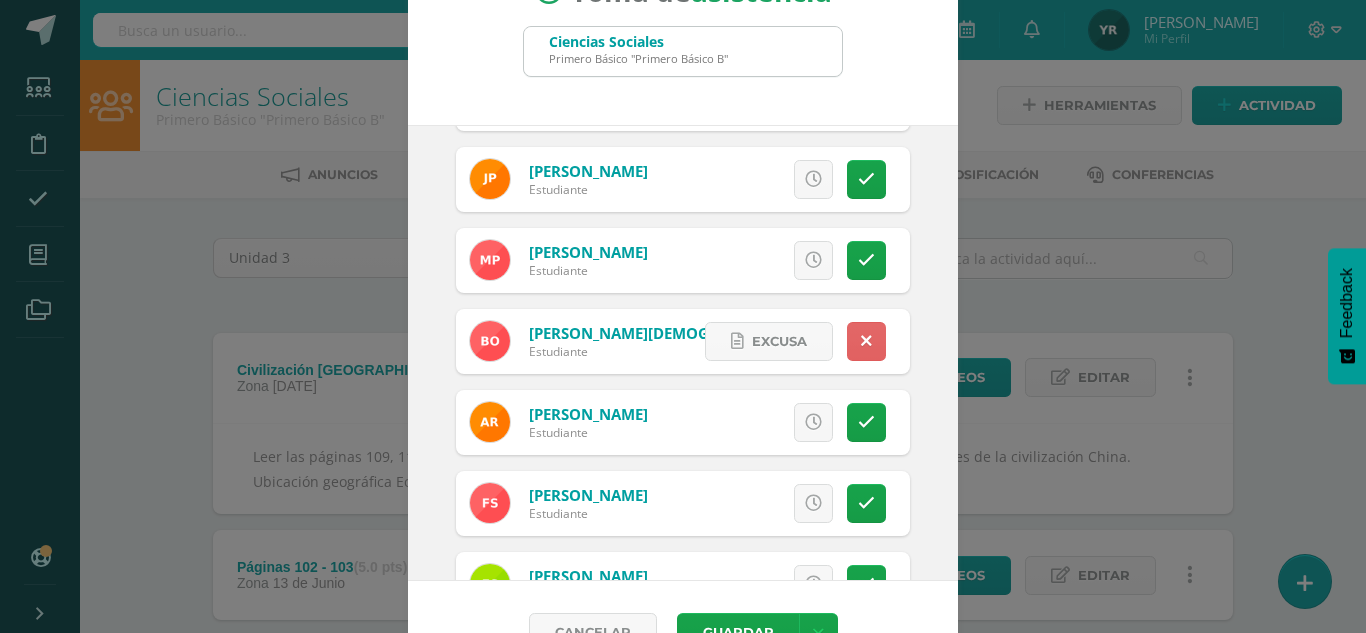 scroll, scrollTop: 1329, scrollLeft: 0, axis: vertical 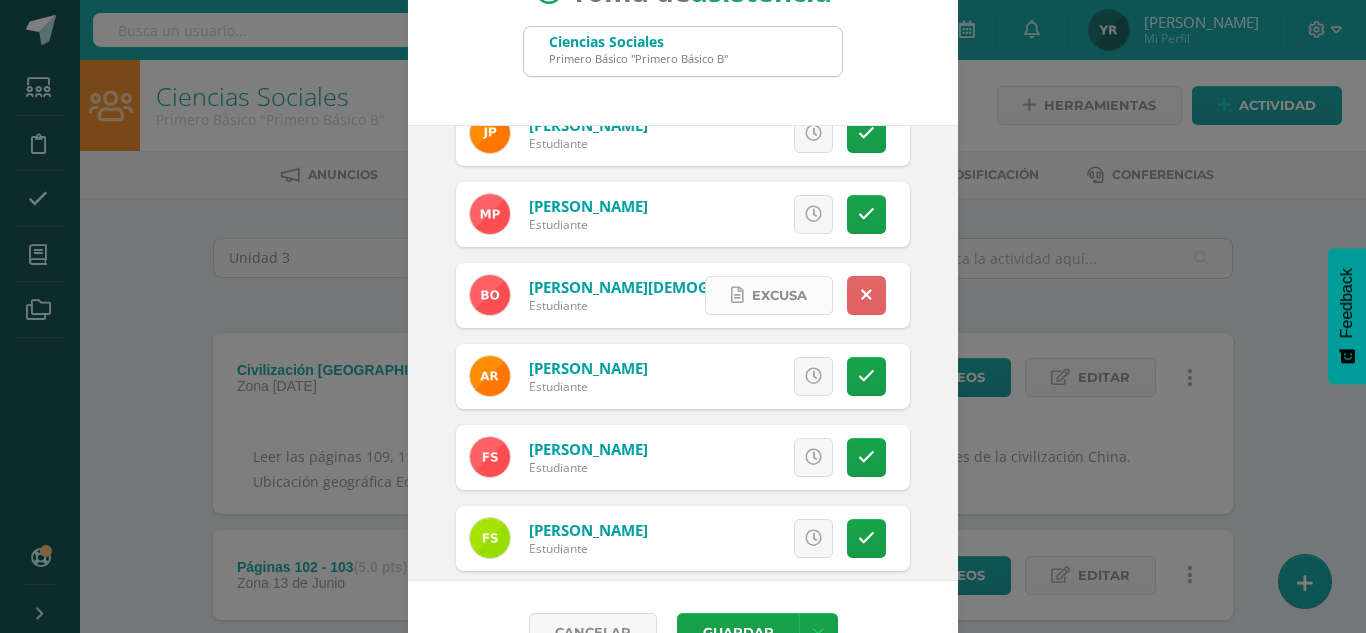 click at bounding box center (737, 295) 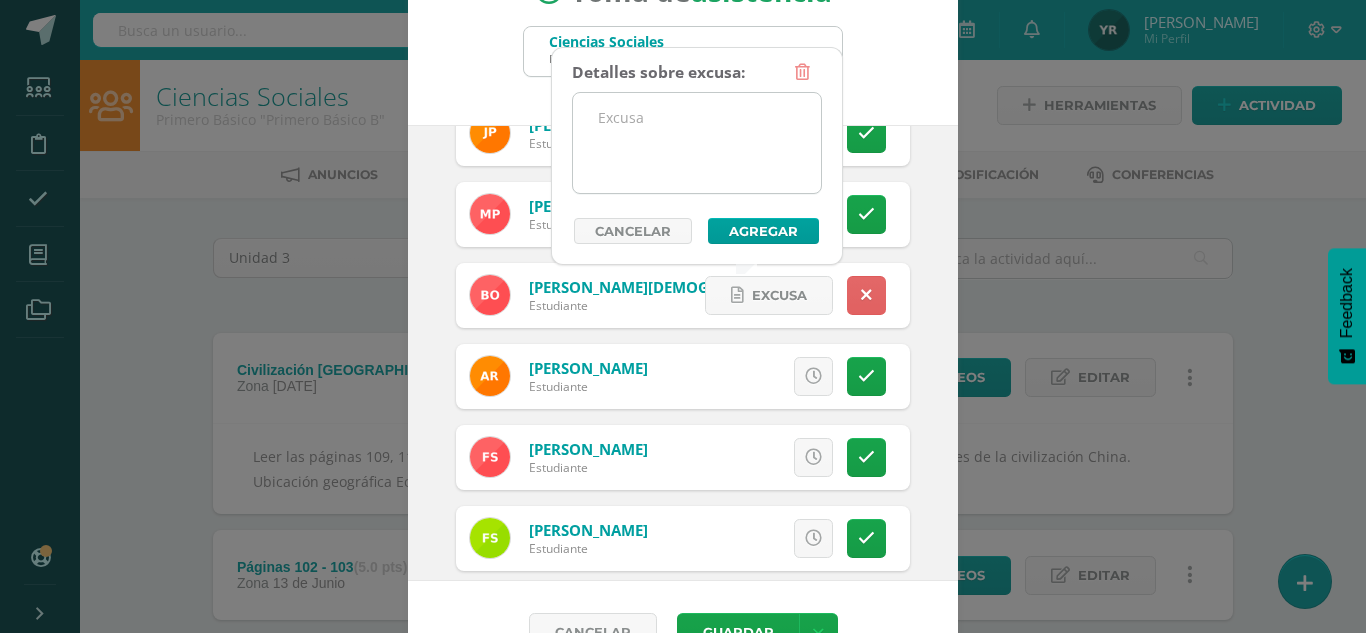 click at bounding box center (697, 143) 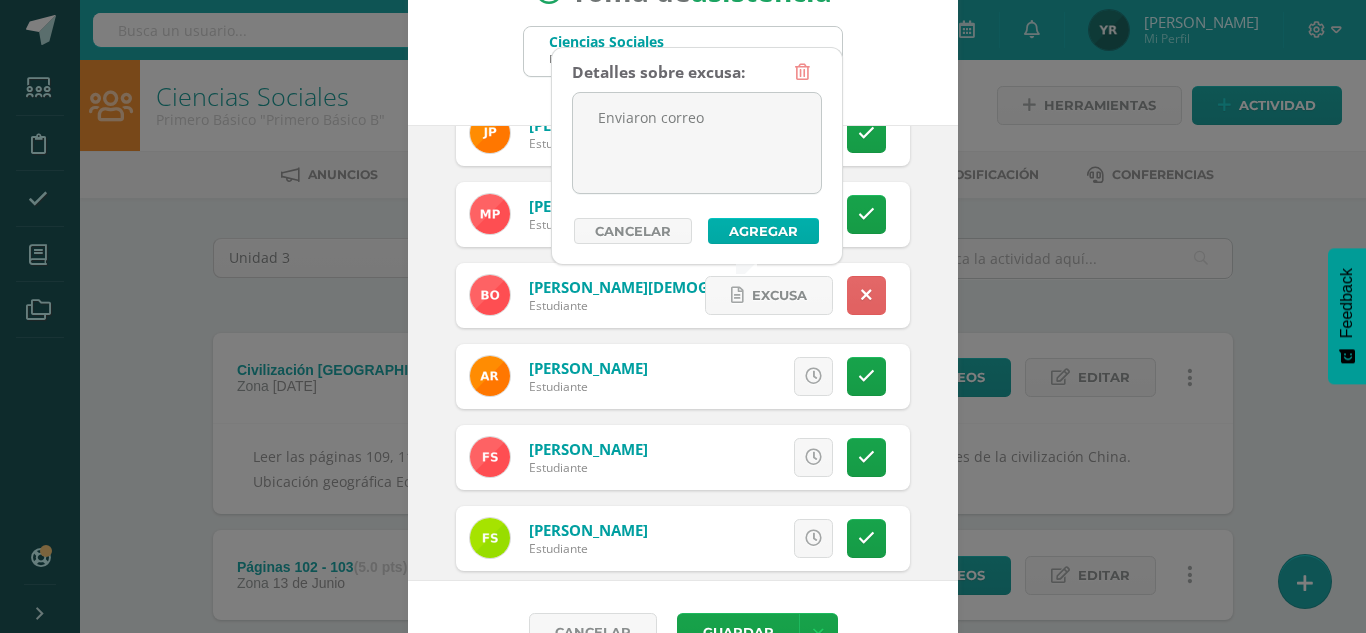type on "Enviaron correo" 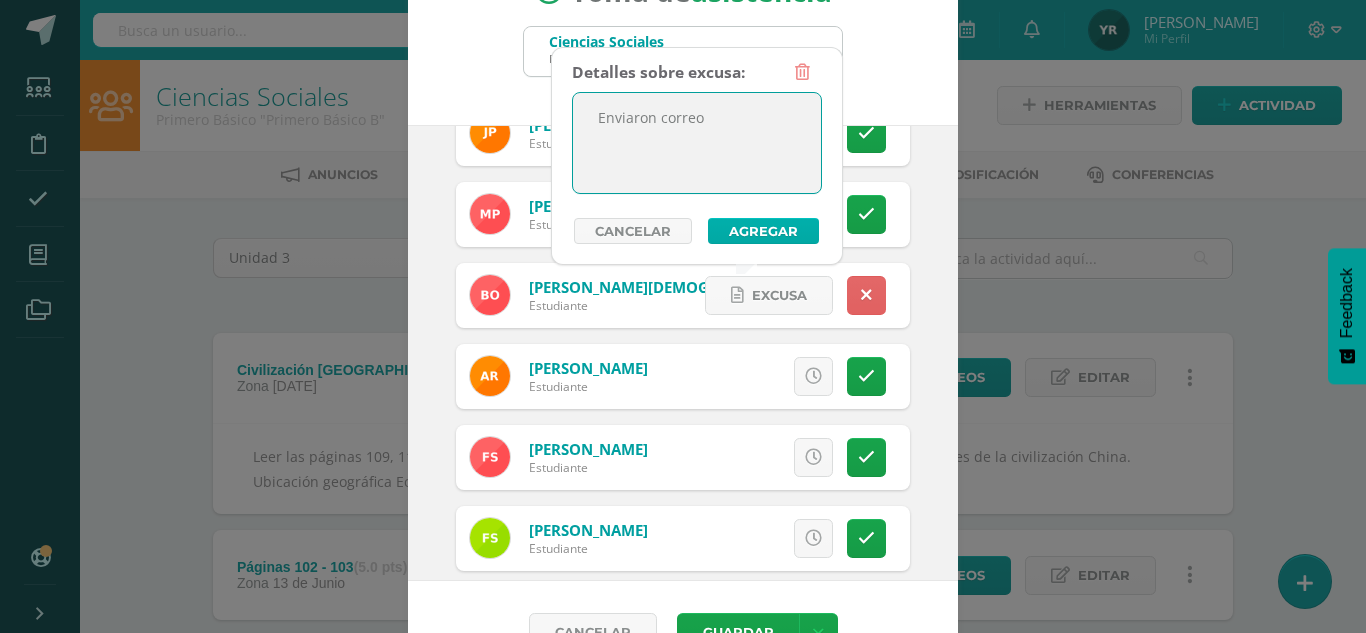 click on "Agregar" at bounding box center (763, 231) 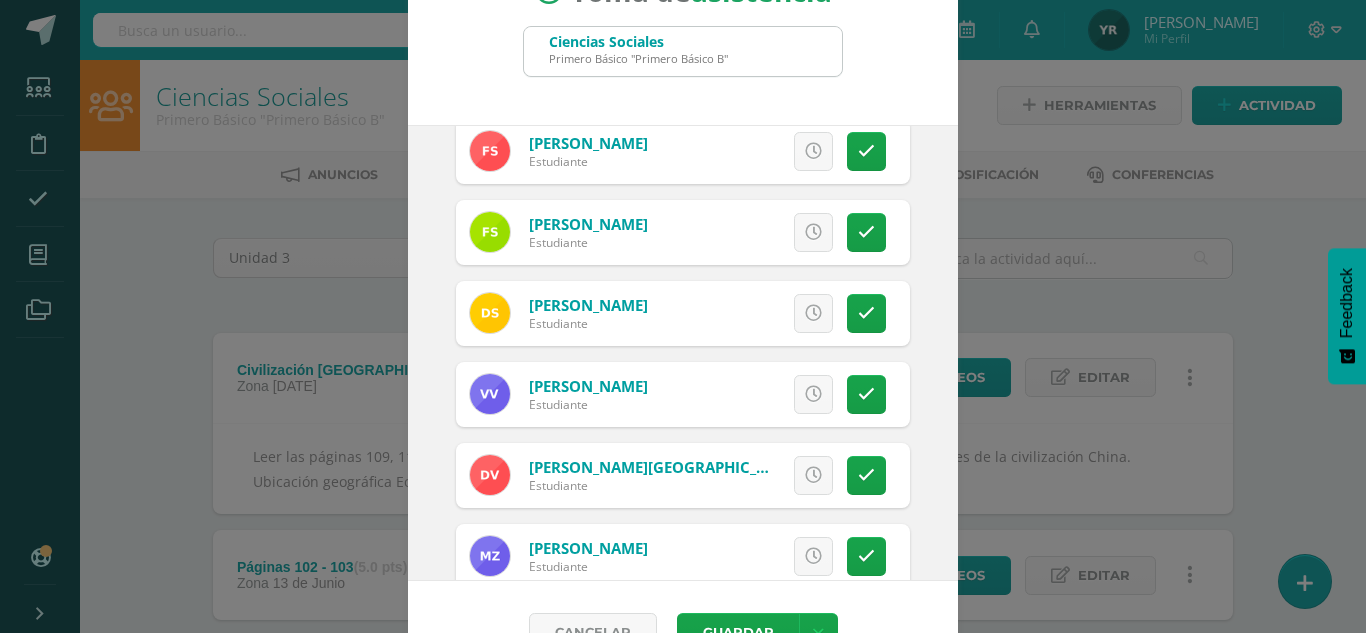 scroll, scrollTop: 1676, scrollLeft: 0, axis: vertical 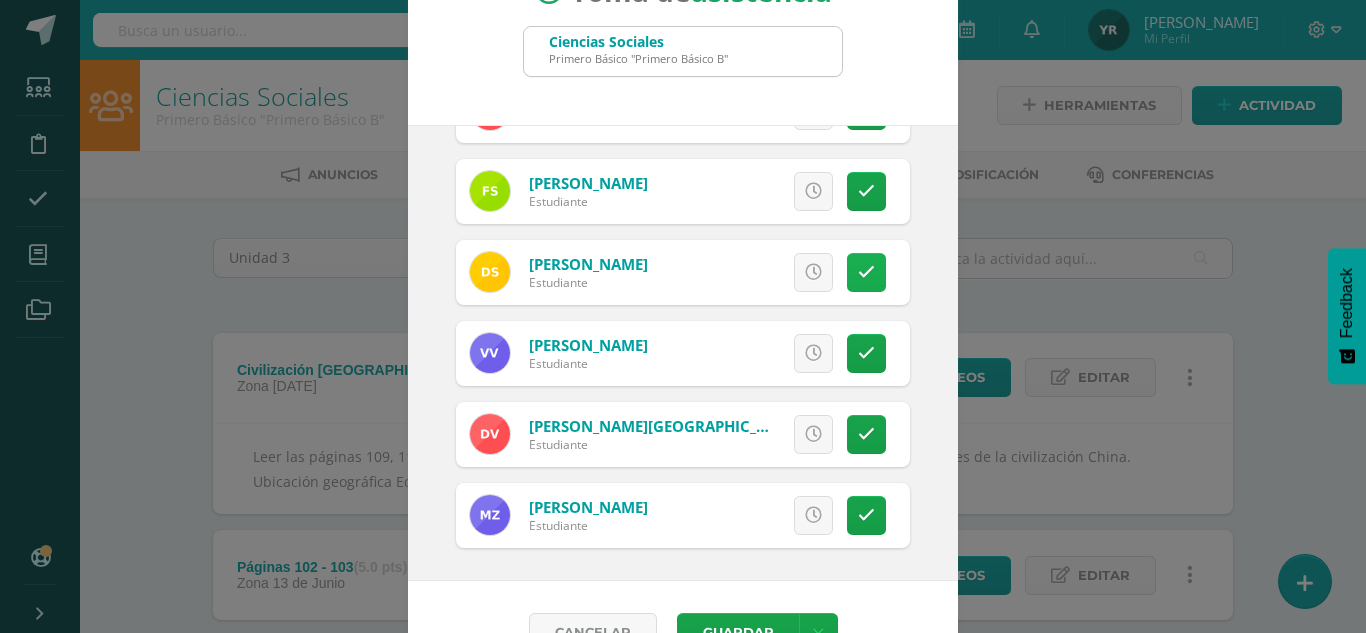 click at bounding box center (866, 272) 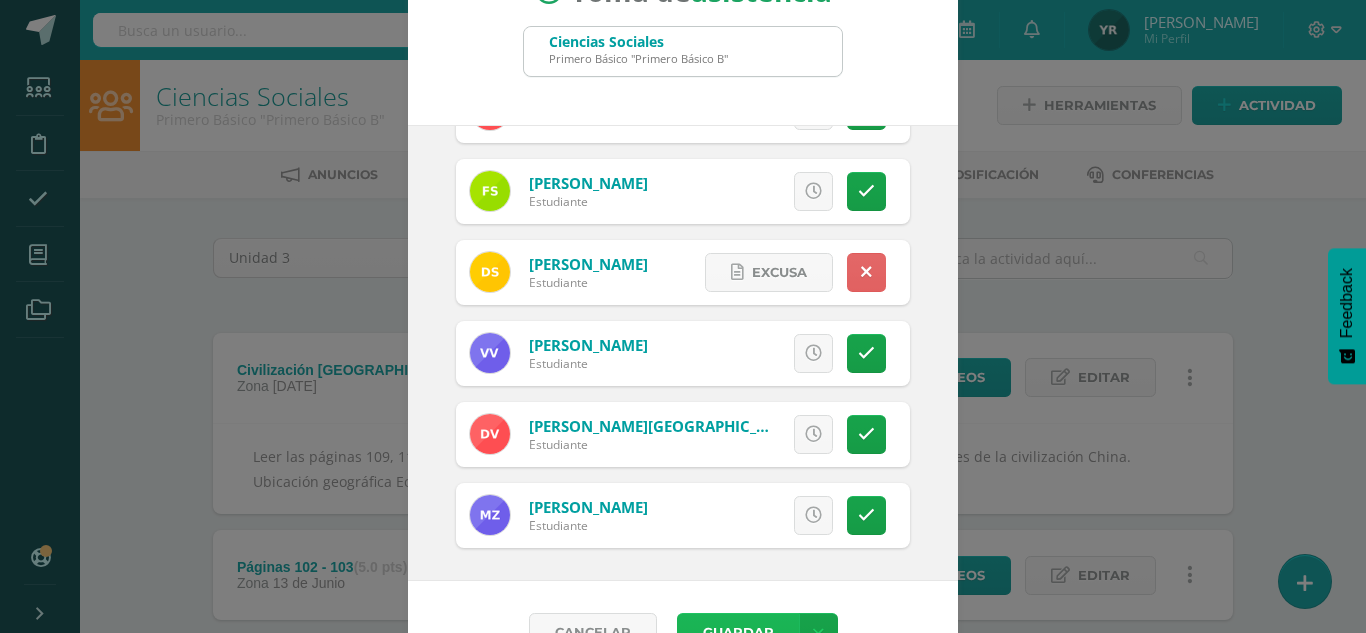 click on "Guardar" at bounding box center (738, 632) 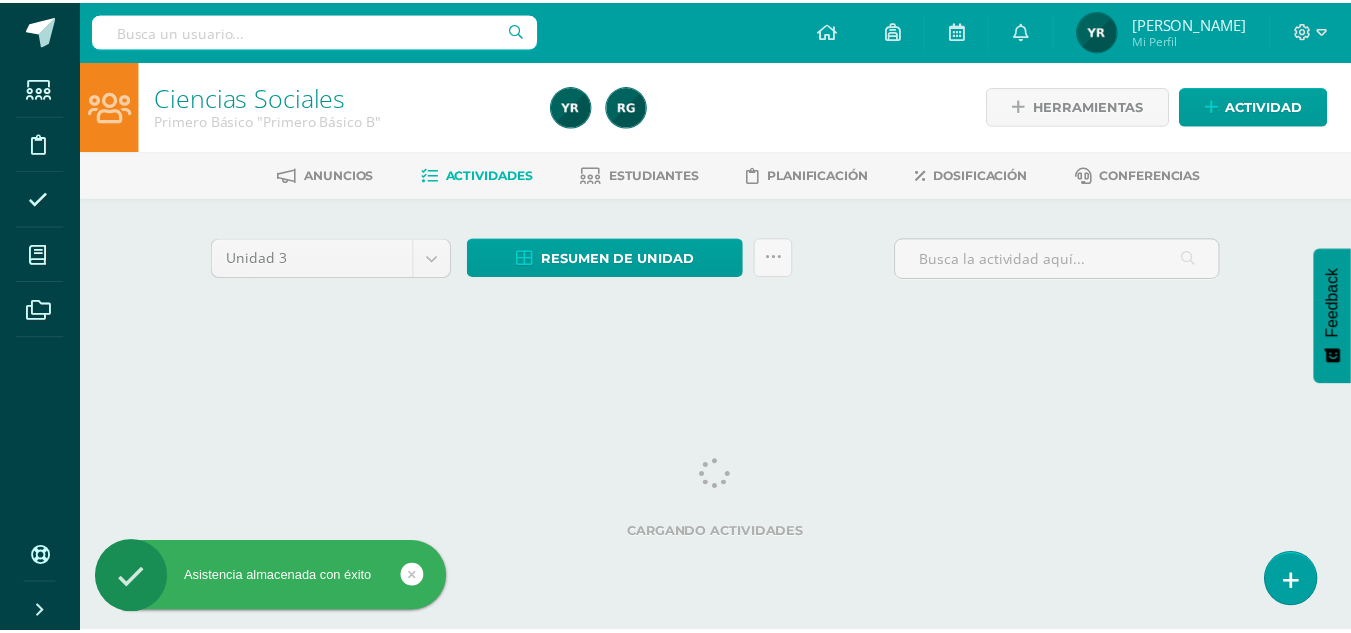scroll, scrollTop: 0, scrollLeft: 0, axis: both 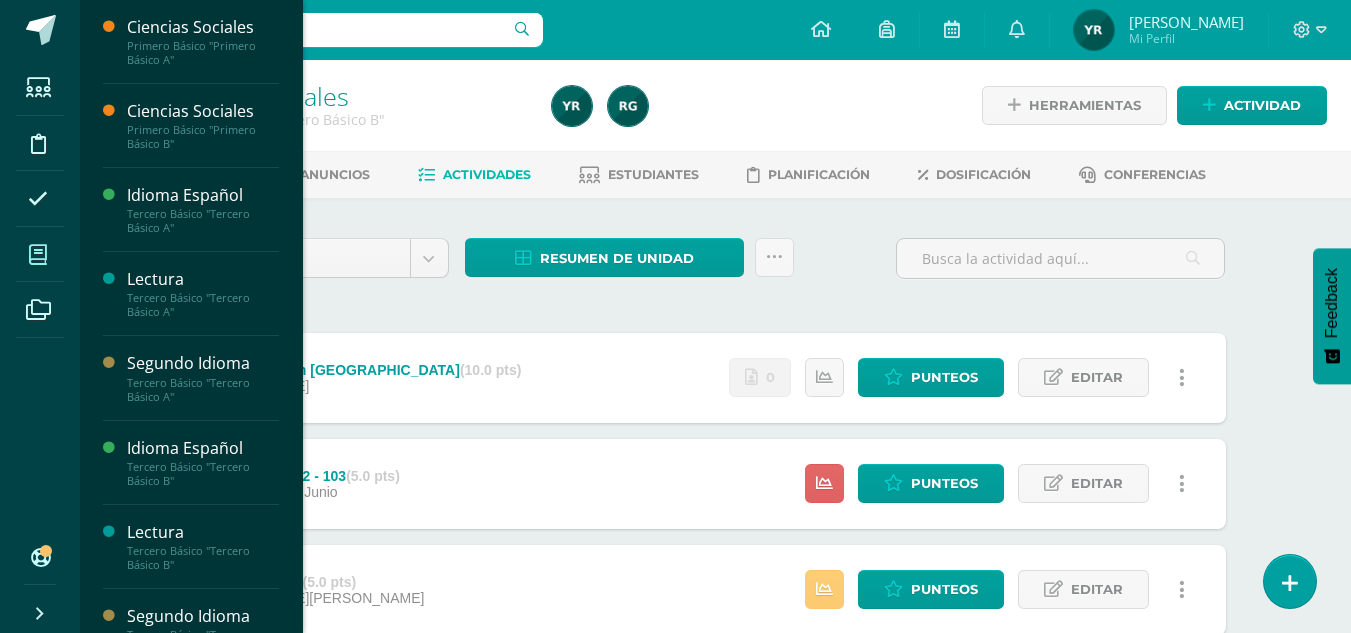 click at bounding box center [38, 255] 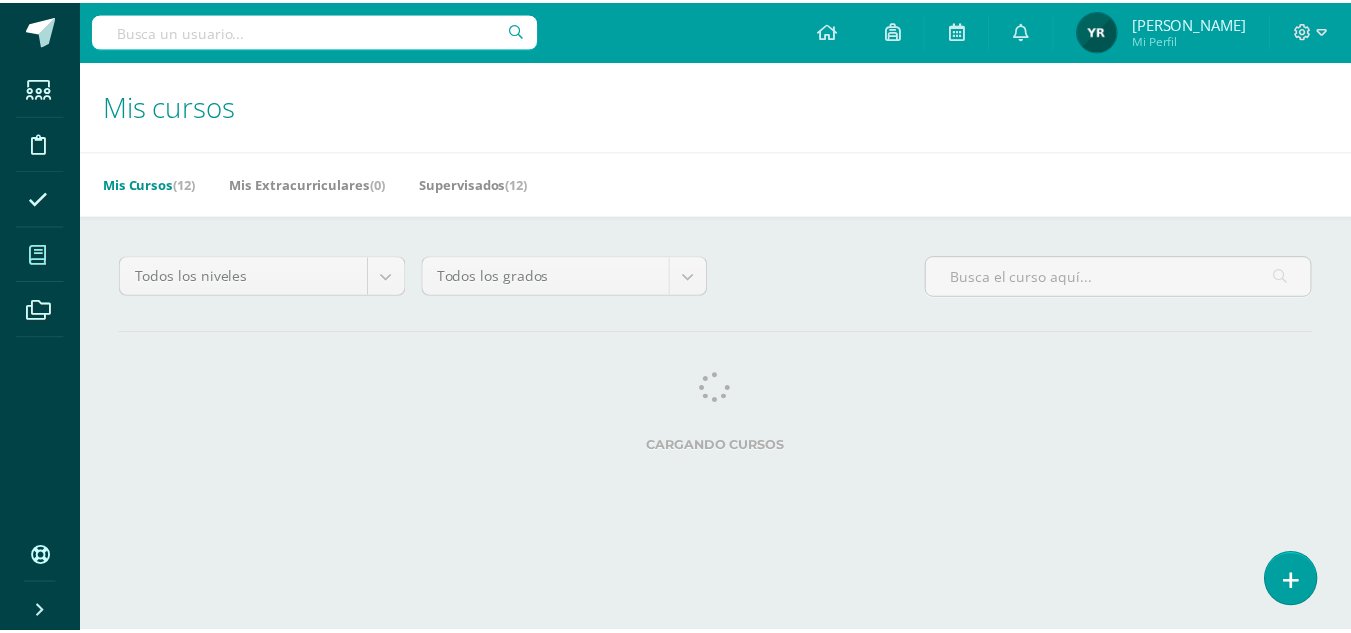 scroll, scrollTop: 0, scrollLeft: 0, axis: both 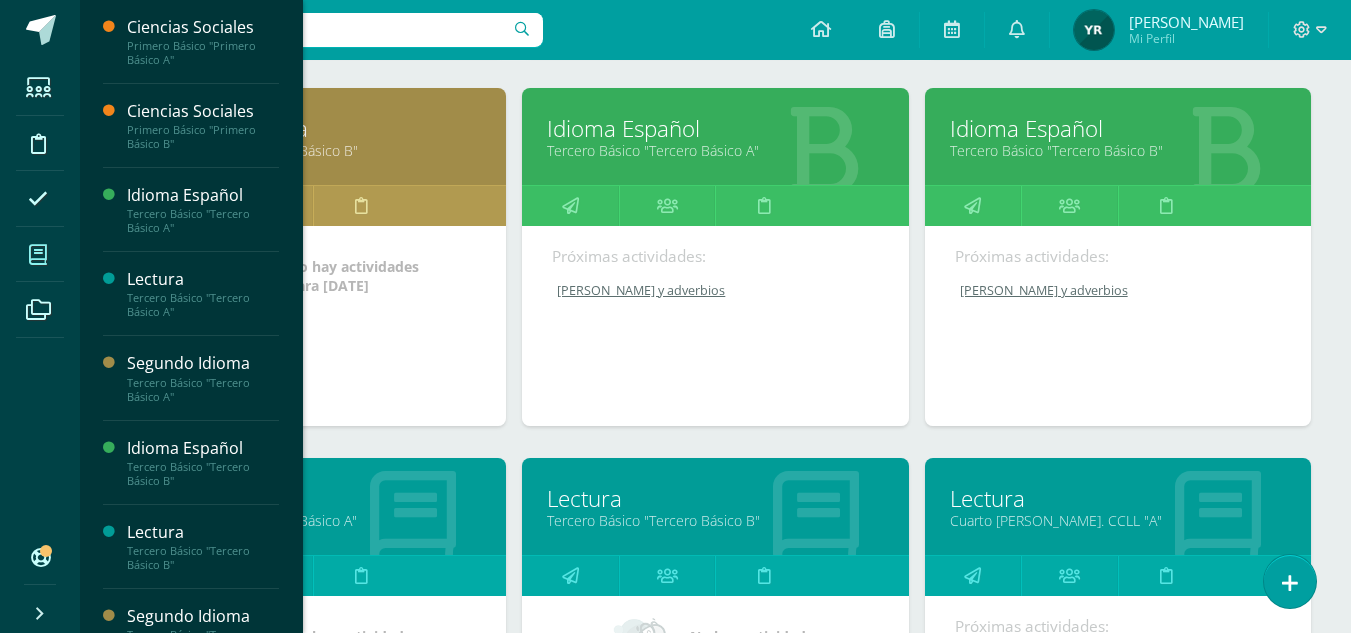 click on "Tercero Básico "Tercero Básico B"" at bounding box center [1118, 150] 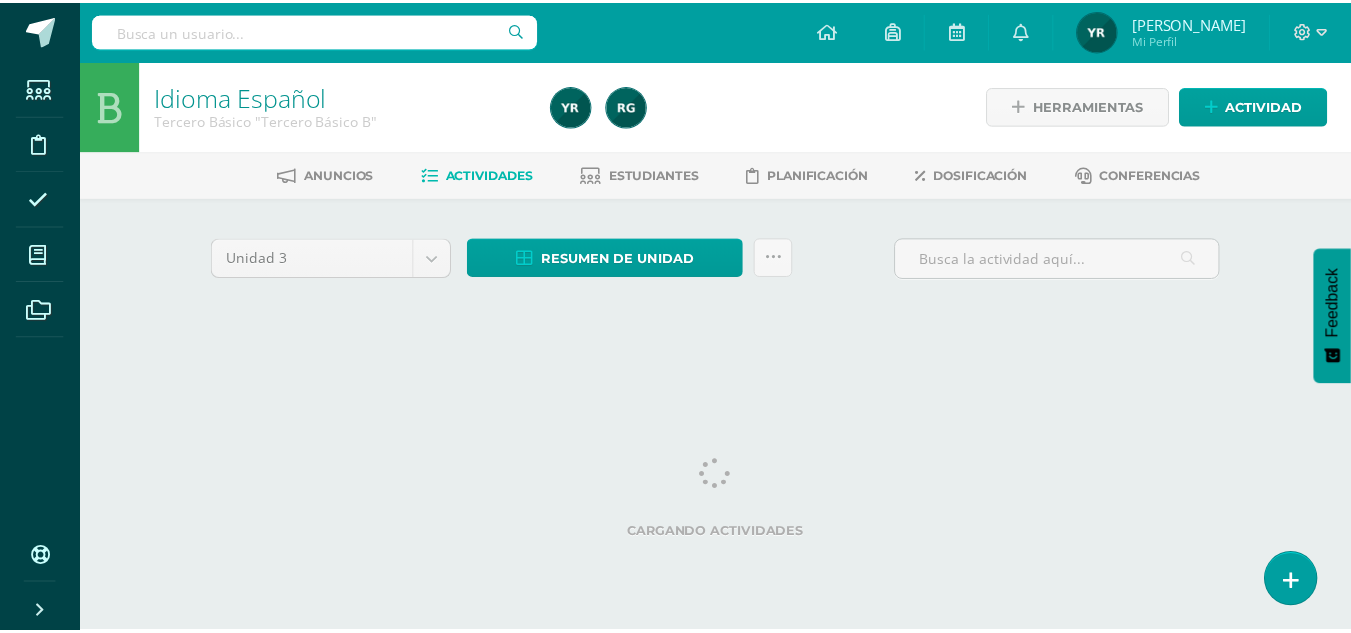scroll, scrollTop: 0, scrollLeft: 0, axis: both 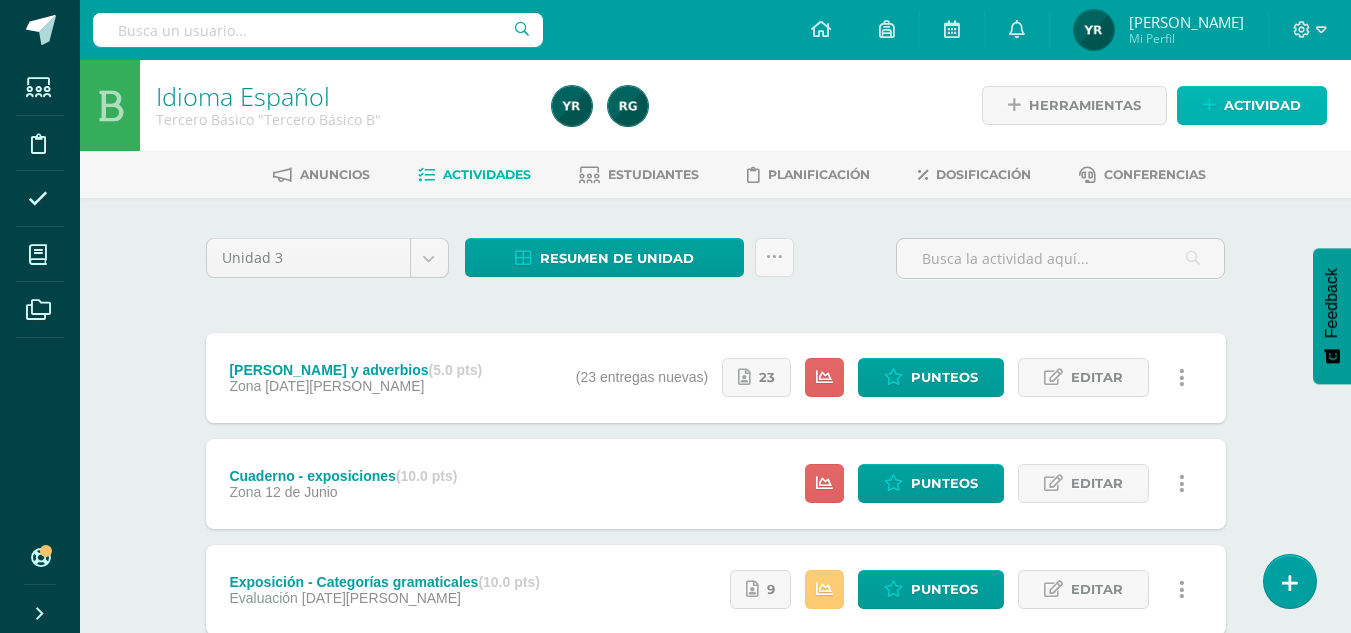 click on "Actividad" at bounding box center (1262, 105) 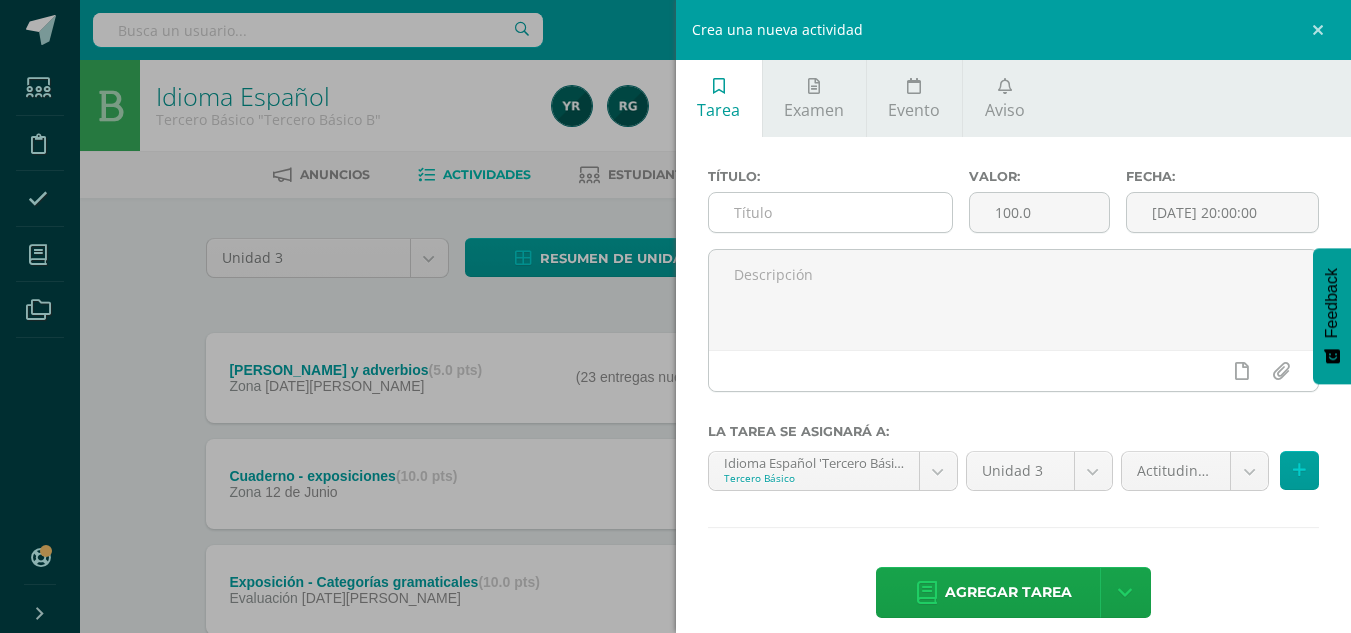 click at bounding box center (830, 212) 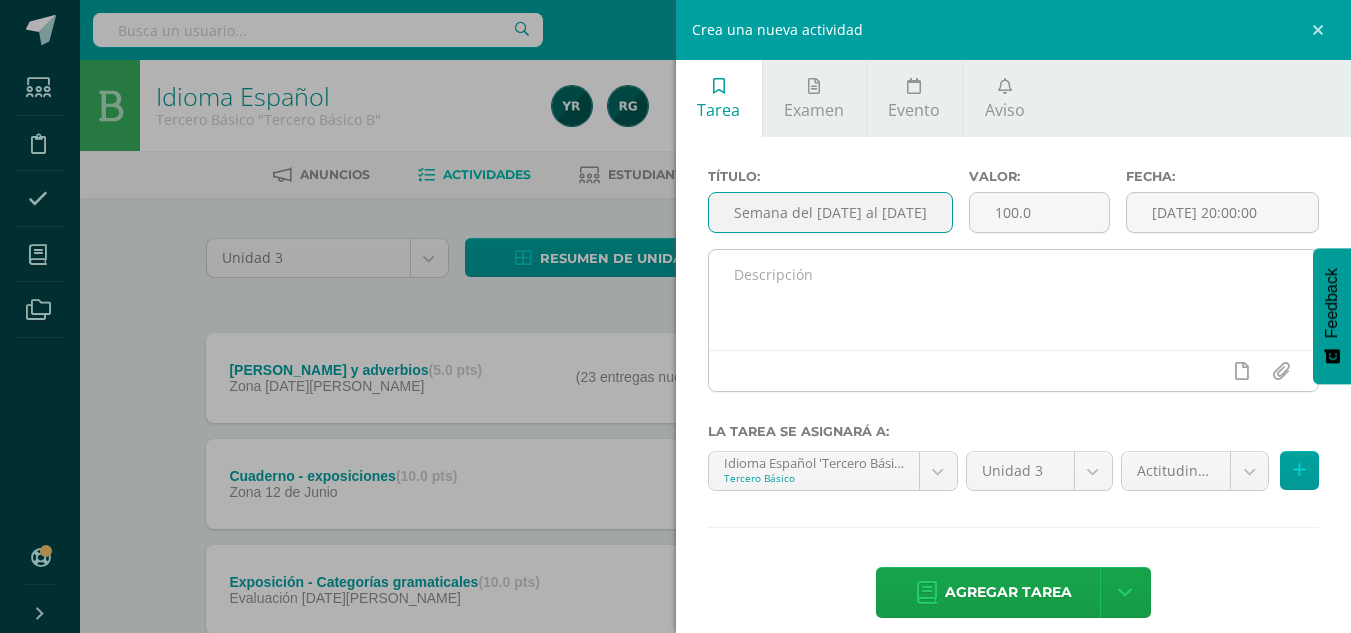 type on "Semana del [DATE] al [DATE]" 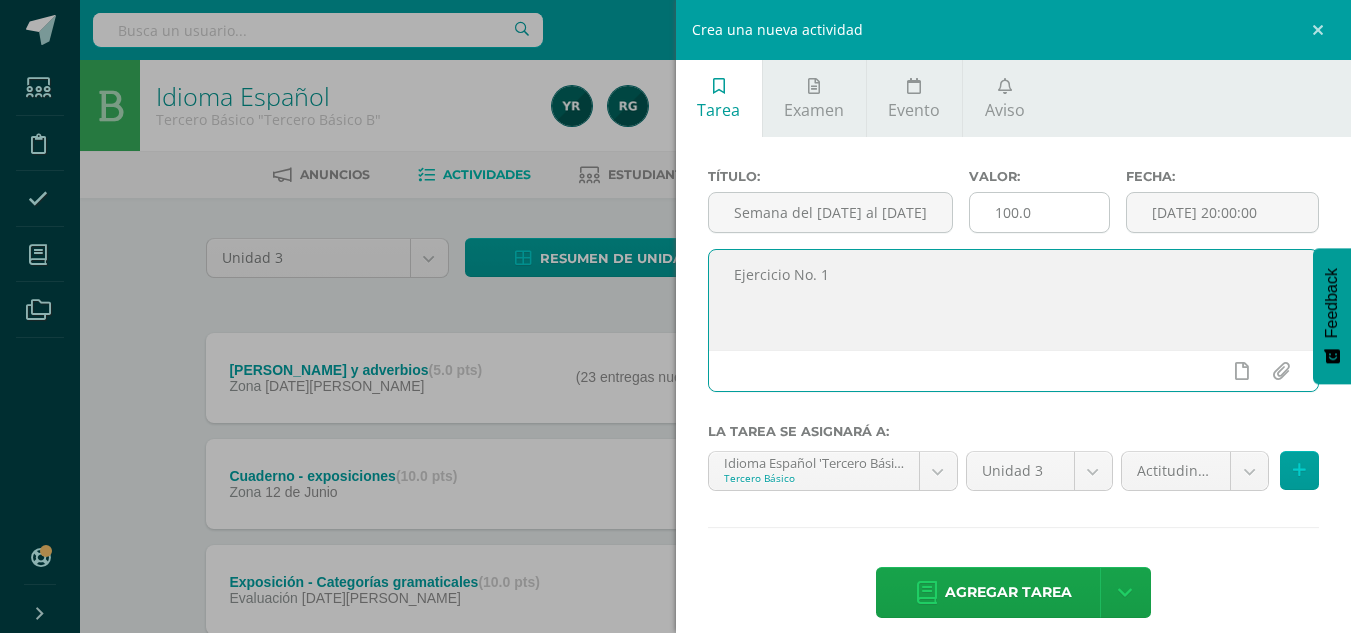 type on "Ejercicio No. 1" 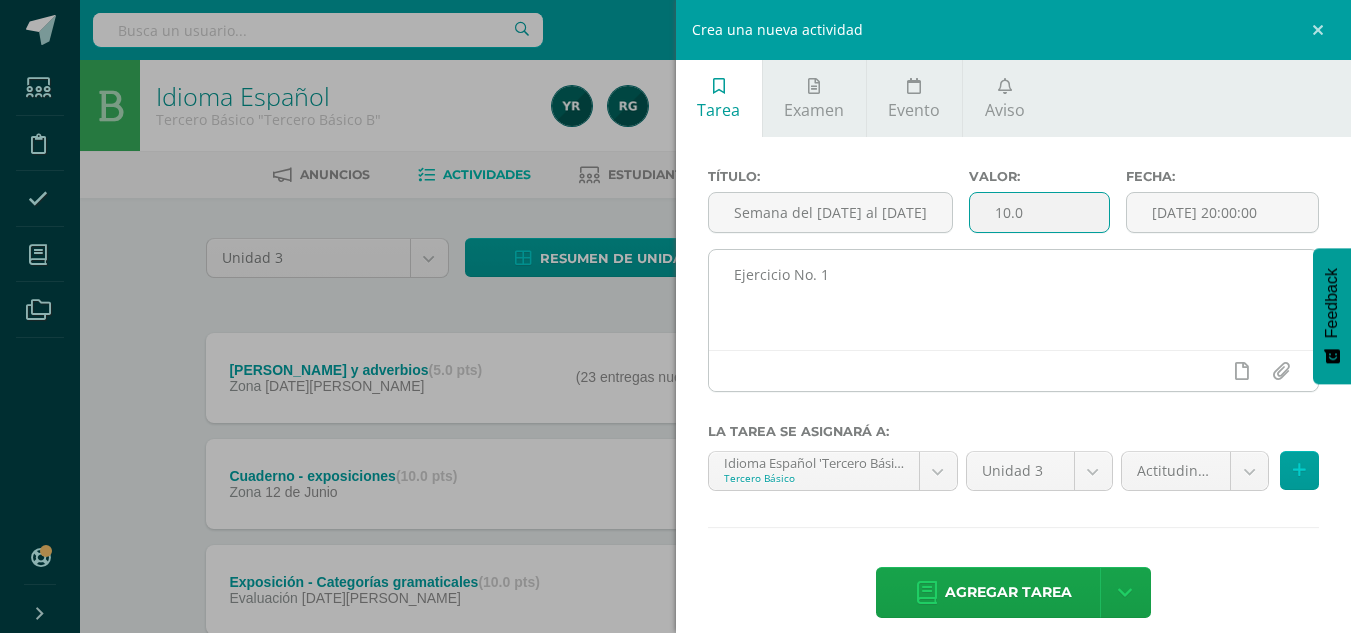 type on "10.0" 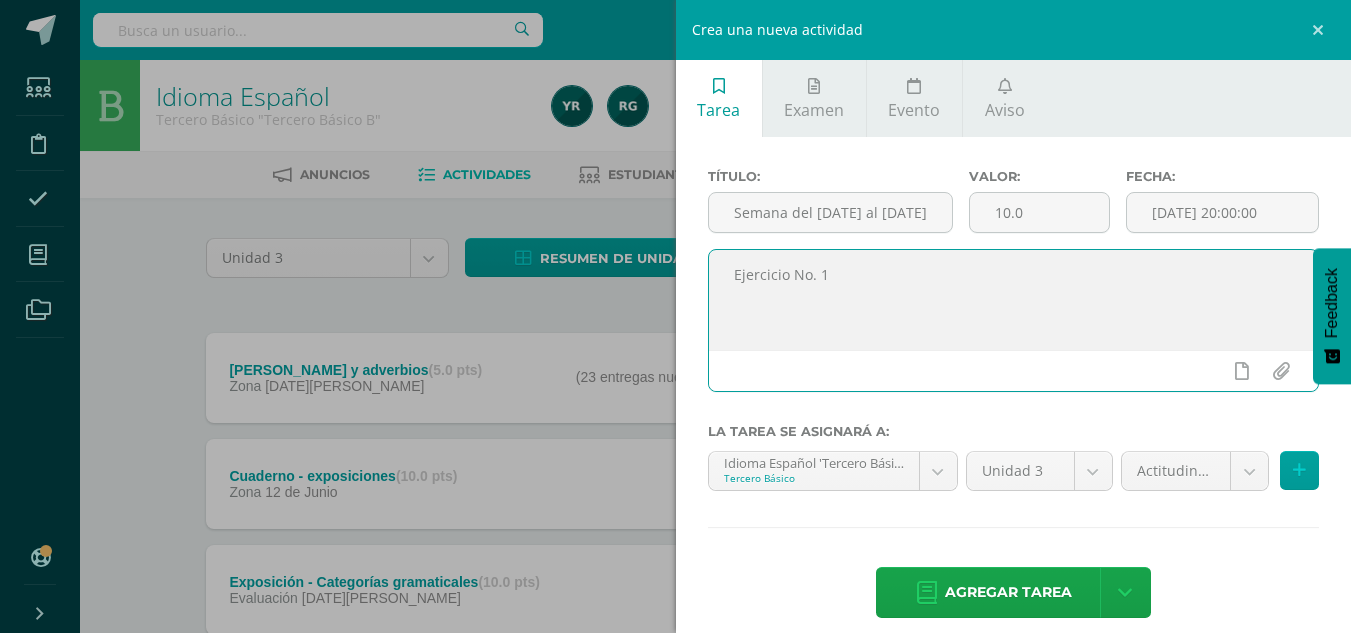 click on "Ejercicio No. 1" at bounding box center (1014, 300) 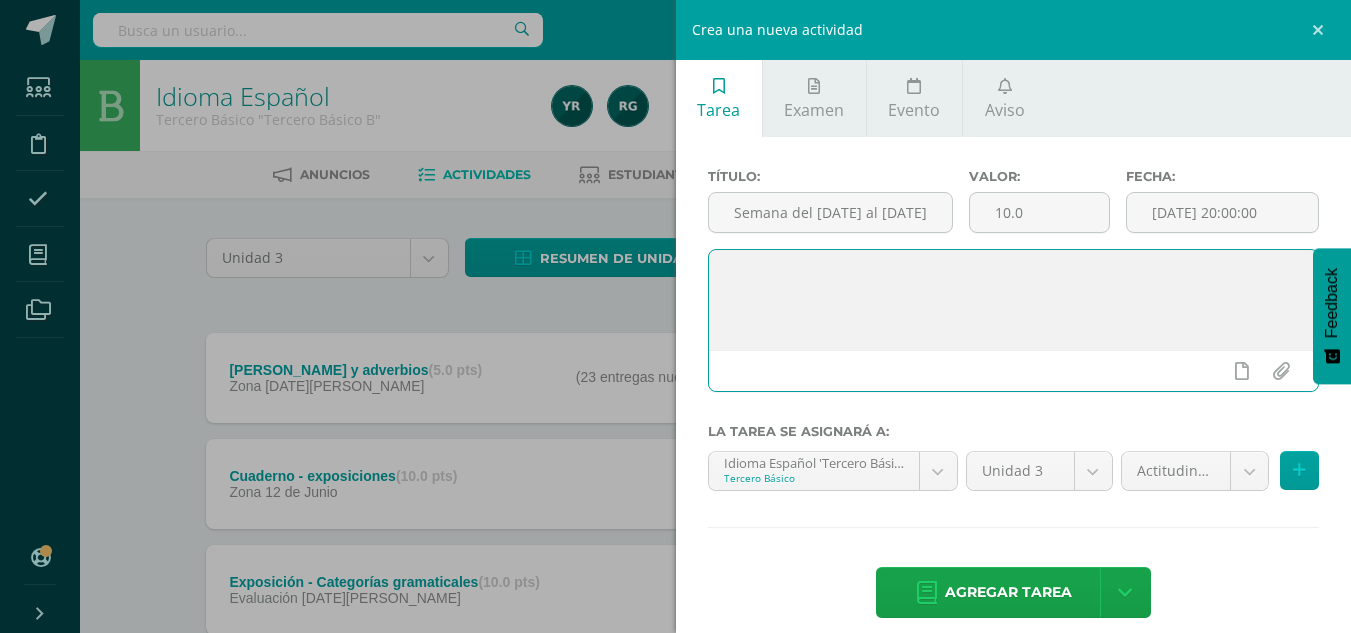 paste on "Semana del 7 al 10 de julio de 2025
Ejercicio No. 1
Instrucciones: Emplea las conjunciones para enlazar las oraciones. Reescríbelas en una sola oración.
Tengo mucho frío. No usaré abrigo.
Mi primo vendrá a casa. Traerá los nuevos videojuegos.
En mi jardín hay una lupa. Identifiqué especies sorprendentes.
No fue a recibir clases. Envió una excusa para notificarlo.
Ejercicio No. 2
Instrucciones: Escribe una situación comunicativa en la que sean útiles las interjecciones expresadas.
¡Hola!
¡Zaz!
¡Alto!
Ejercicio No. 3
Instrucciones: Redacta oraciones que correspondan a la estructura planteada.
1 artículo – 2 sustantivos – 1 verbo – 1 adverbio
1 artículo – 1 sustantivo – 2 verbos – 1 adverbio
2 pronombres – 2 verbos – 2 adverbios
1 artículo – 2 sustantivos – 1 verbo
2 artículos – 1 verbo – 1 sustantivo – 1 conjunción
2 sustantivos – 2 verbos – 1 artículo – 1 verbo
1 sustantivo – 1 verbo – 1 sustantivo
1 artículo – 1 adverbio – 2 sustantivos
2 artículos – preposición – 2 verbos – 1 sustant..." 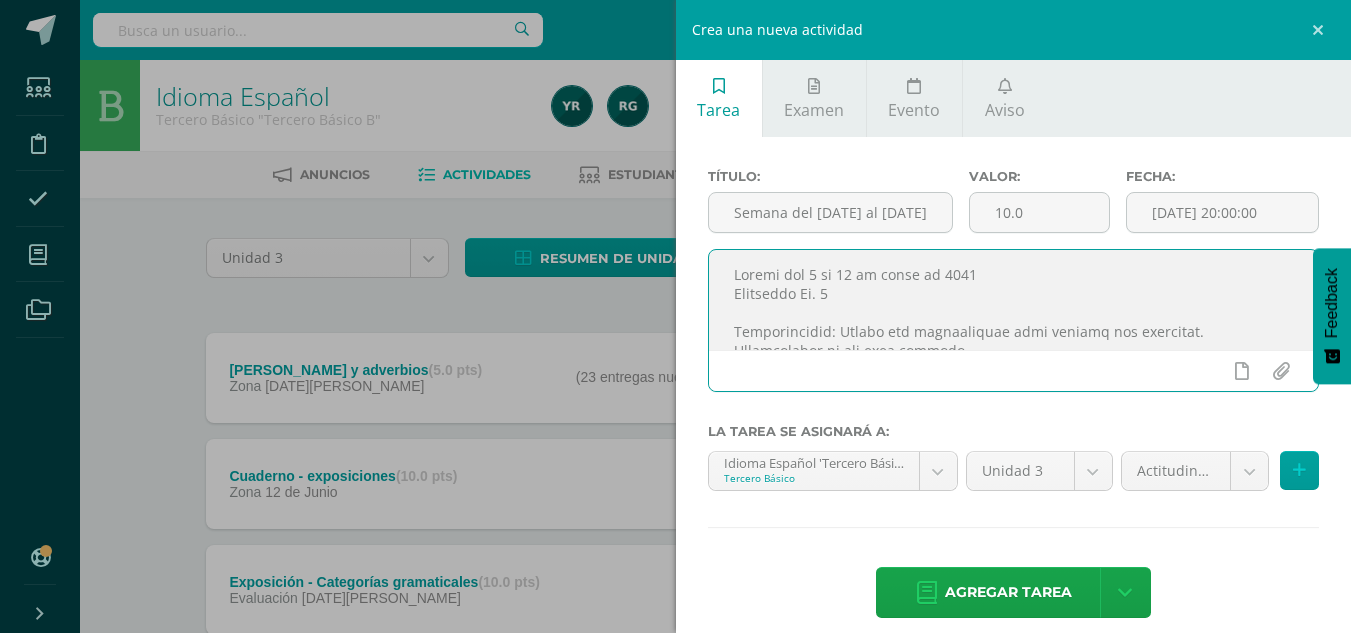 scroll, scrollTop: 581, scrollLeft: 0, axis: vertical 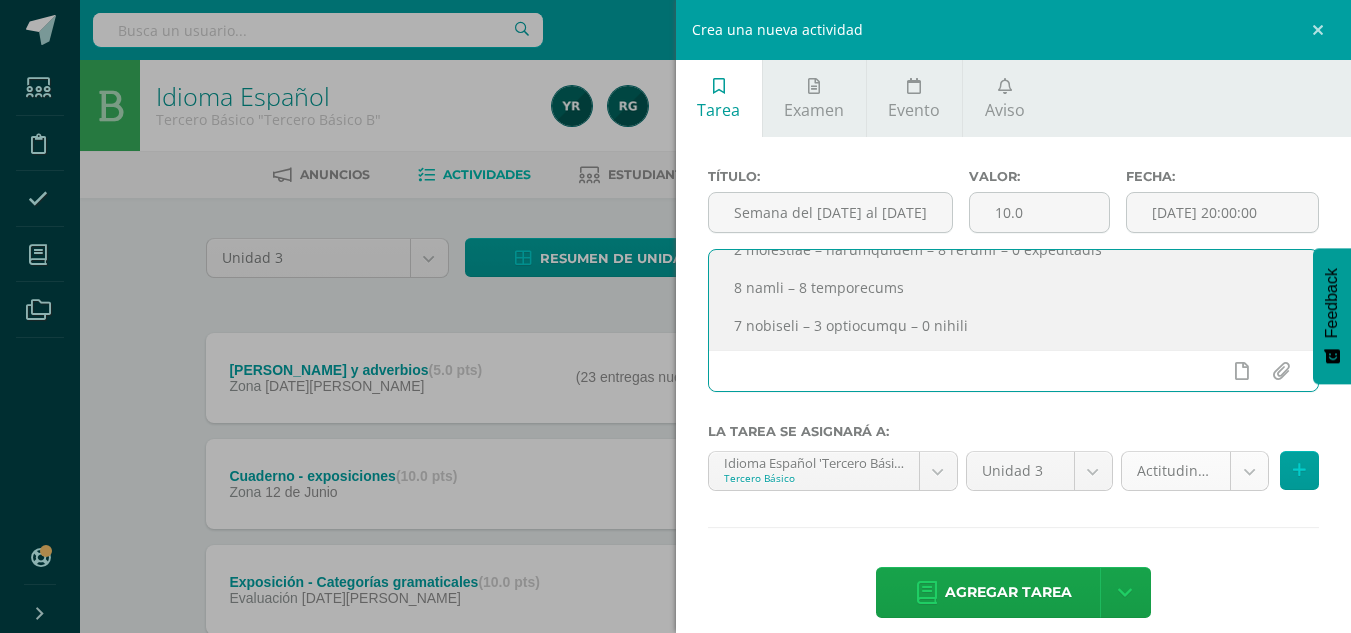 type on "Semana del 7 al 10 de julio de 2025
Ejercicio No. 1
Instrucciones: Emplea las conjunciones para enlazar las oraciones. Reescríbelas en una sola oración.
Tengo mucho frío. No usaré abrigo.
Mi primo vendrá a casa. Traerá los nuevos videojuegos.
En mi jardín hay una lupa. Identifiqué especies sorprendentes.
No fue a recibir clases. Envió una excusa para notificarlo.
Ejercicio No. 2
Instrucciones: Escribe una situación comunicativa en la que sean útiles las interjecciones expresadas.
¡Hola!
¡Zaz!
¡Alto!
Ejercicio No. 3
Instrucciones: Redacta oraciones que correspondan a la estructura planteada.
1 artículo – 2 sustantivos – 1 verbo – 1 adverbio
1 artículo – 1 sustantivo – 2 verbos – 1 adverbio
2 pronombres – 2 verbos – 2 adverbios
1 artículo – 2 sustantivos – 1 verbo
2 artículos – 1 verbo – 1 sustantivo – 1 conjunción
2 sustantivos – 2 verbos – 1 artículo – 1 verbo
1 sustantivo – 1 verbo – 1 sustantivo
1 artículo – 1 adverbio – 2 sustantivos
2 artículos – preposición – 2 v..." 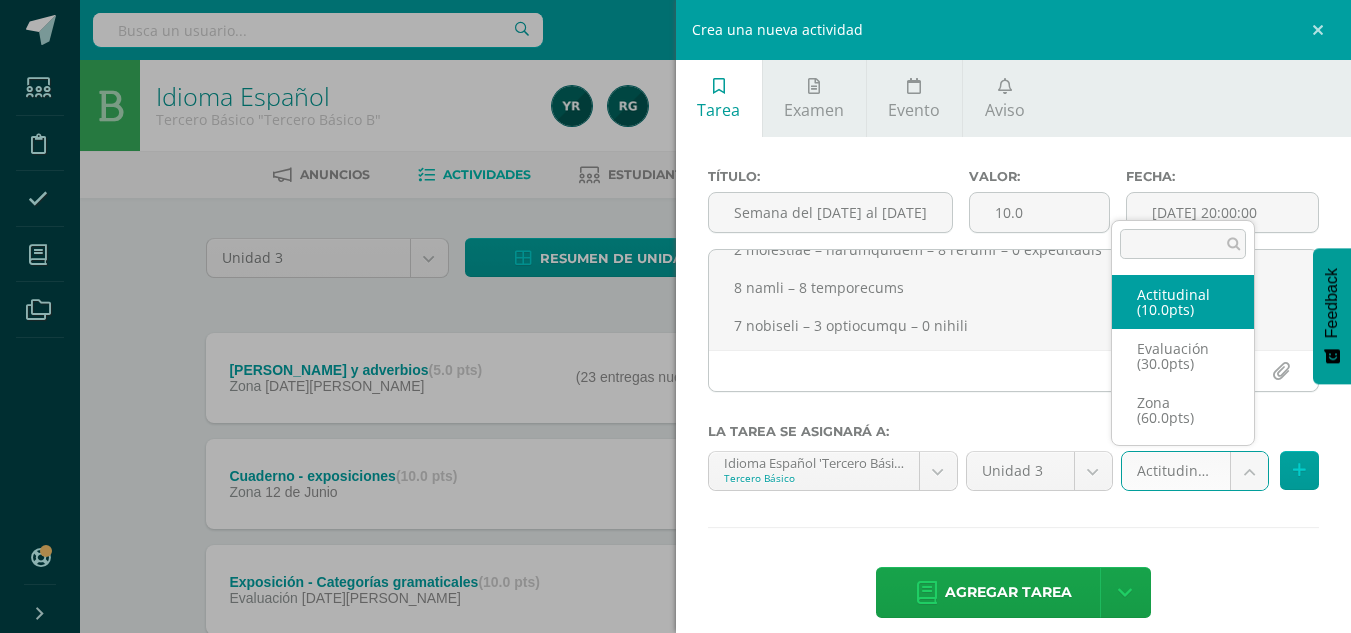 click on "Estudiantes Disciplina Asistencia Mis cursos Archivos Soporte
Centro de ayuda
Últimas actualizaciones
10+ Cerrar panel
Ciencias Sociales
Primero
Básico
"Primero Básico A"
Actividades Estudiantes Planificación Dosificación
Ciencias Sociales
Primero
Básico
"Primero Básico B"
Actividades Estudiantes Planificación Dosificación
Idioma Español
Tercero
Básico
"Tercero Básico A"
Actividades Estudiantes Planificación Dosificación
Lectura
Actividades Avisos" at bounding box center (675, 437) 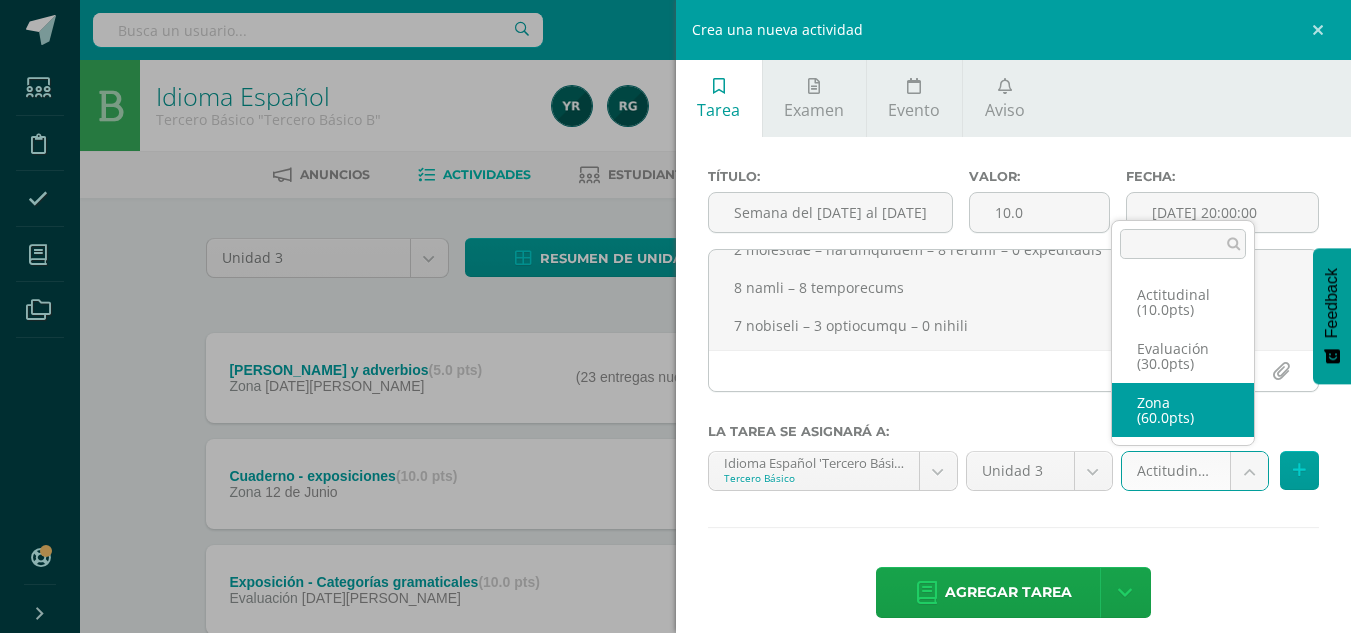 select on "102431" 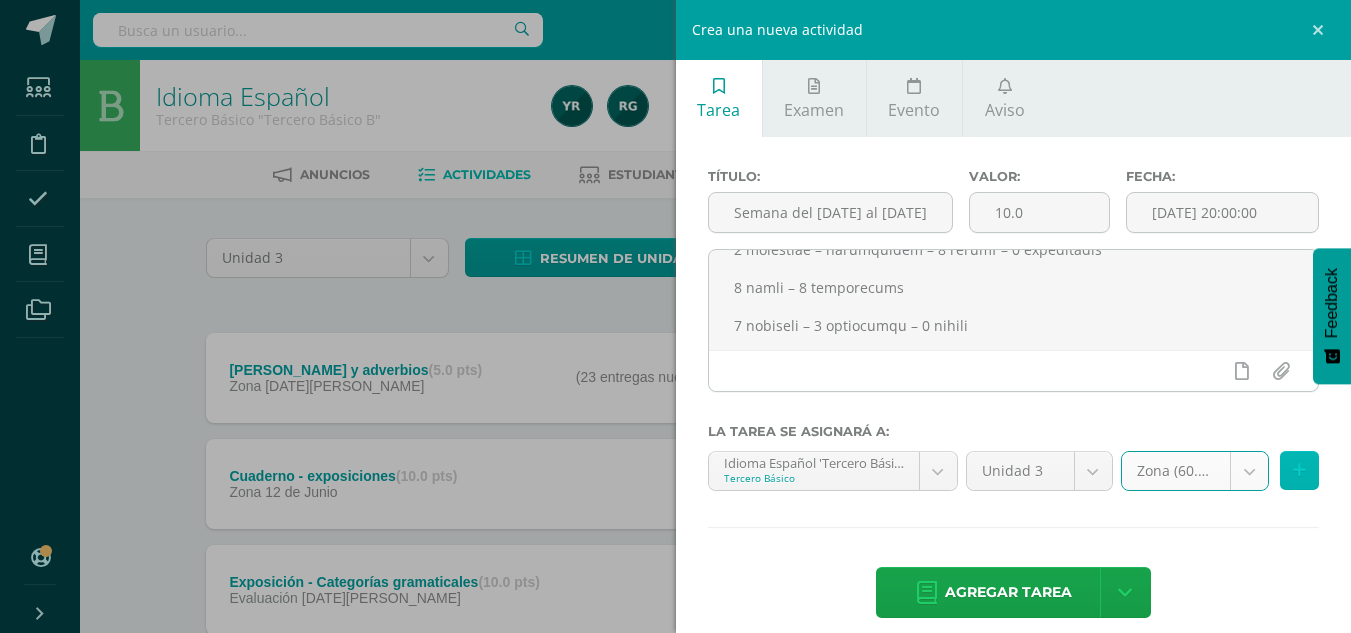 click at bounding box center [1299, 470] 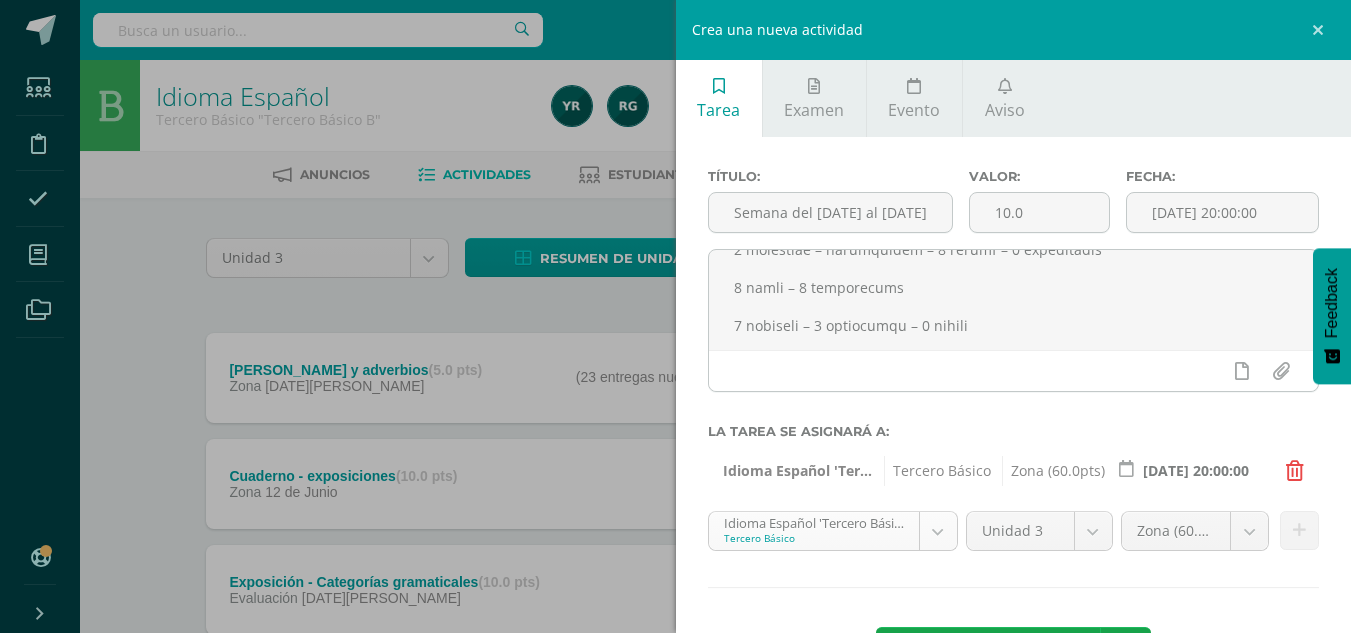 click on "Estudiantes Disciplina Asistencia Mis cursos Archivos Soporte
Centro de ayuda
Últimas actualizaciones
10+ Cerrar panel
Ciencias Sociales
Primero
Básico
"Primero Básico A"
Actividades Estudiantes Planificación Dosificación
Ciencias Sociales
Primero
Básico
"Primero Básico B"
Actividades Estudiantes Planificación Dosificación
Idioma Español
Tercero
Básico
"Tercero Básico A"
Actividades Estudiantes Planificación Dosificación
Lectura
Actividades Avisos" at bounding box center [675, 437] 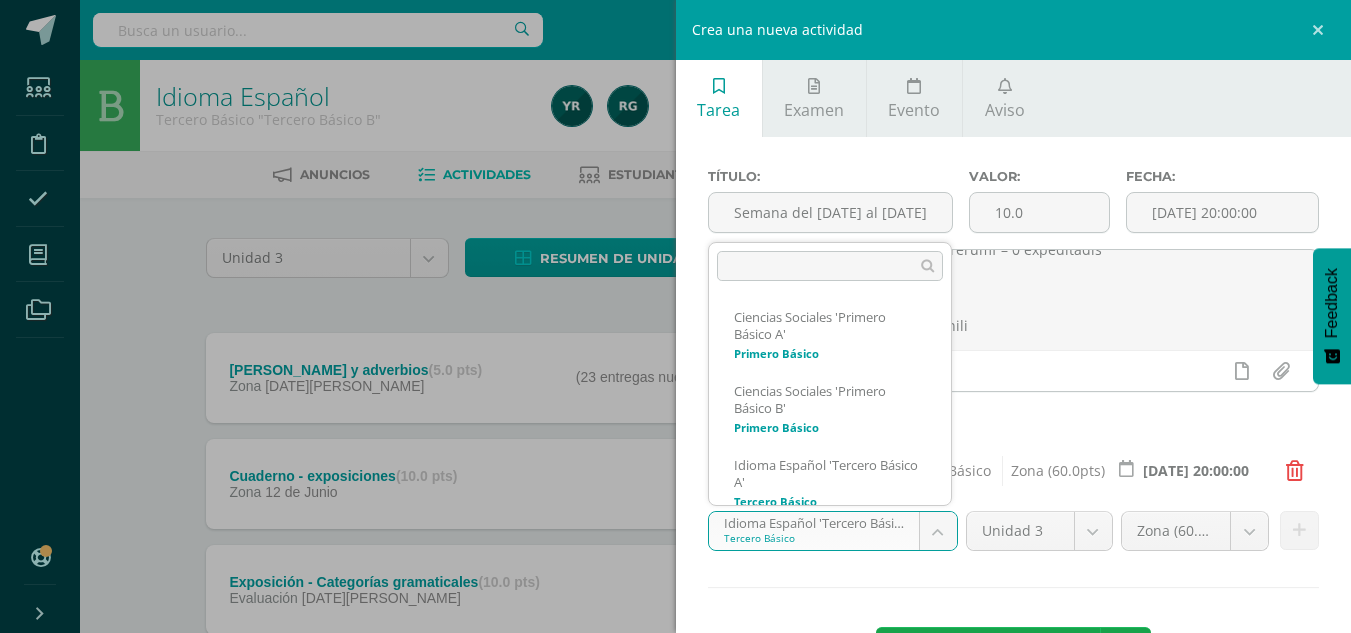 scroll, scrollTop: 88, scrollLeft: 0, axis: vertical 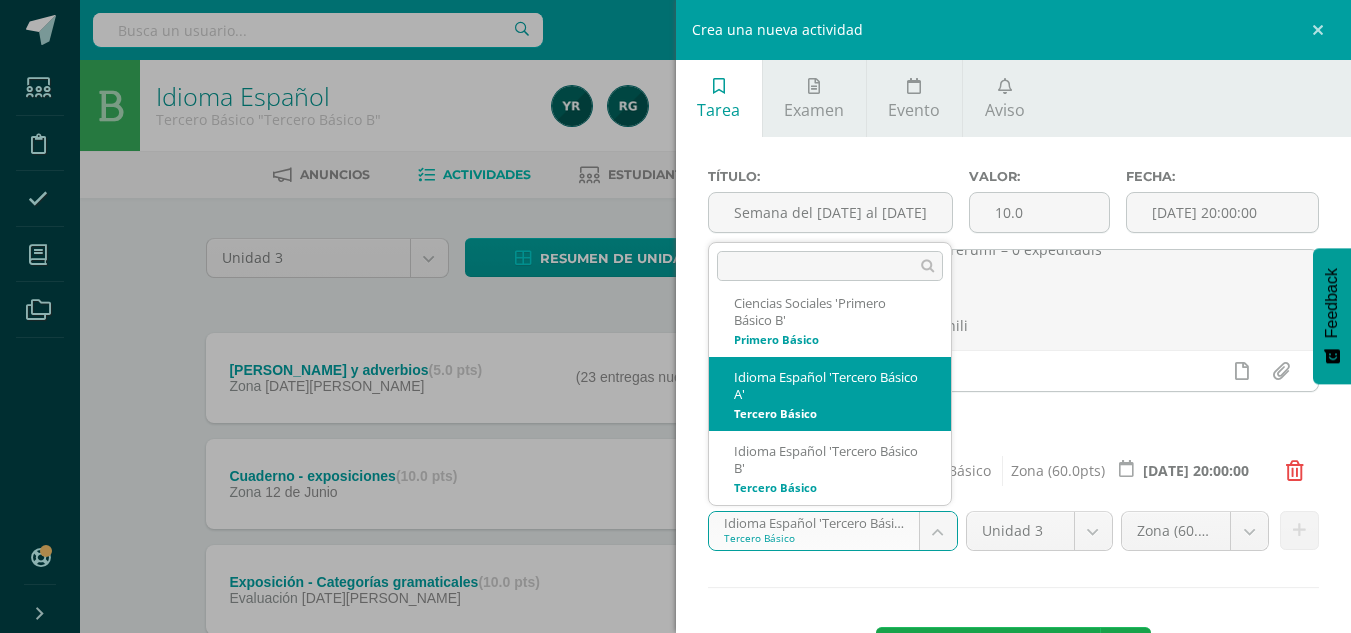 select on "91589" 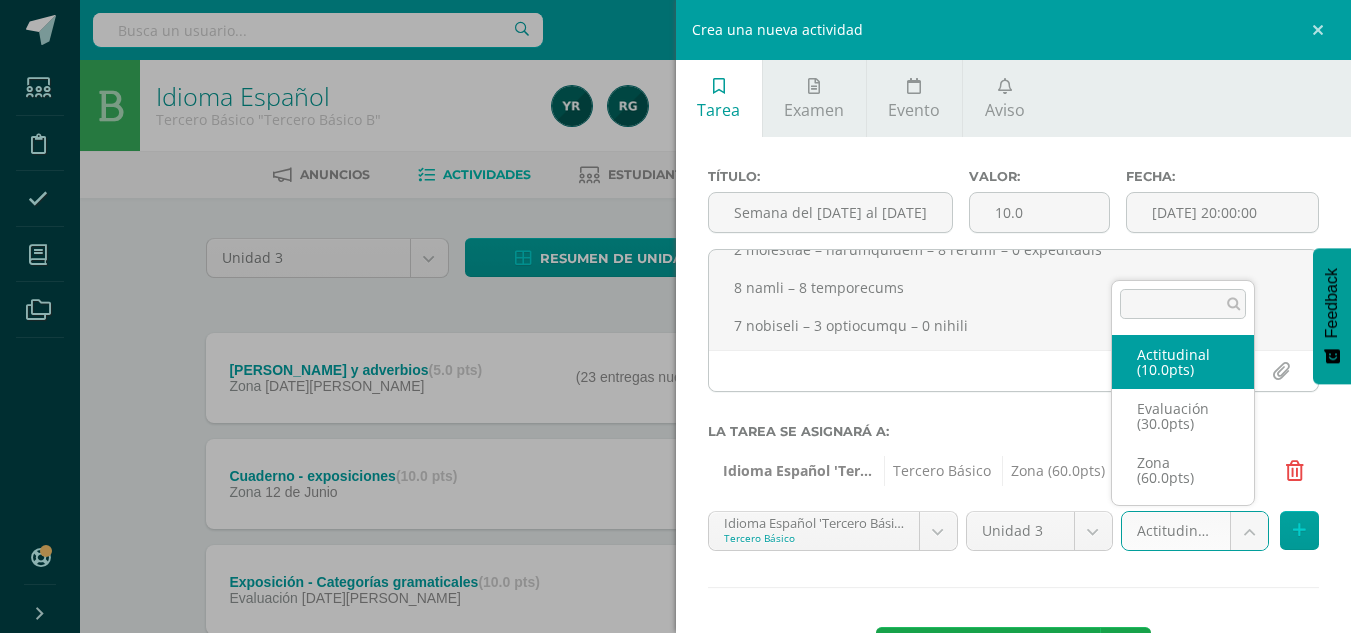 click on "Estudiantes Disciplina Asistencia Mis cursos Archivos Soporte
Centro de ayuda
Últimas actualizaciones
10+ Cerrar panel
Ciencias Sociales
Primero
Básico
"Primero Básico A"
Actividades Estudiantes Planificación Dosificación
Ciencias Sociales
Primero
Básico
"Primero Básico B"
Actividades Estudiantes Planificación Dosificación
Idioma Español
Tercero
Básico
"Tercero Básico A"
Actividades Estudiantes Planificación Dosificación
Lectura
Actividades Avisos" at bounding box center [675, 437] 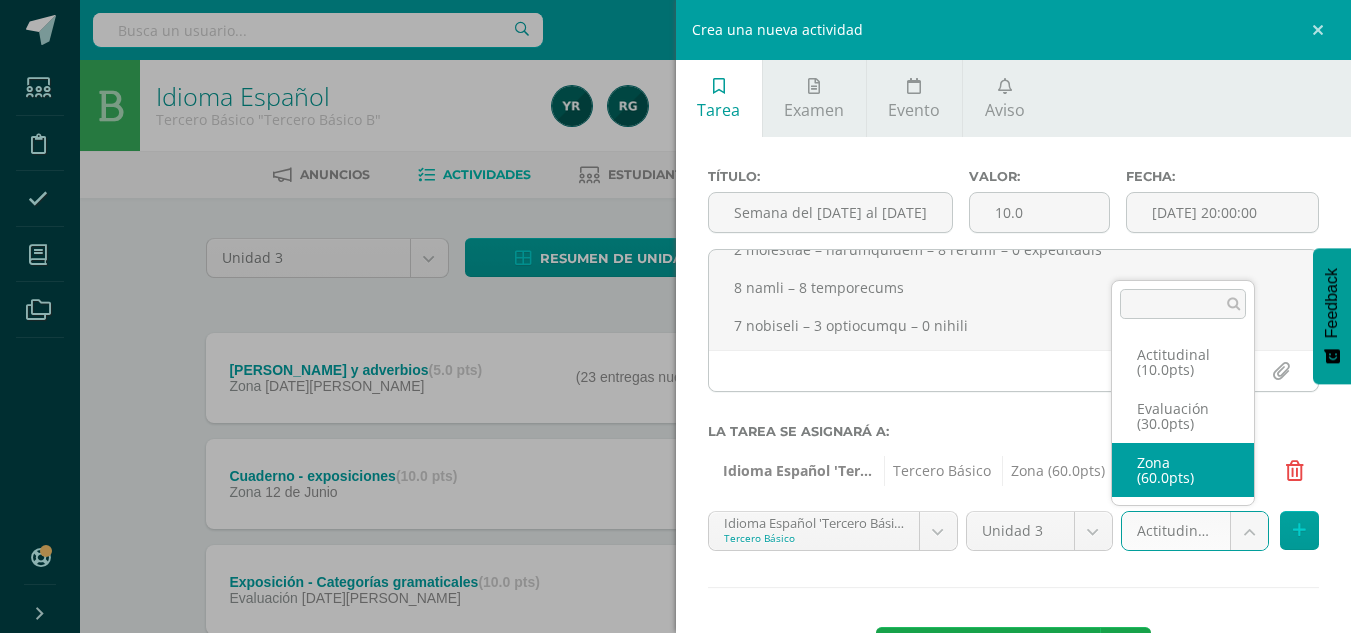 select on "102425" 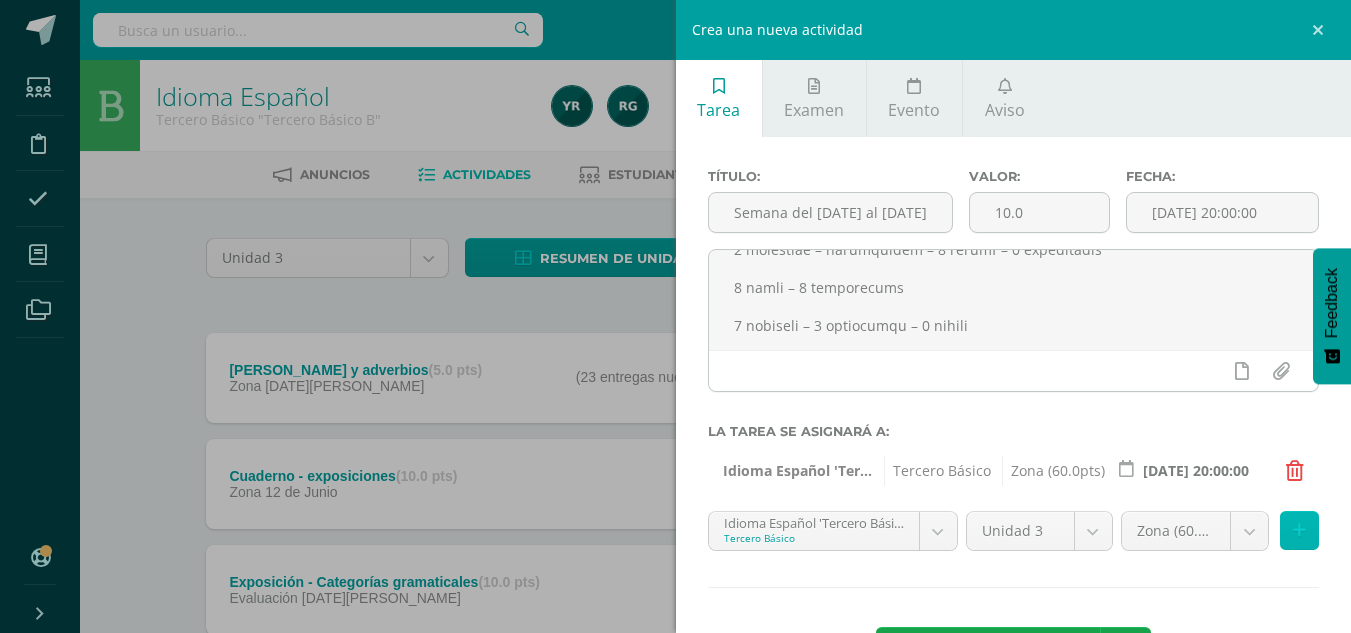 click at bounding box center [1299, 530] 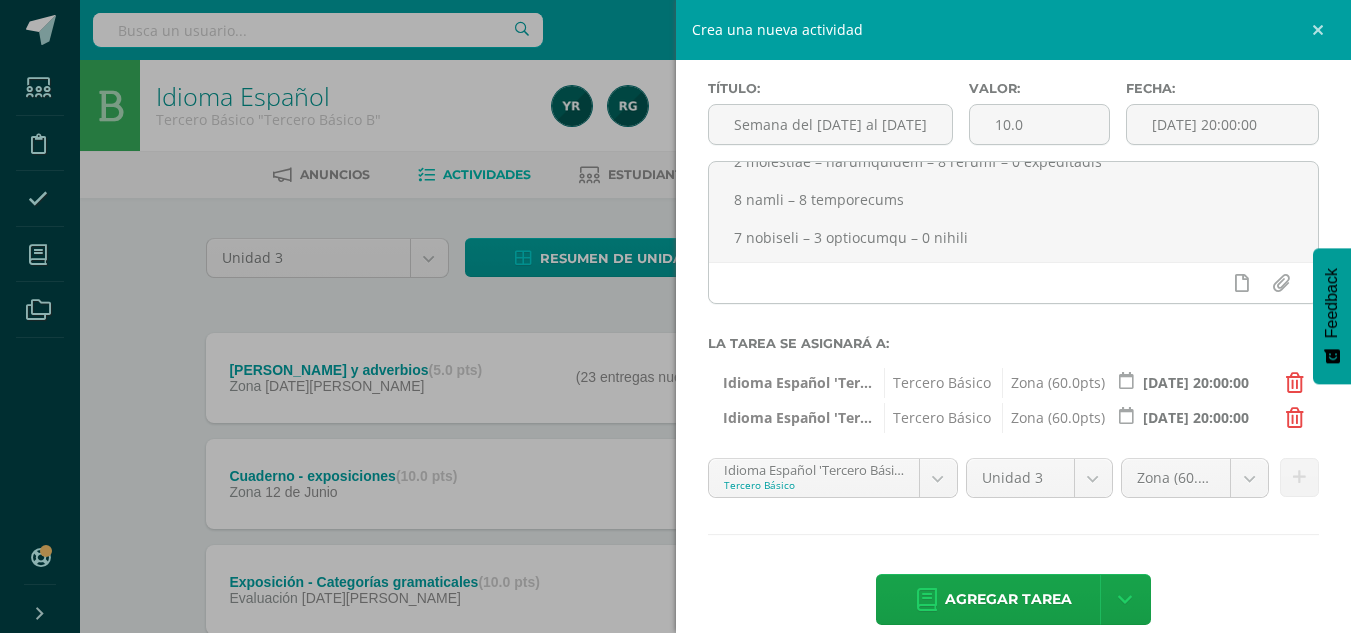 scroll, scrollTop: 116, scrollLeft: 0, axis: vertical 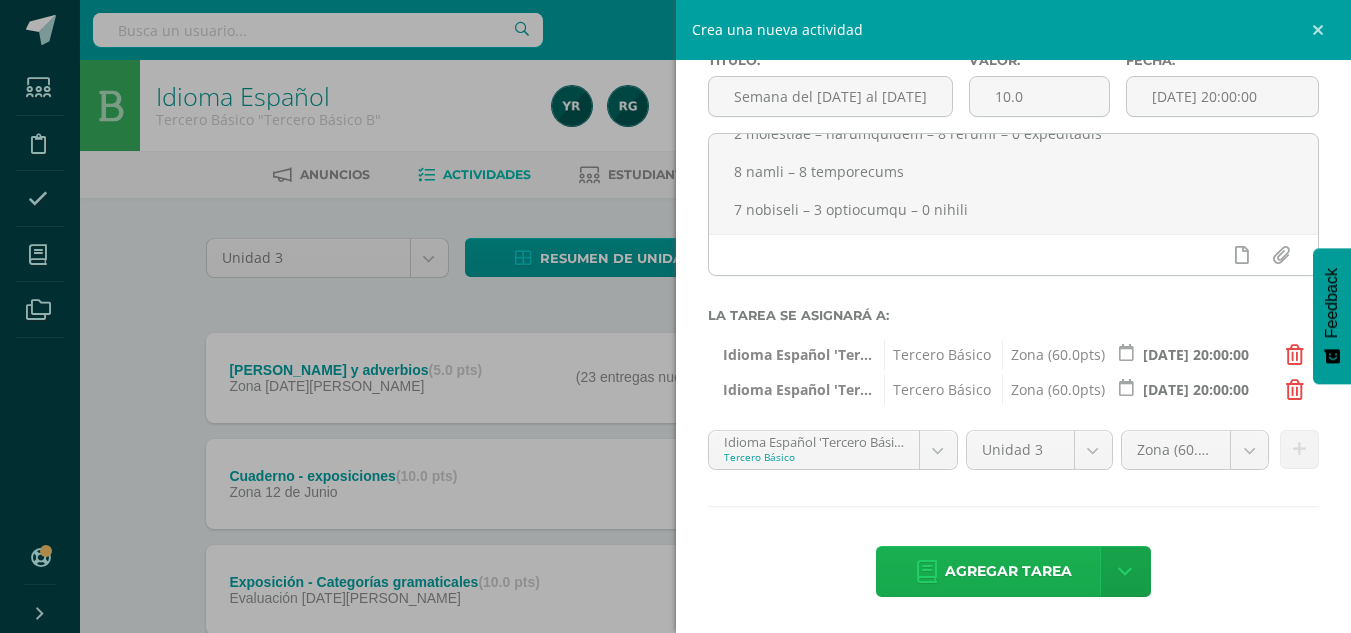 click on "Agregar tarea" at bounding box center (1008, 571) 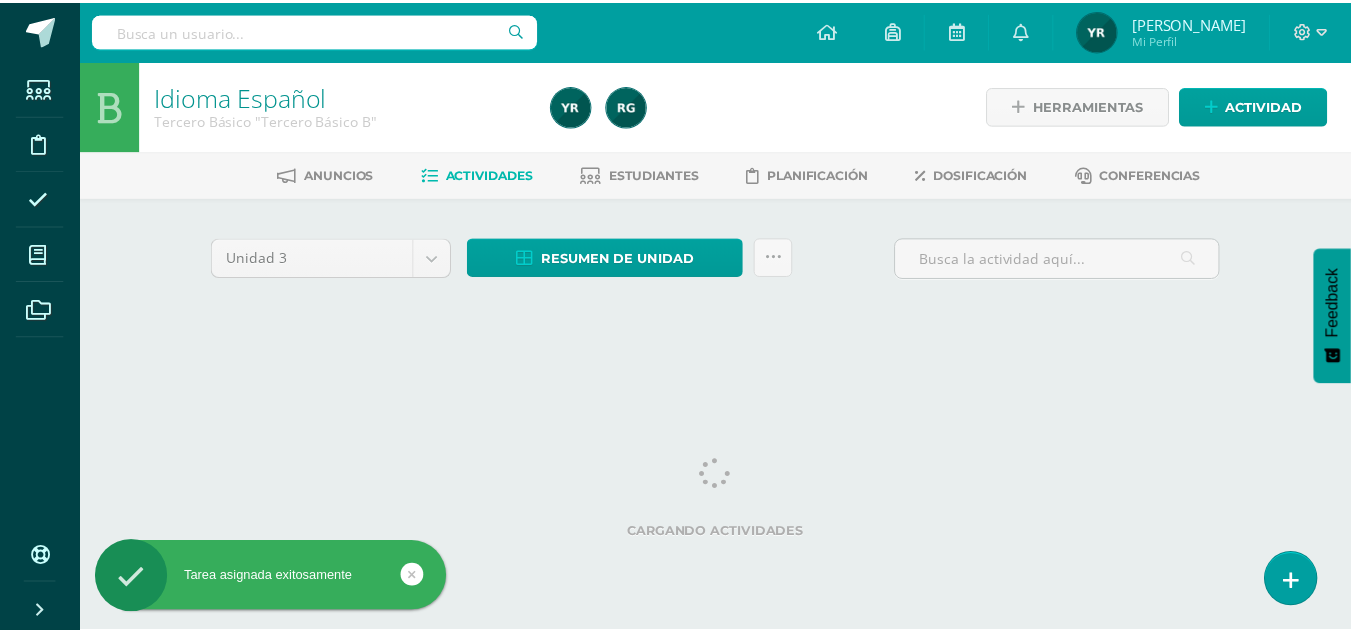scroll, scrollTop: 0, scrollLeft: 0, axis: both 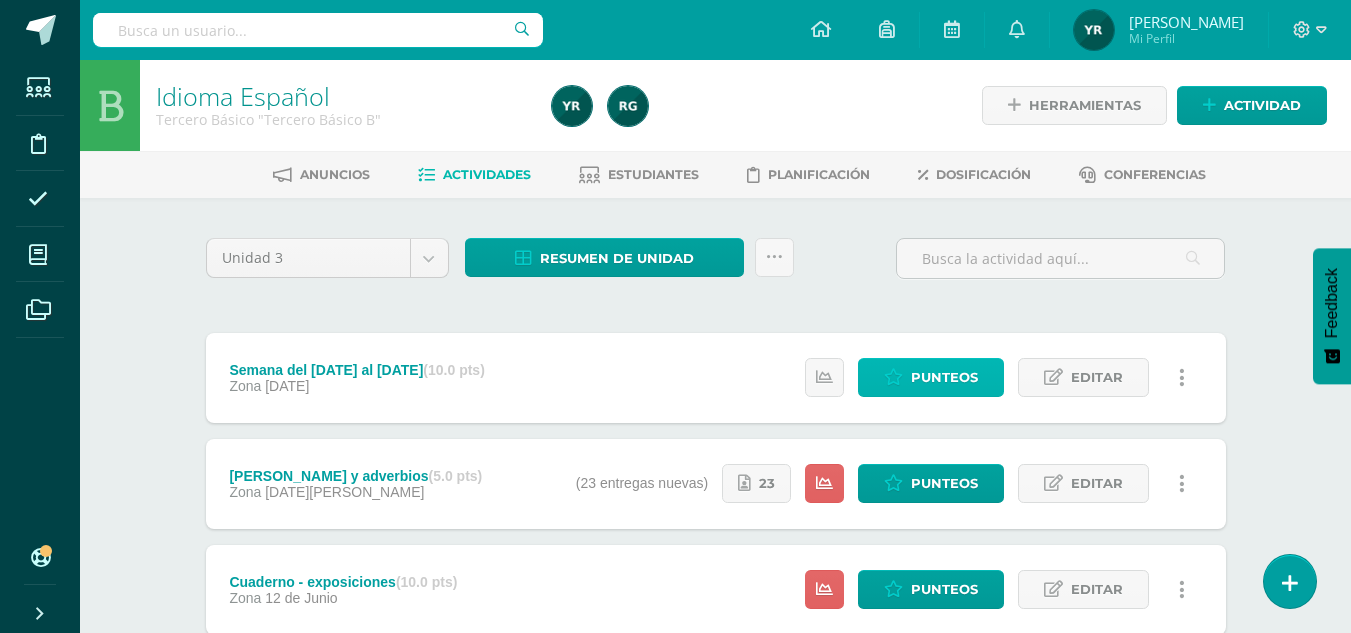 click on "Punteos" at bounding box center [944, 377] 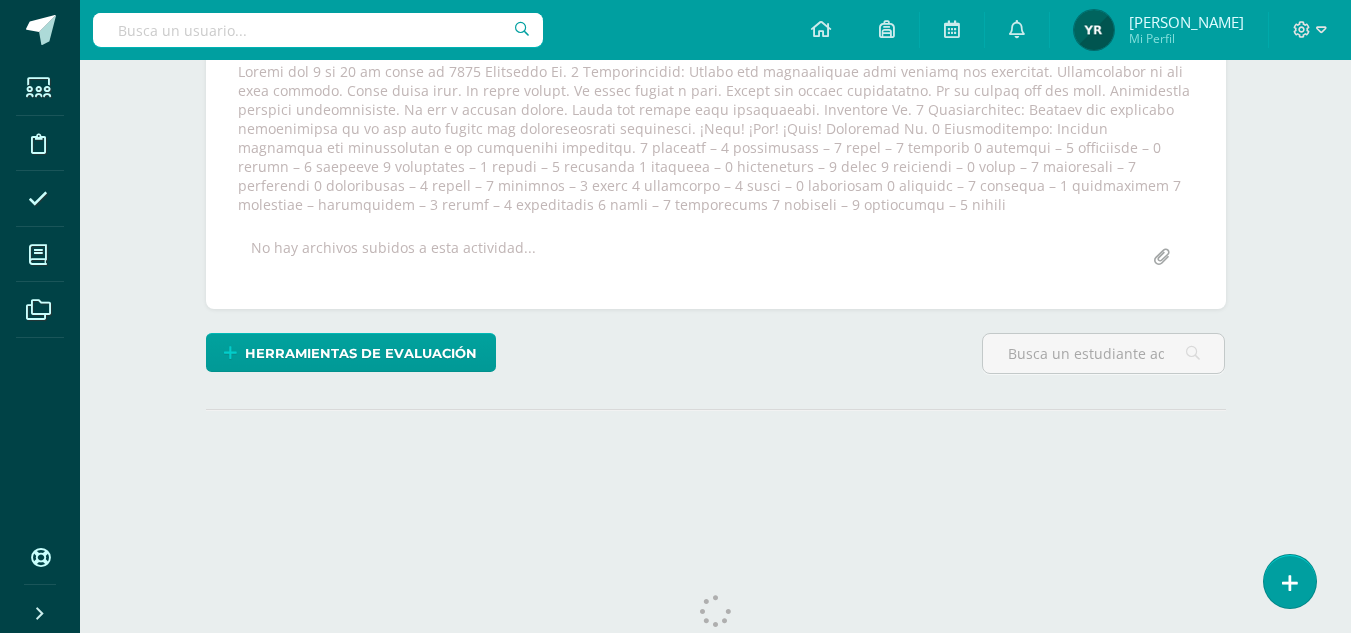 scroll, scrollTop: 0, scrollLeft: 0, axis: both 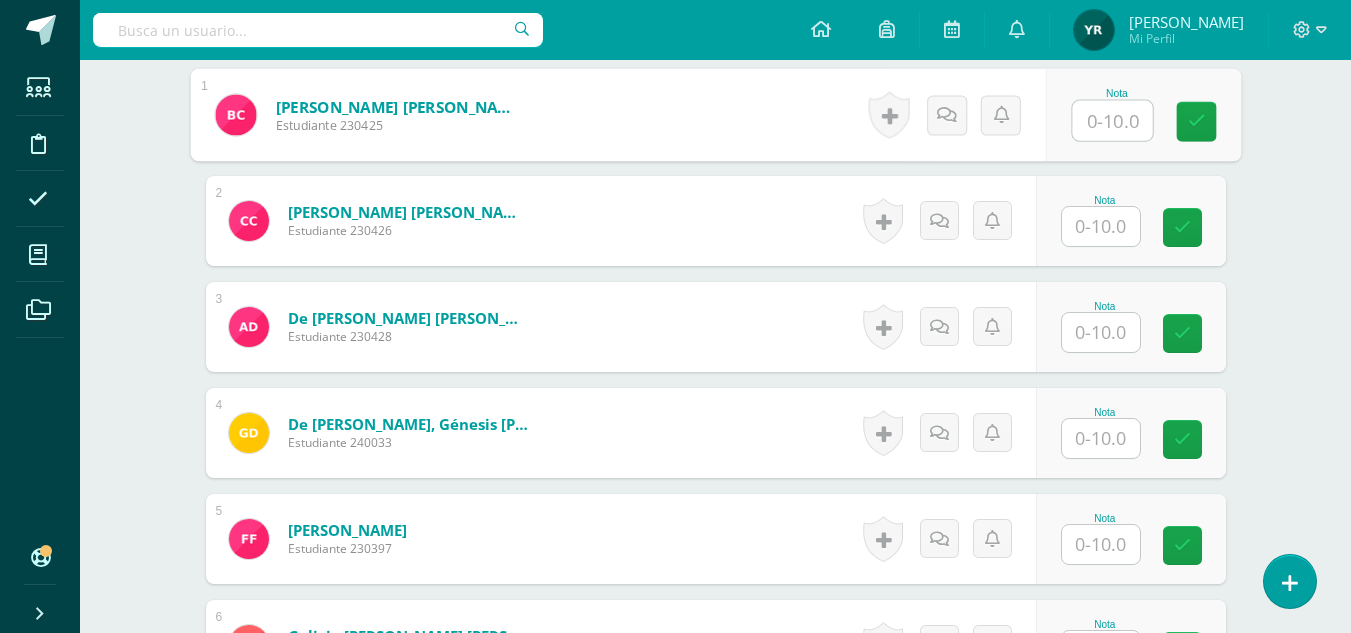 click at bounding box center (1112, 121) 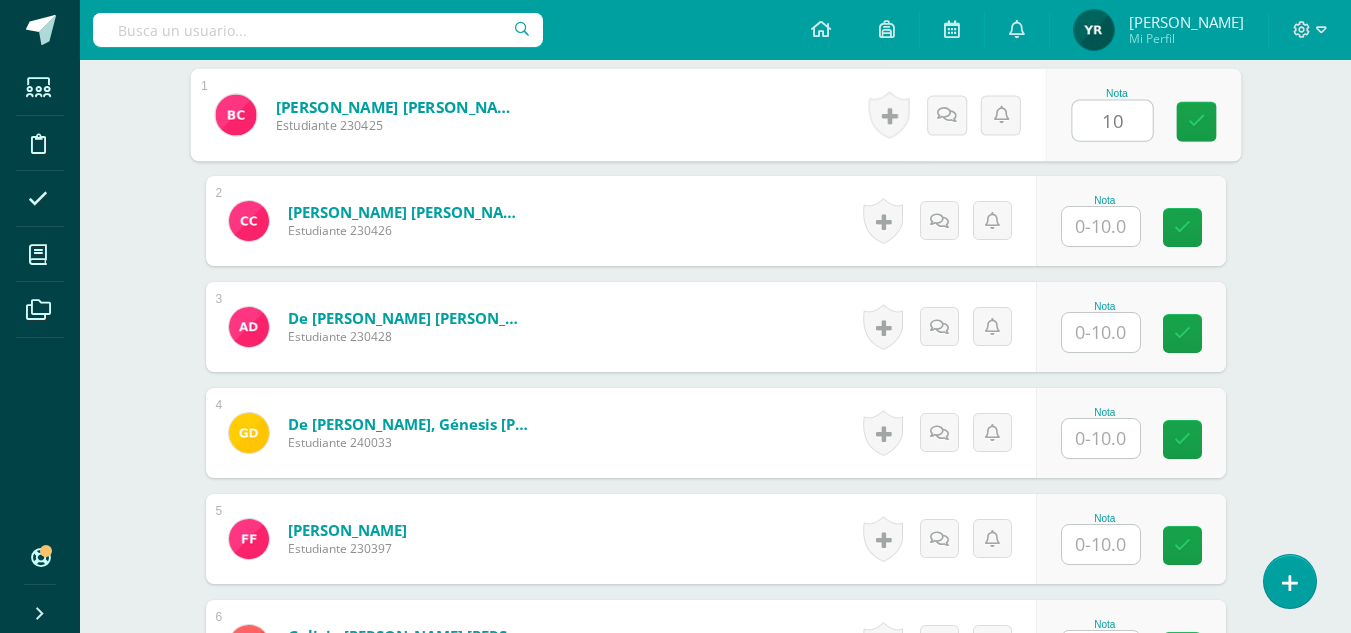 type on "10" 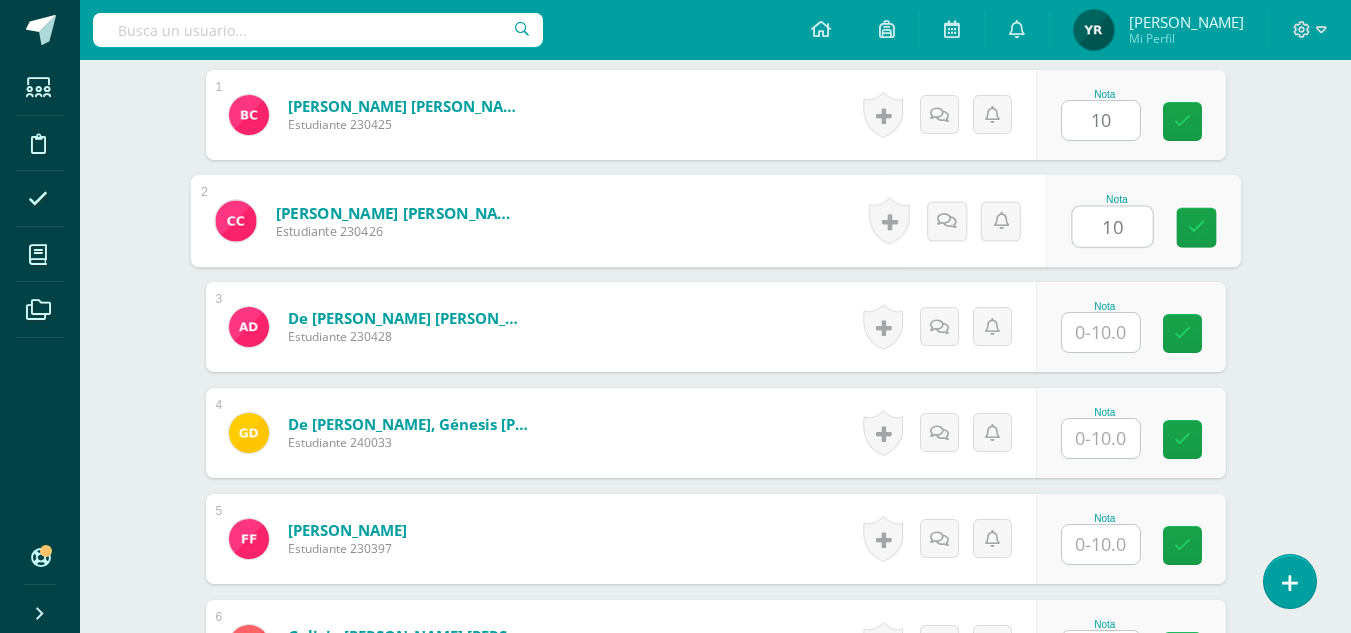 scroll, scrollTop: 778, scrollLeft: 0, axis: vertical 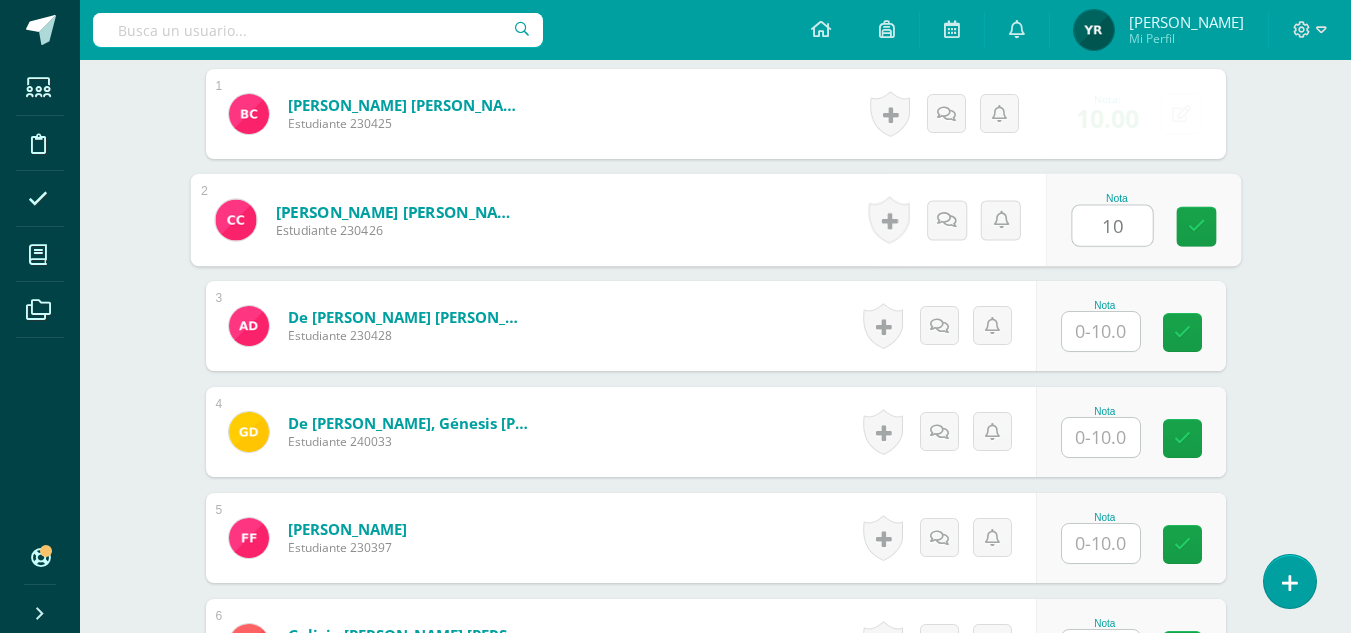 type on "10" 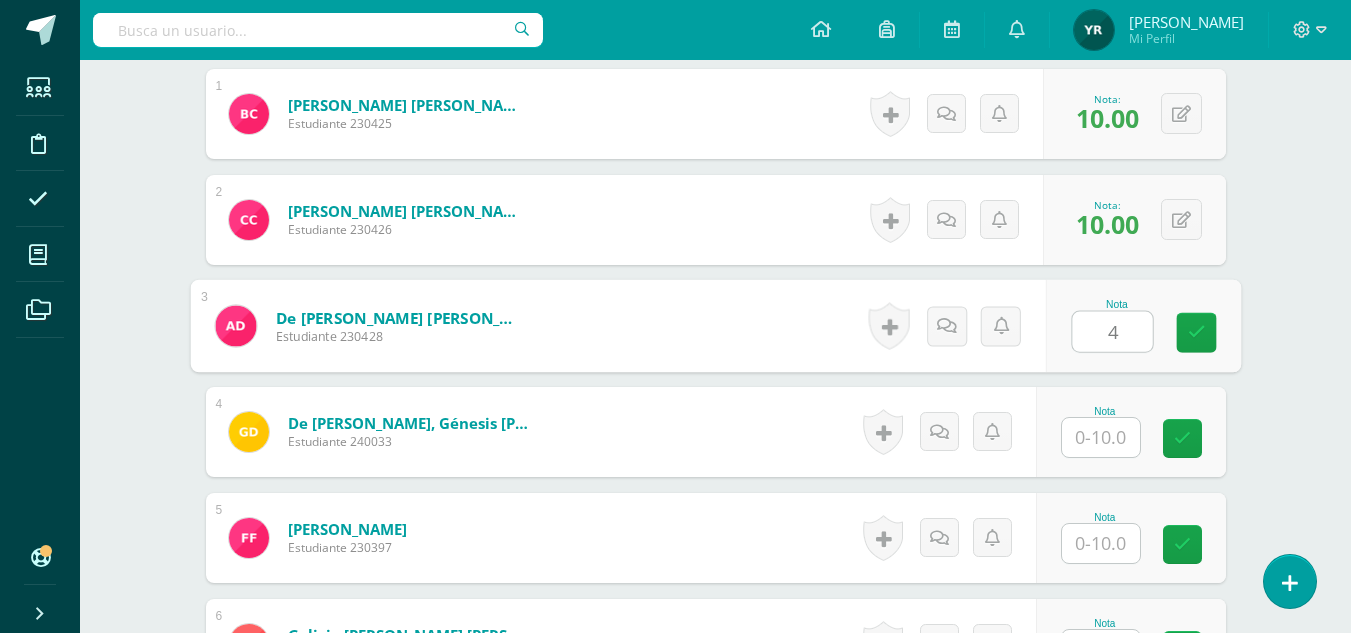 type on "4" 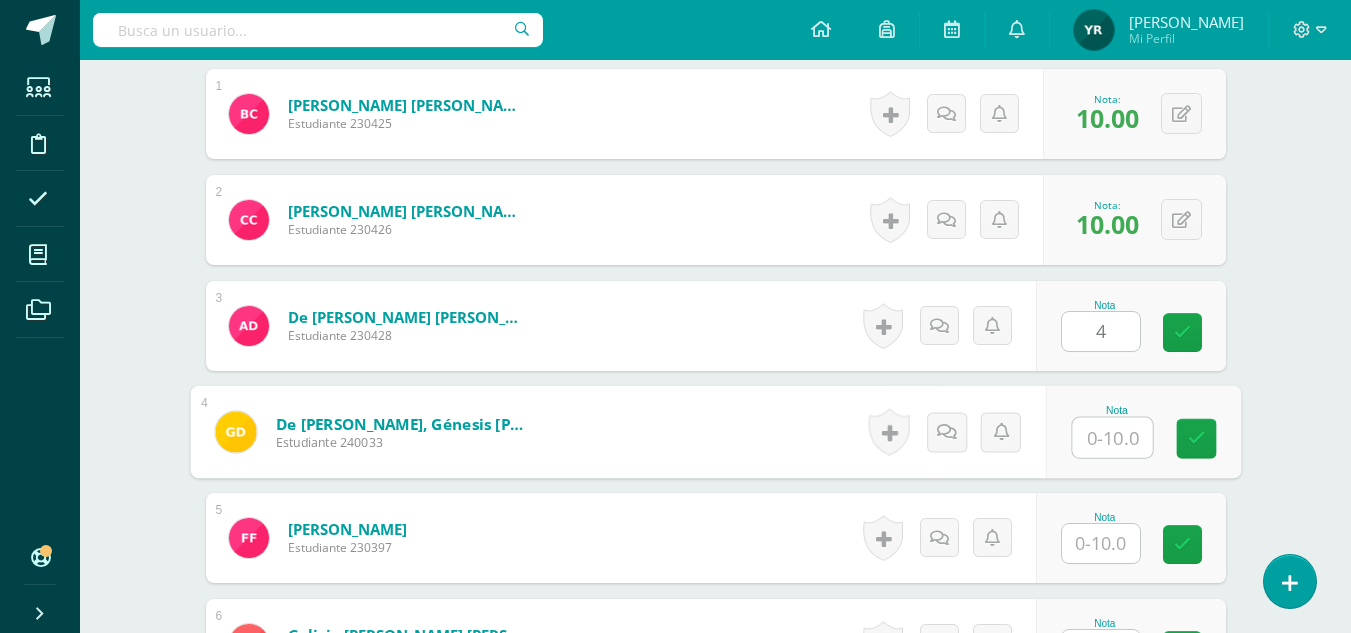 scroll, scrollTop: 779, scrollLeft: 0, axis: vertical 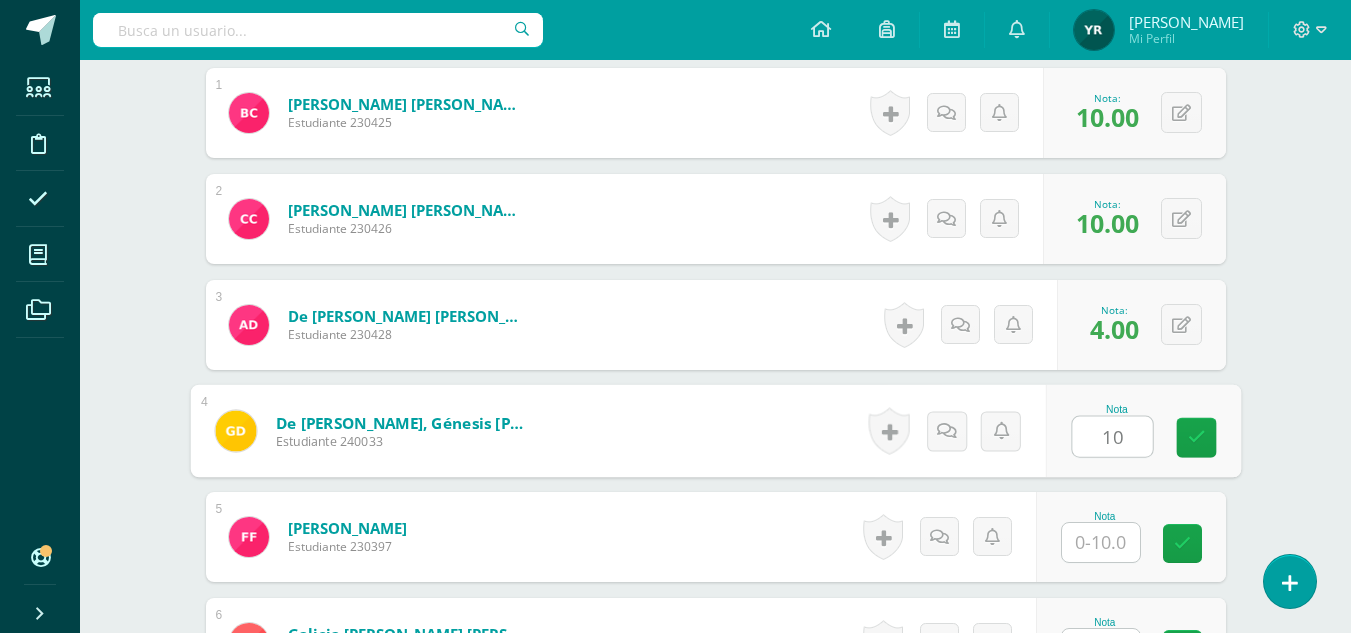 type on "10" 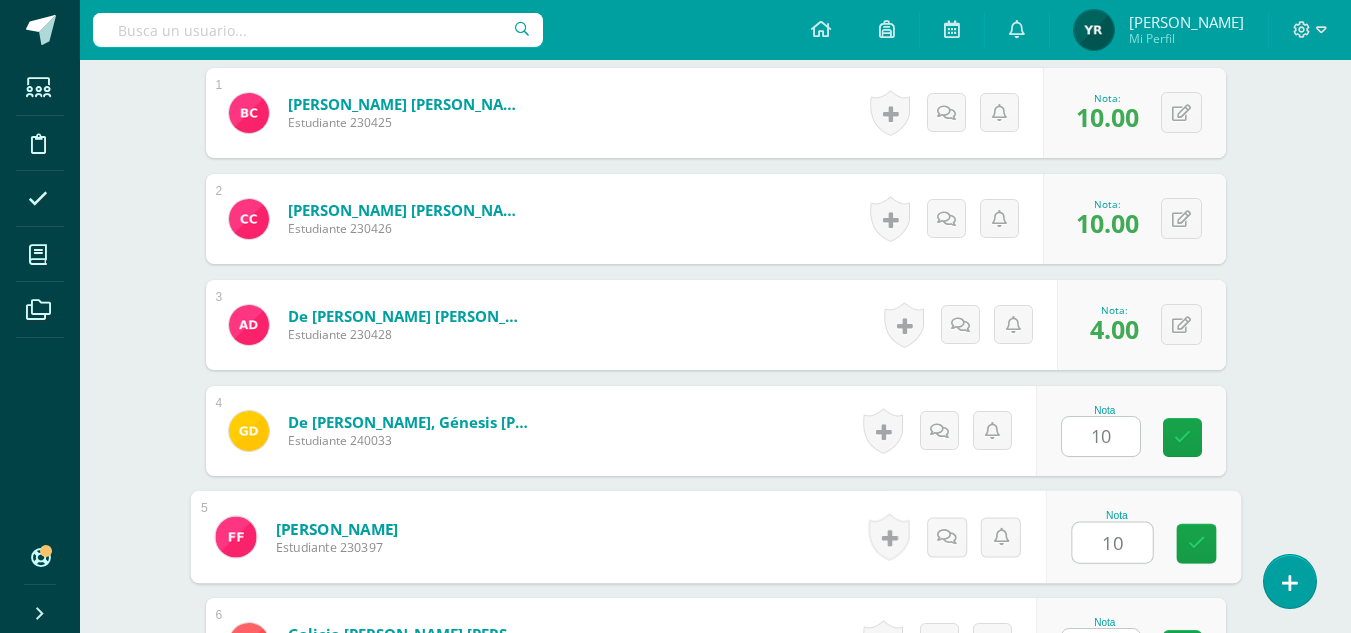 type on "10" 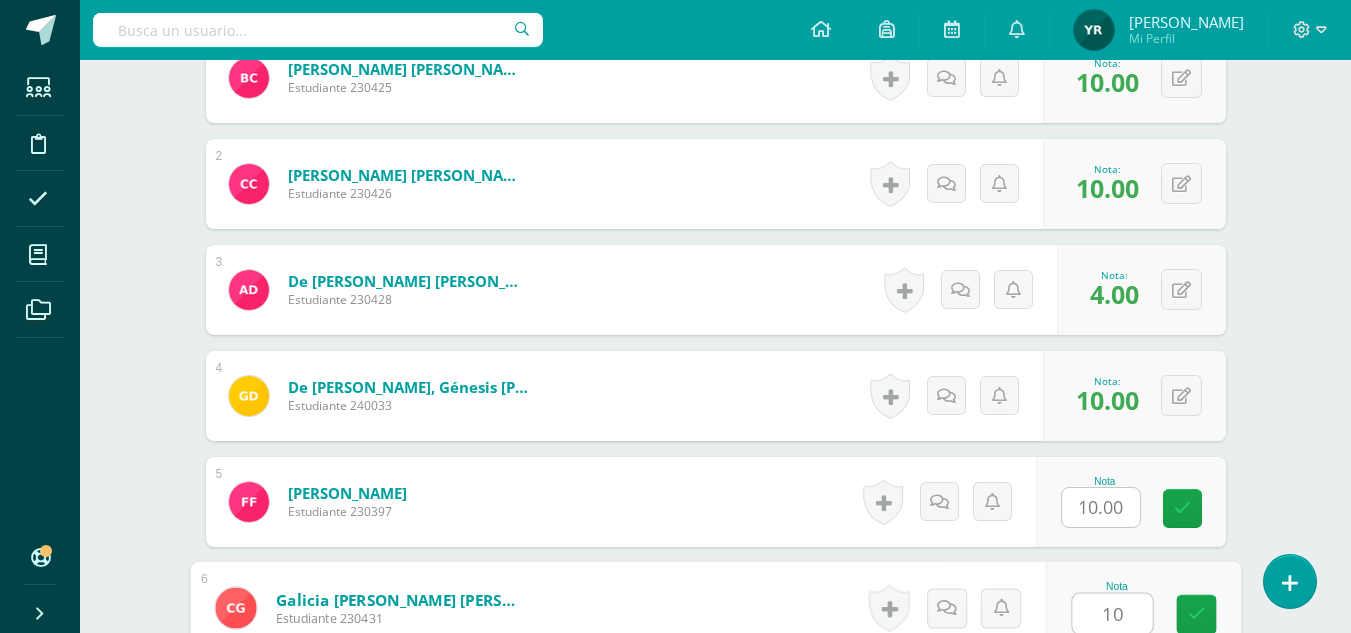 type on "10" 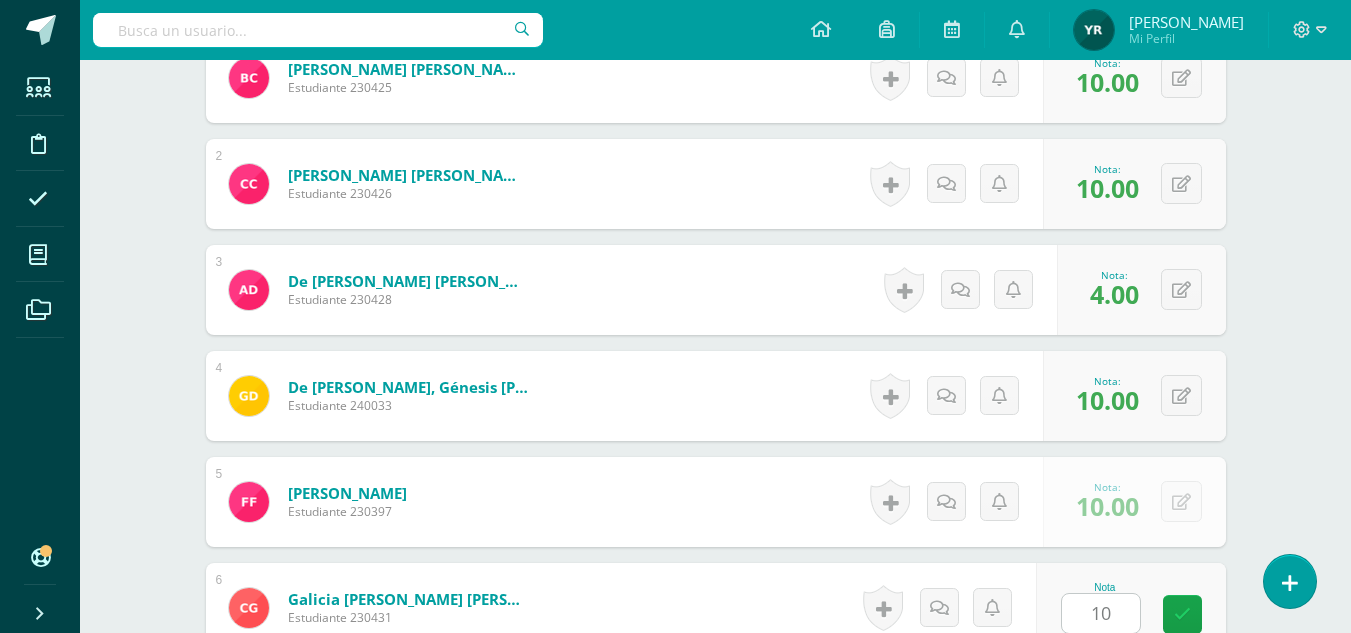 scroll, scrollTop: 1217, scrollLeft: 0, axis: vertical 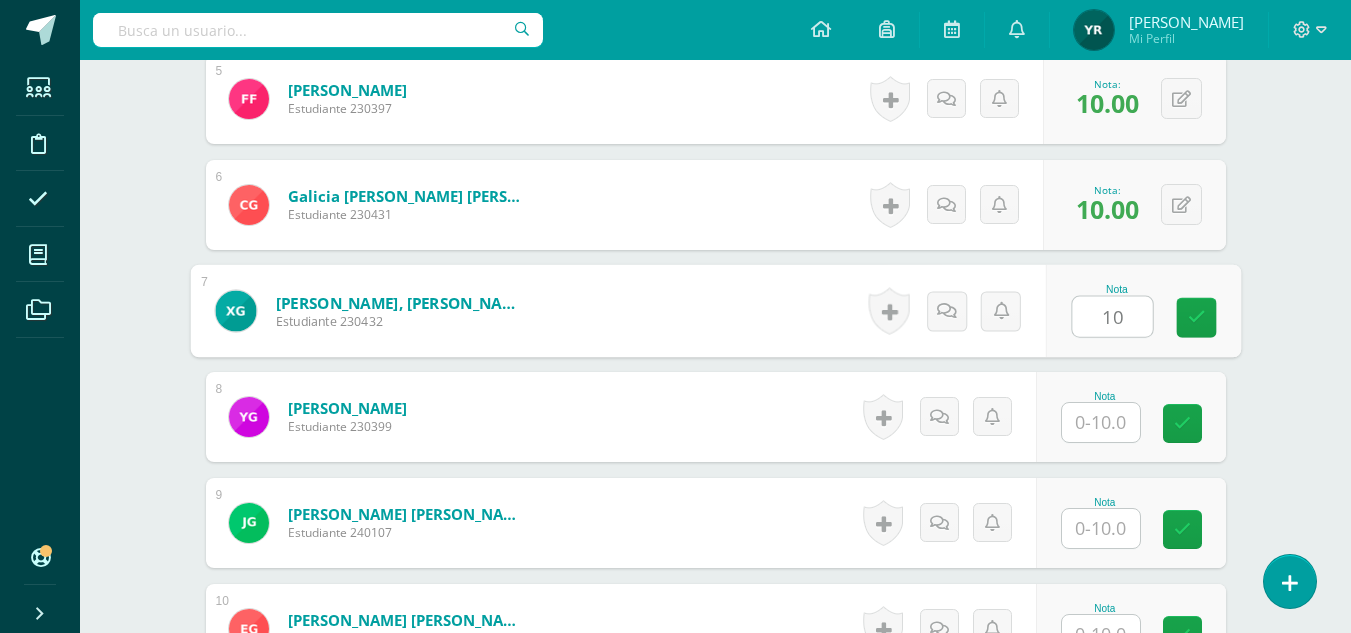 type on "10" 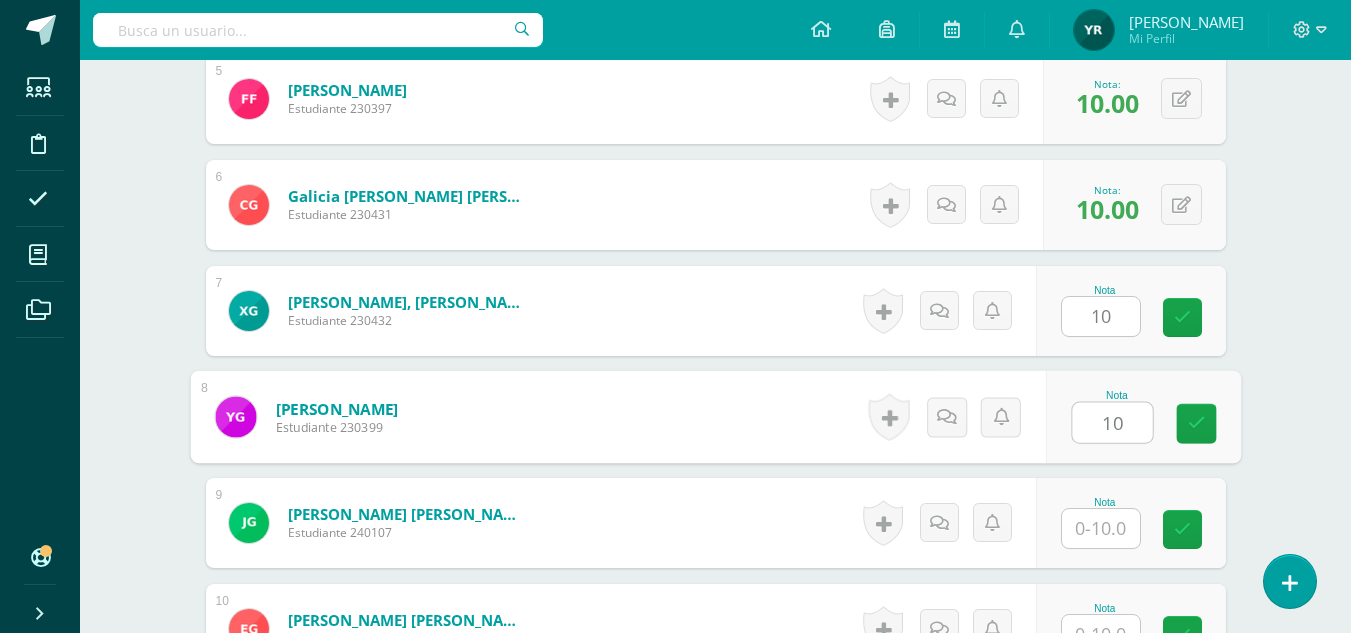 type on "10" 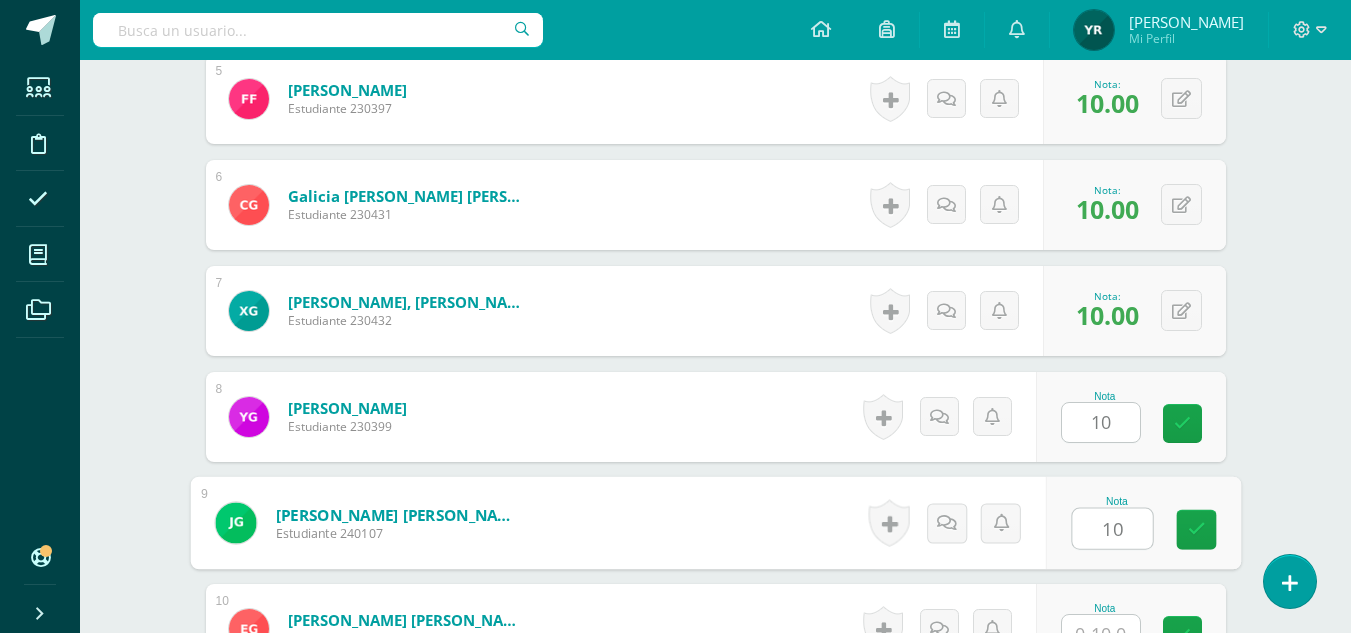 type on "10" 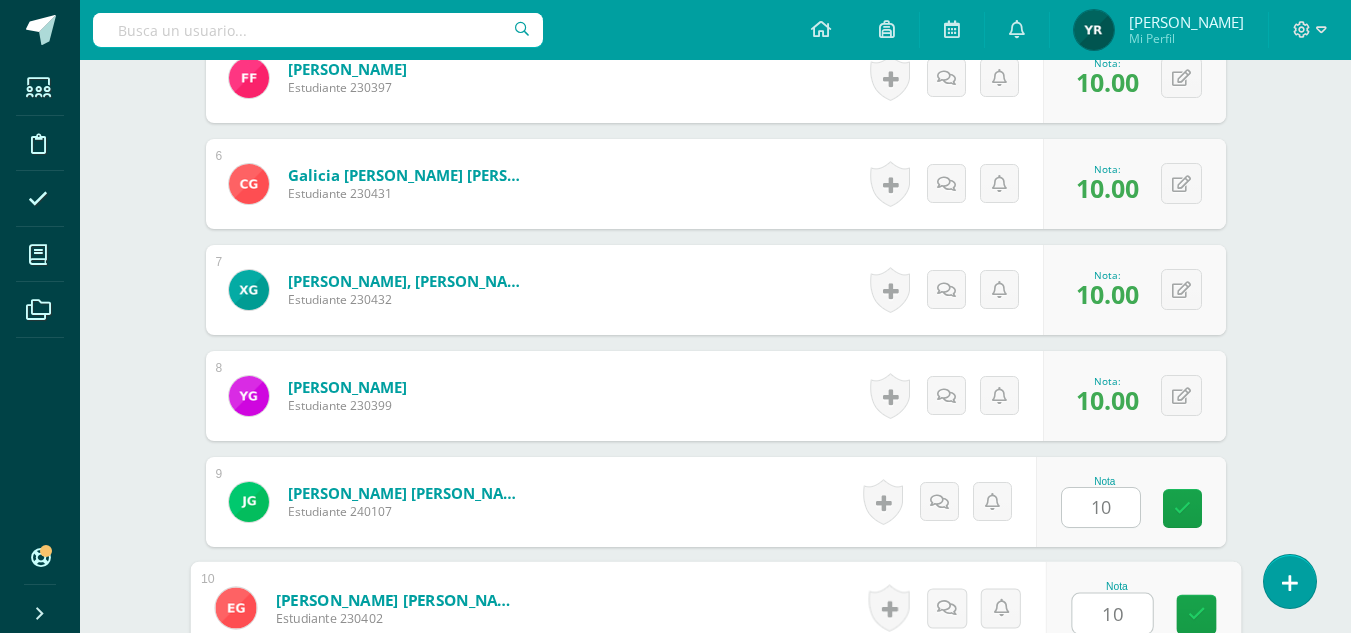 type on "10" 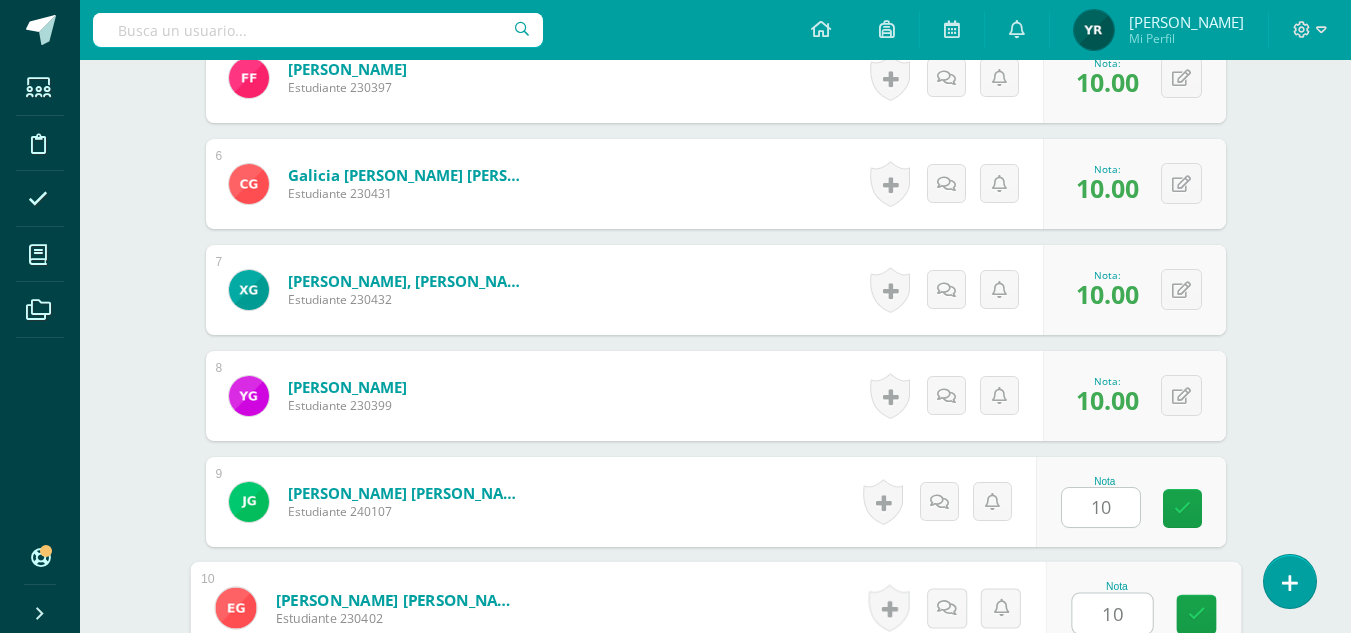scroll, scrollTop: 1641, scrollLeft: 0, axis: vertical 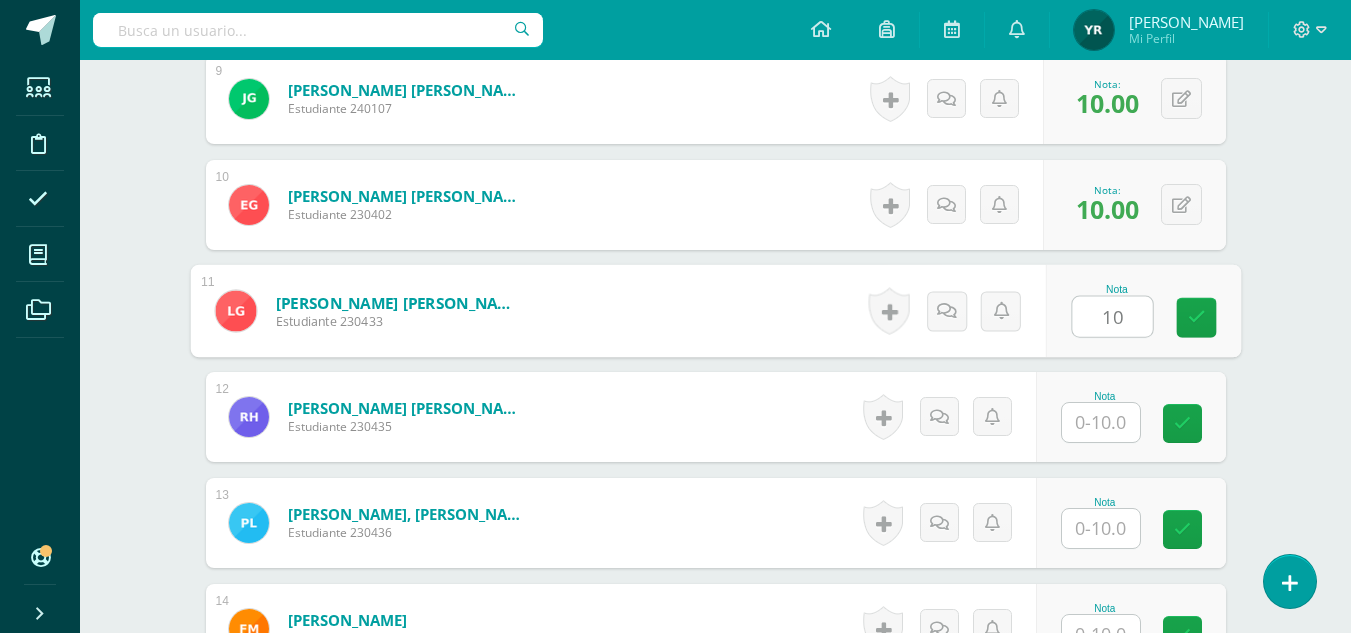 type on "10" 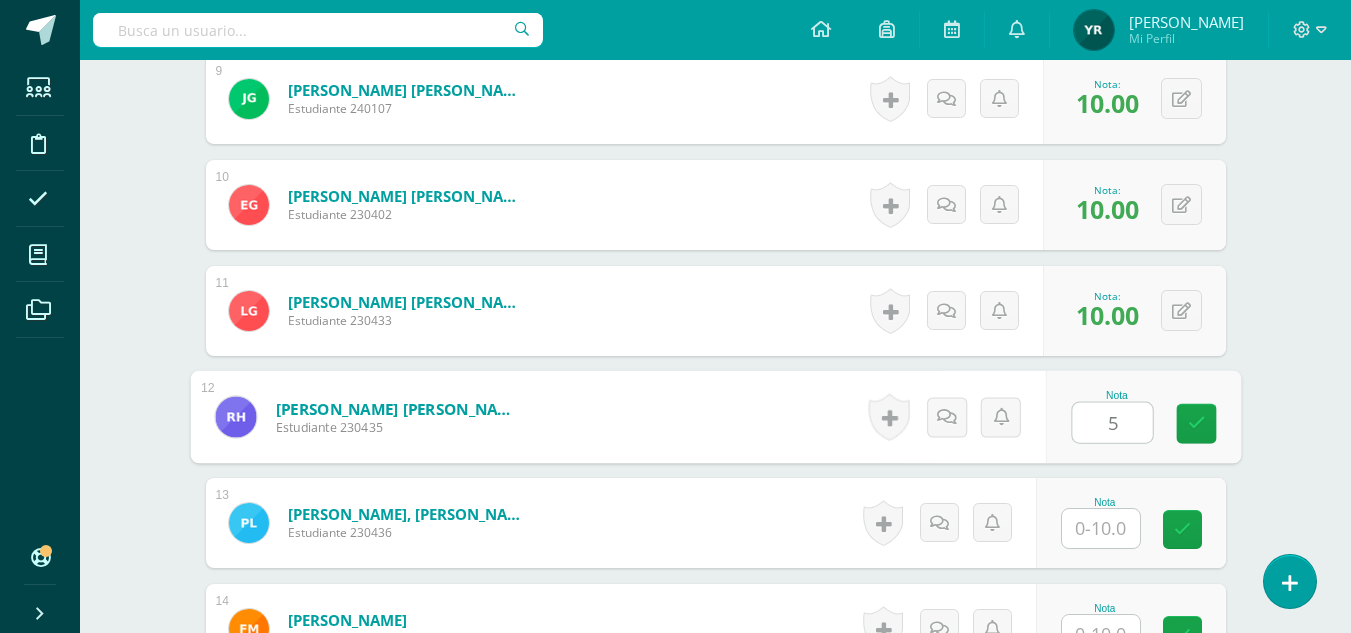 type on "5" 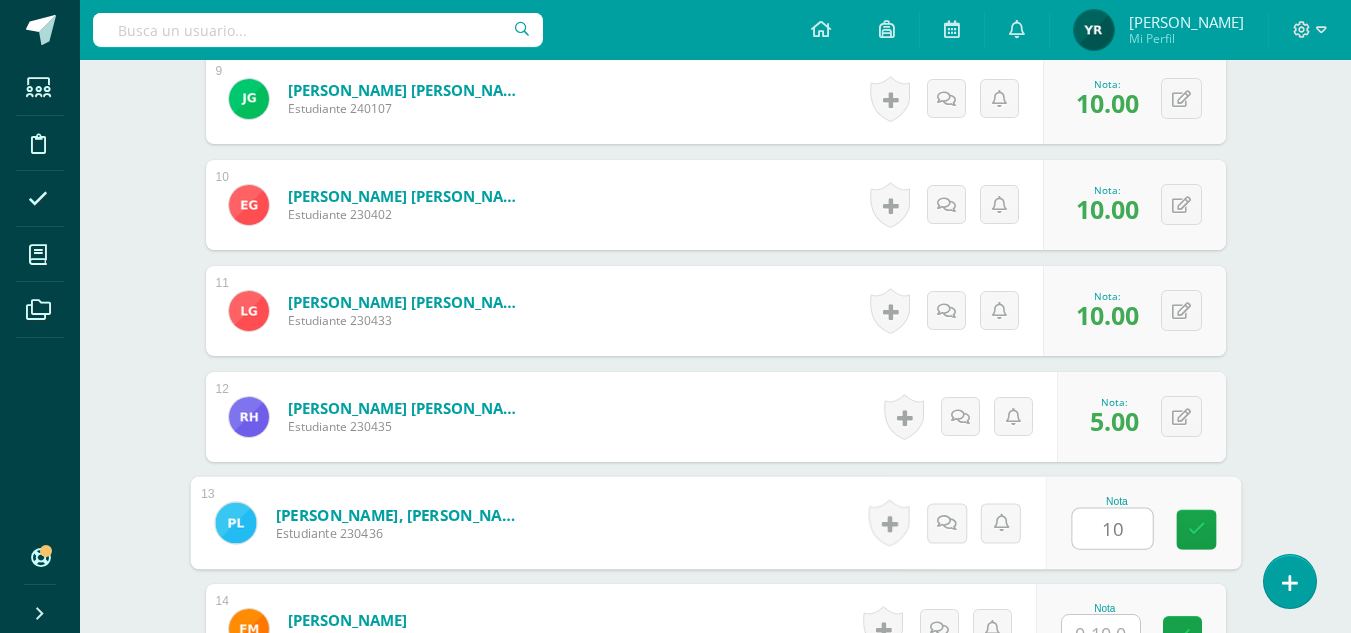 type on "10" 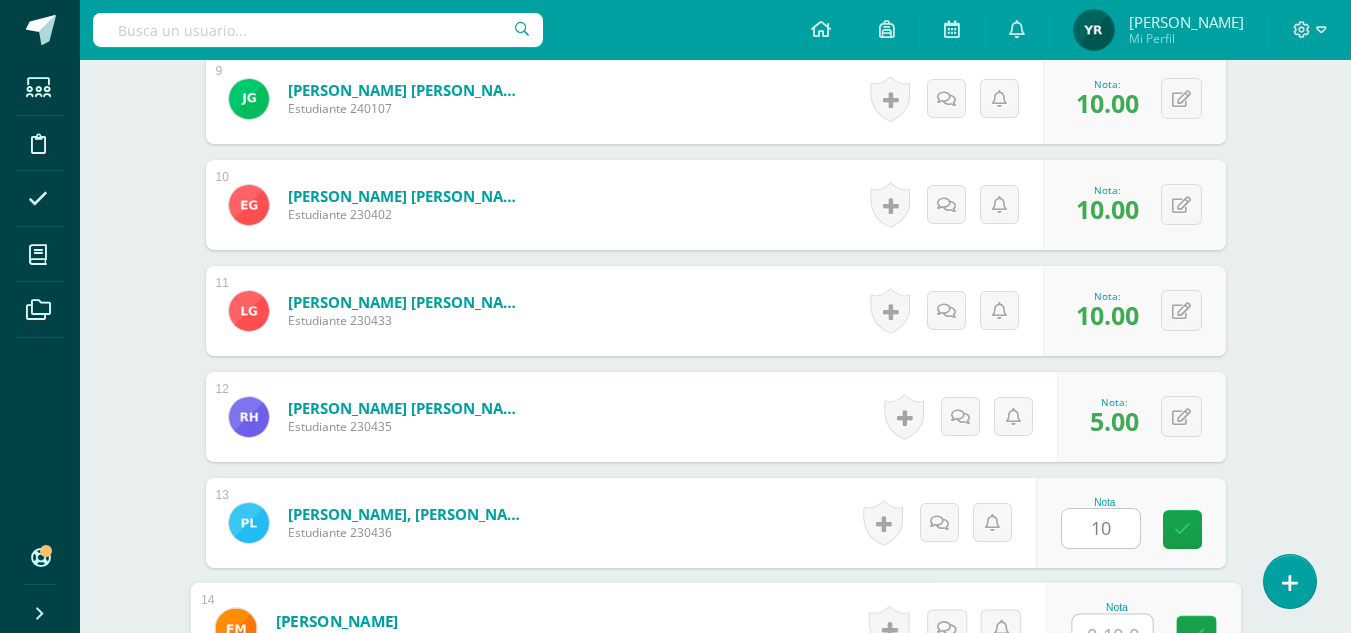 scroll, scrollTop: 1662, scrollLeft: 0, axis: vertical 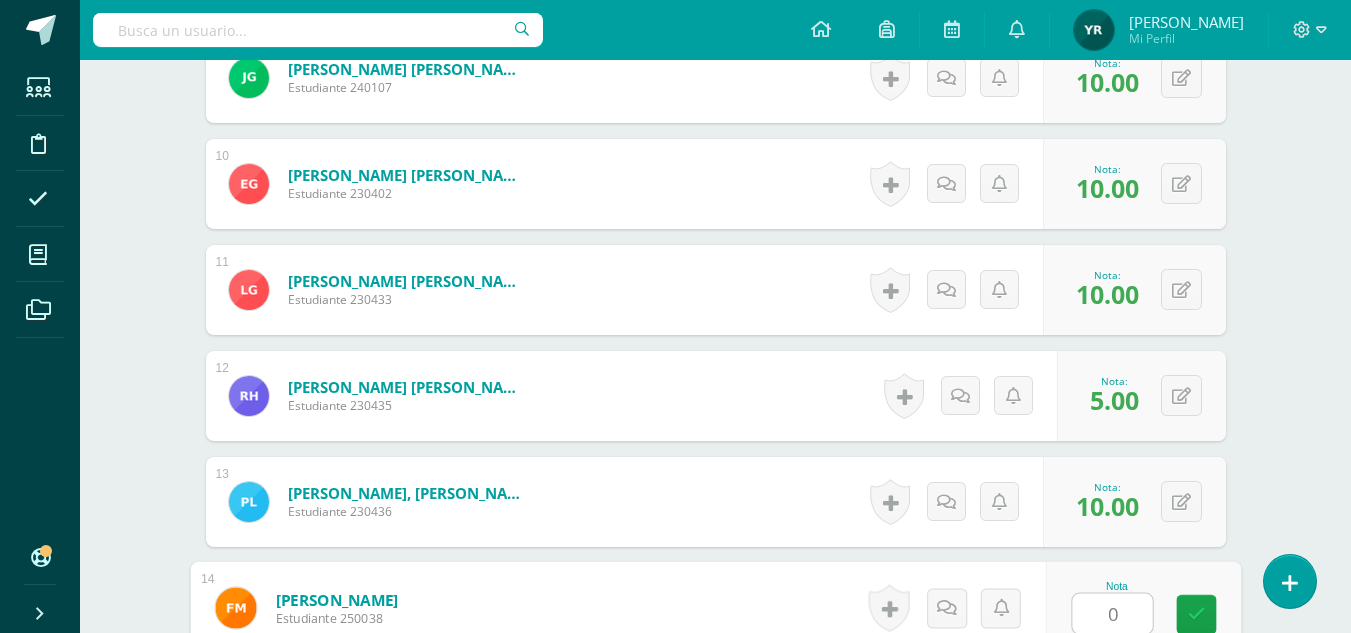 type on "0" 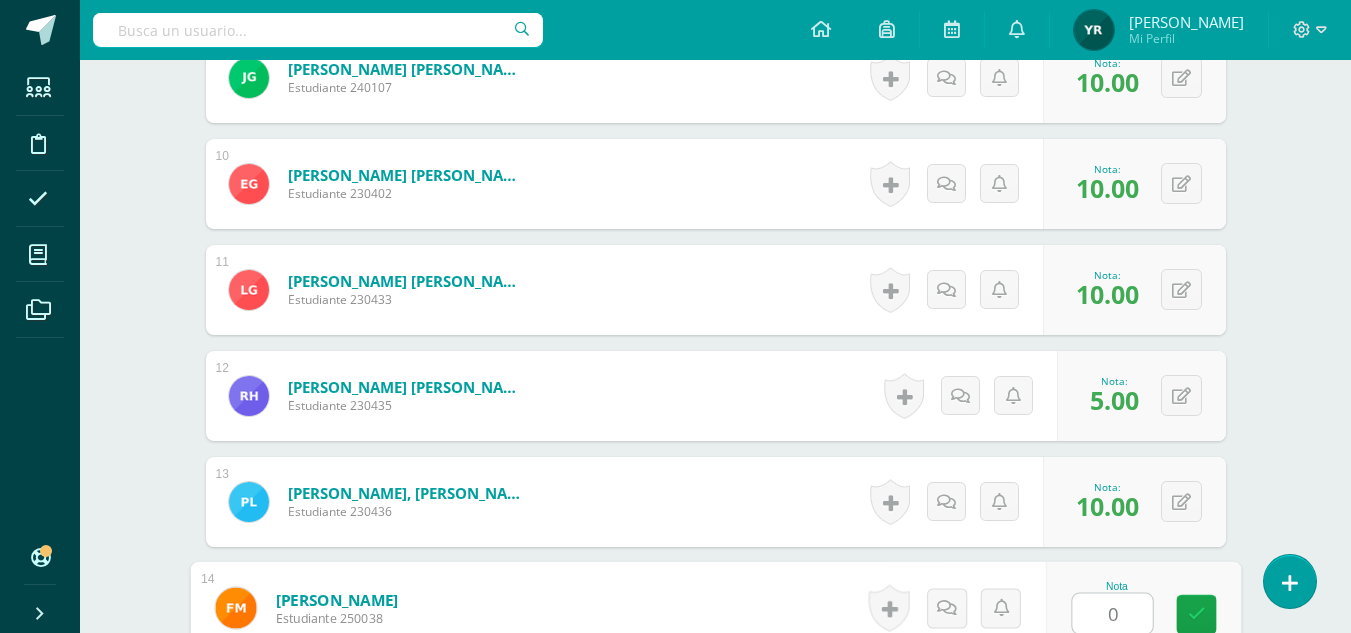 scroll, scrollTop: 2065, scrollLeft: 0, axis: vertical 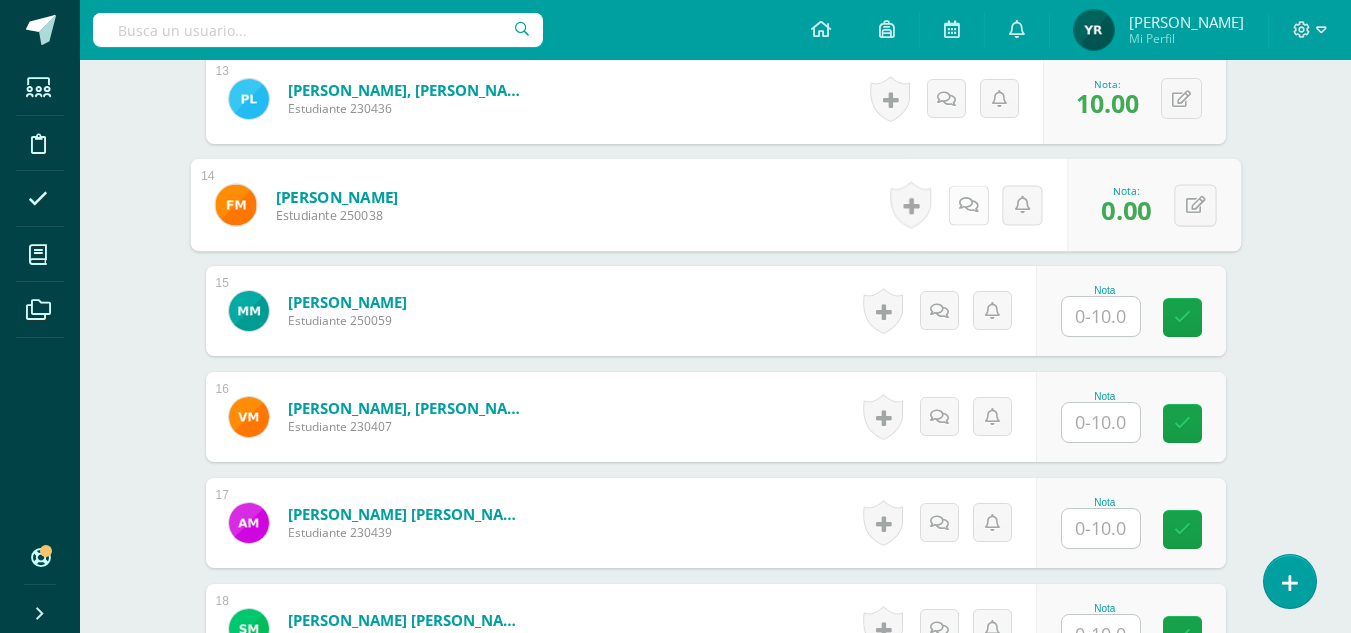 click at bounding box center [968, 205] 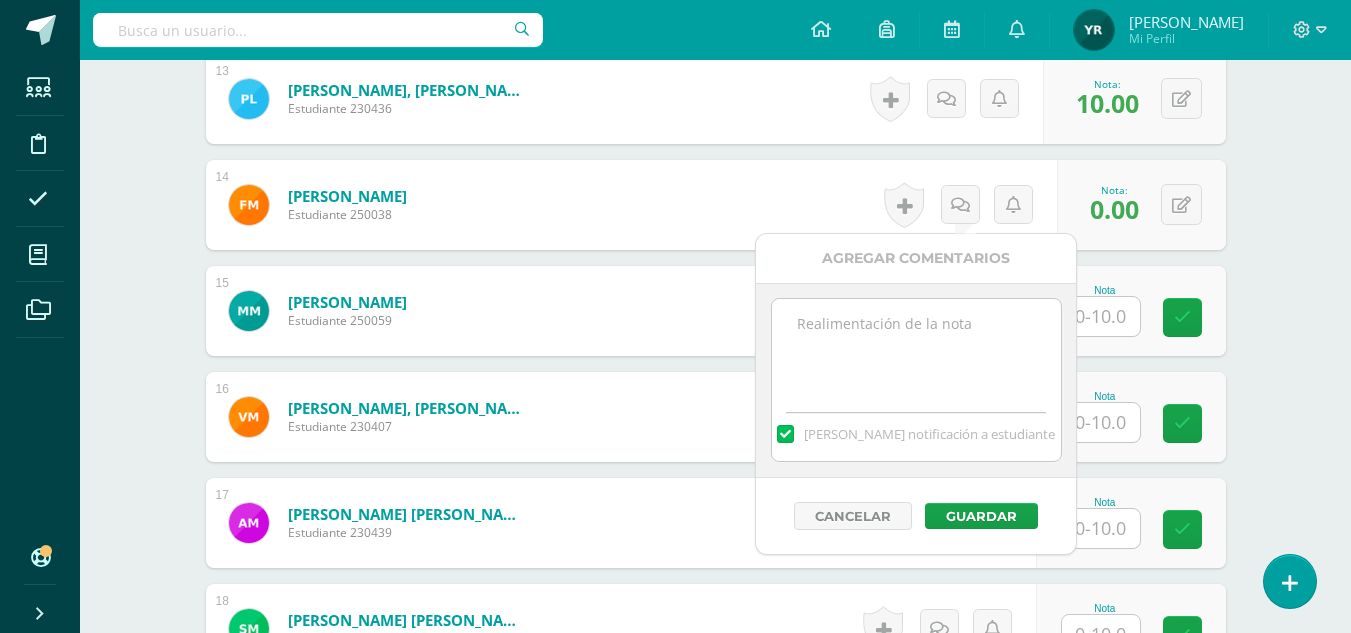 click at bounding box center [916, 349] 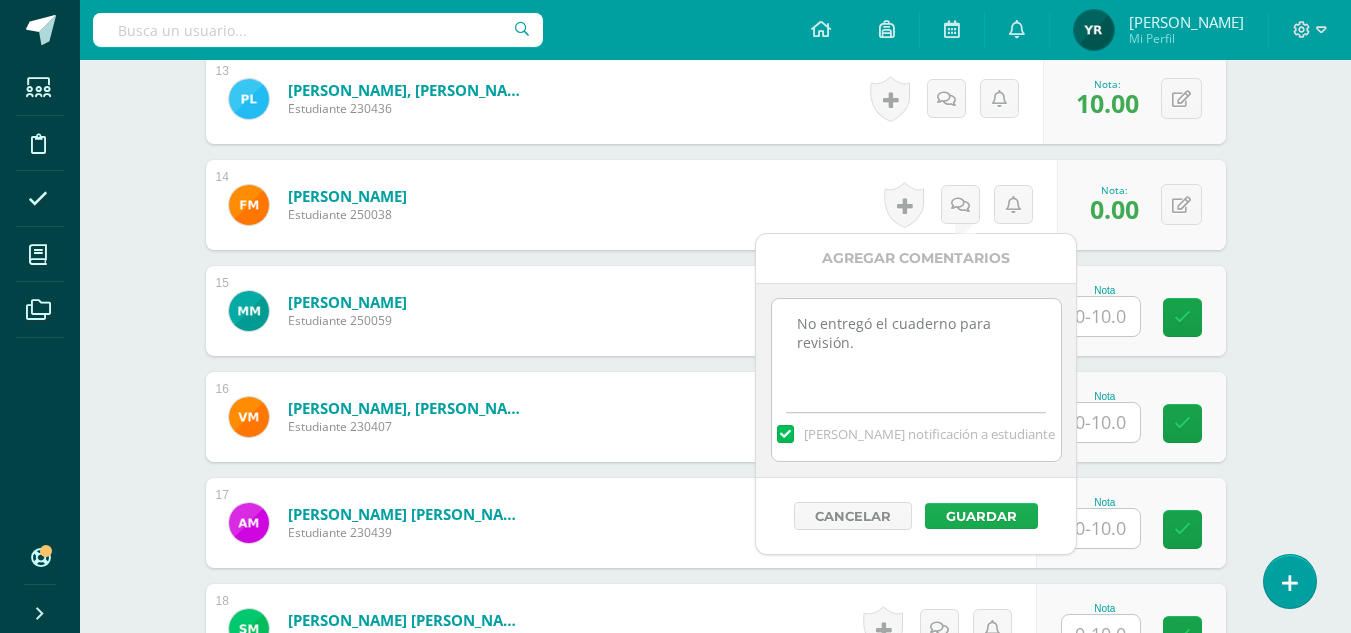 type on "No entregó el cuaderno para revisión." 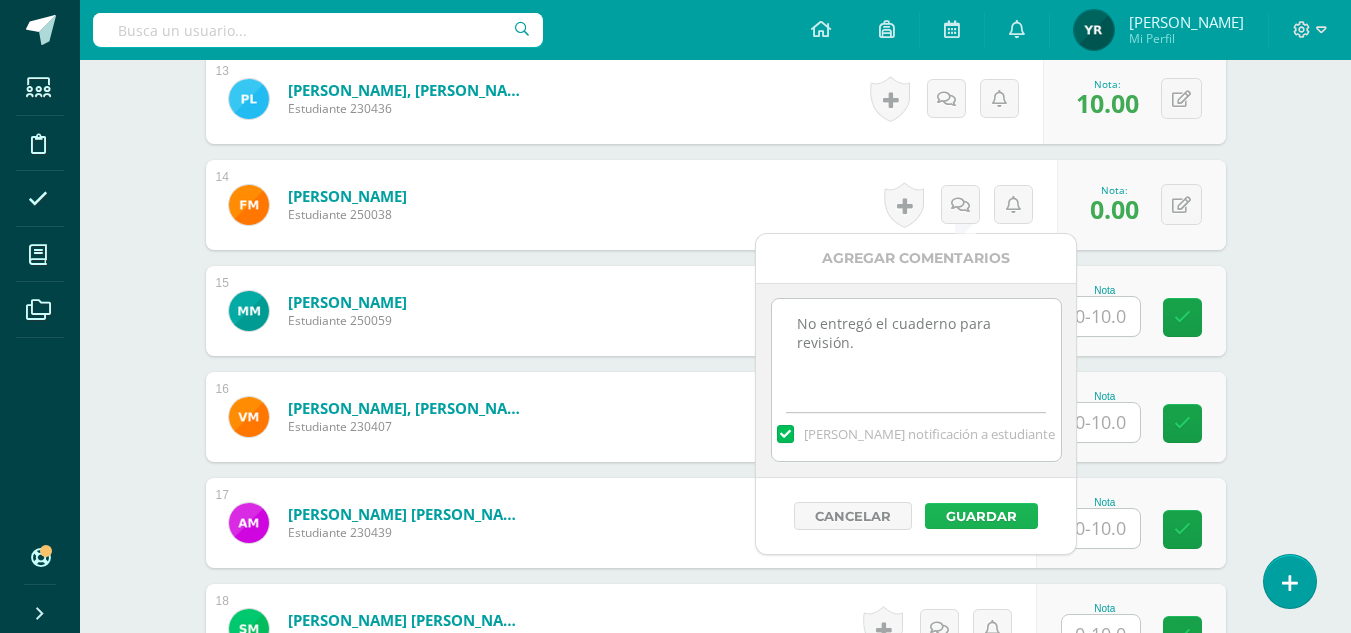 click on "Guardar" at bounding box center (981, 516) 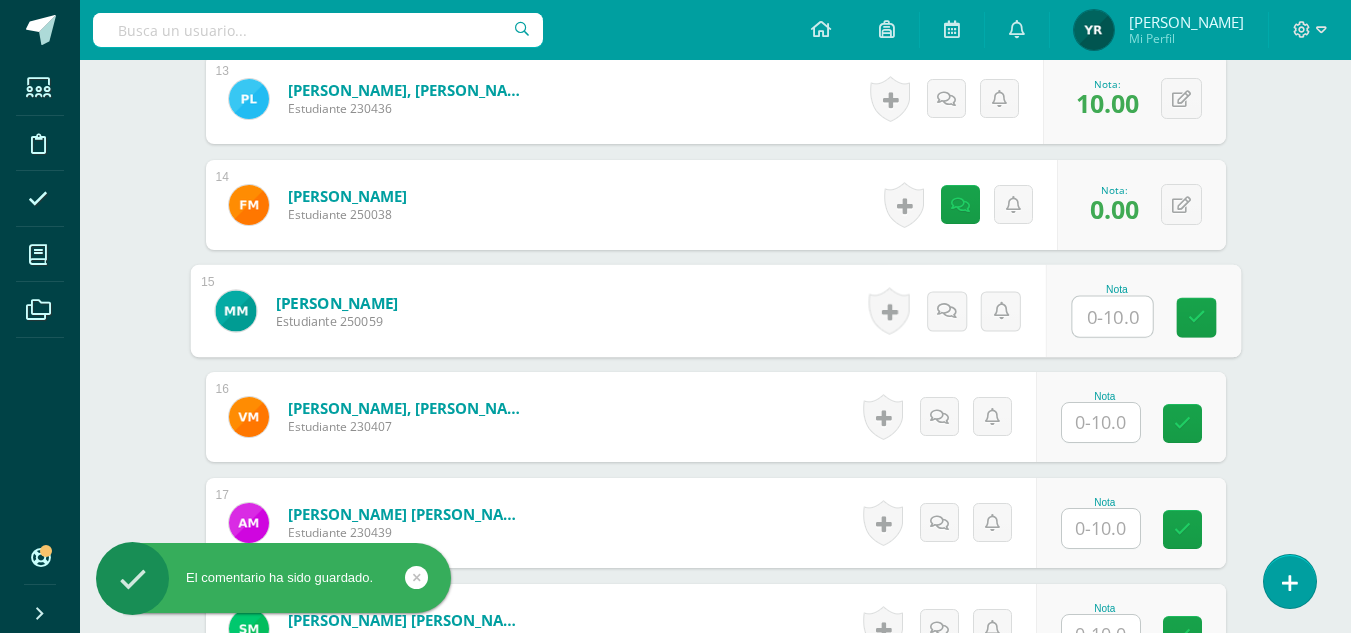 click at bounding box center [1112, 317] 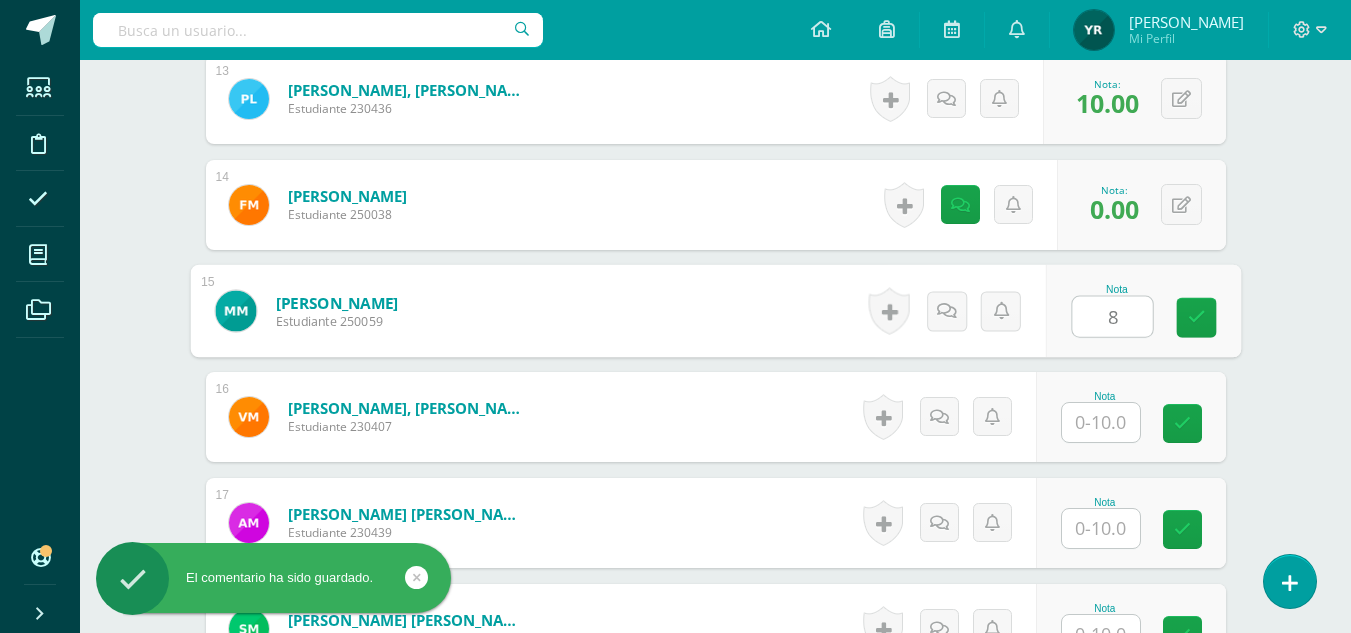 type on "8" 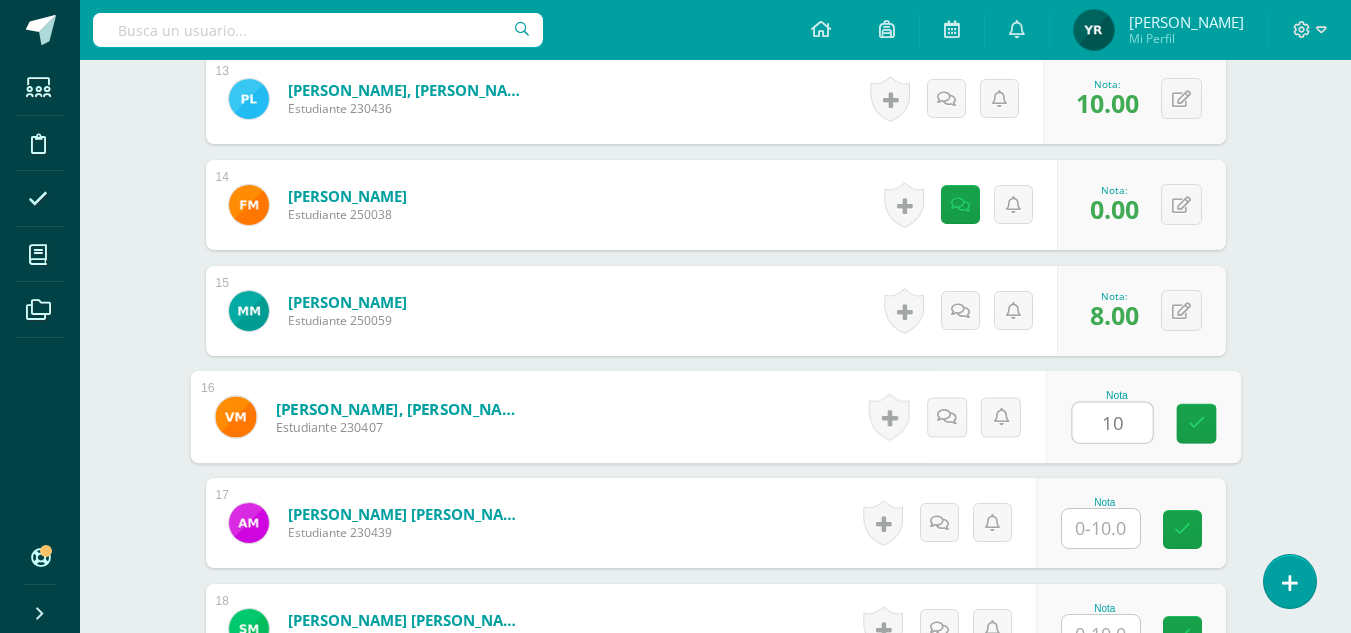 type on "10" 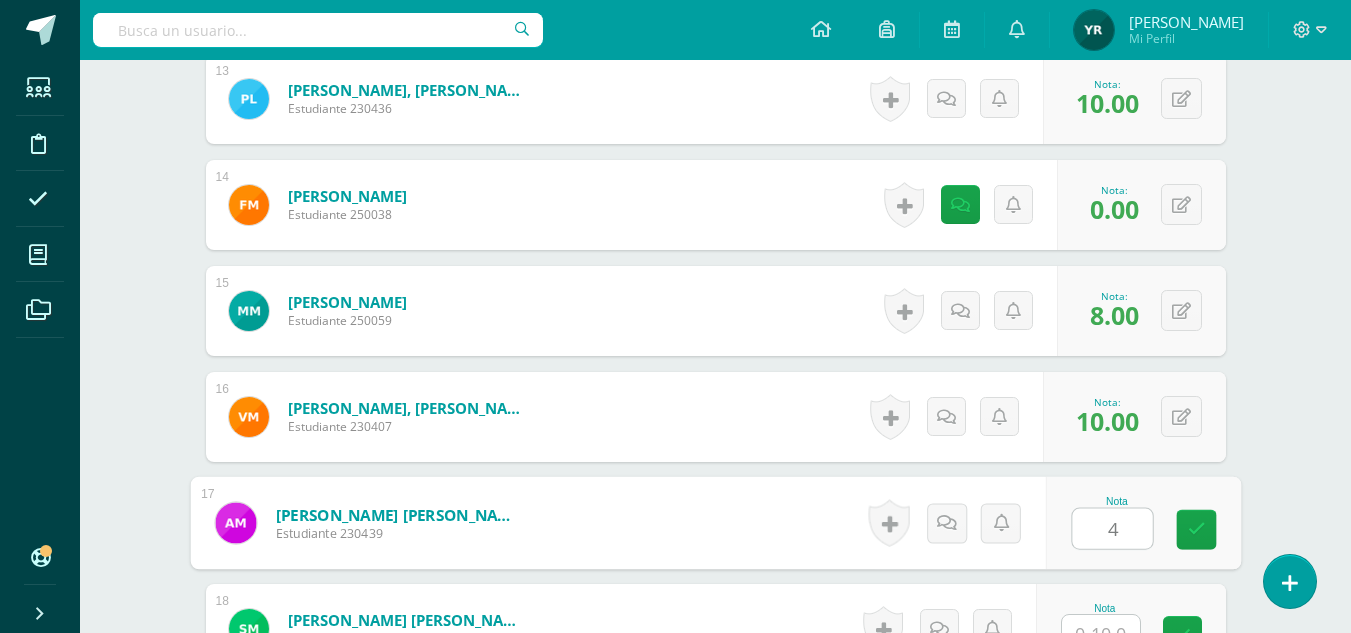 type on "4" 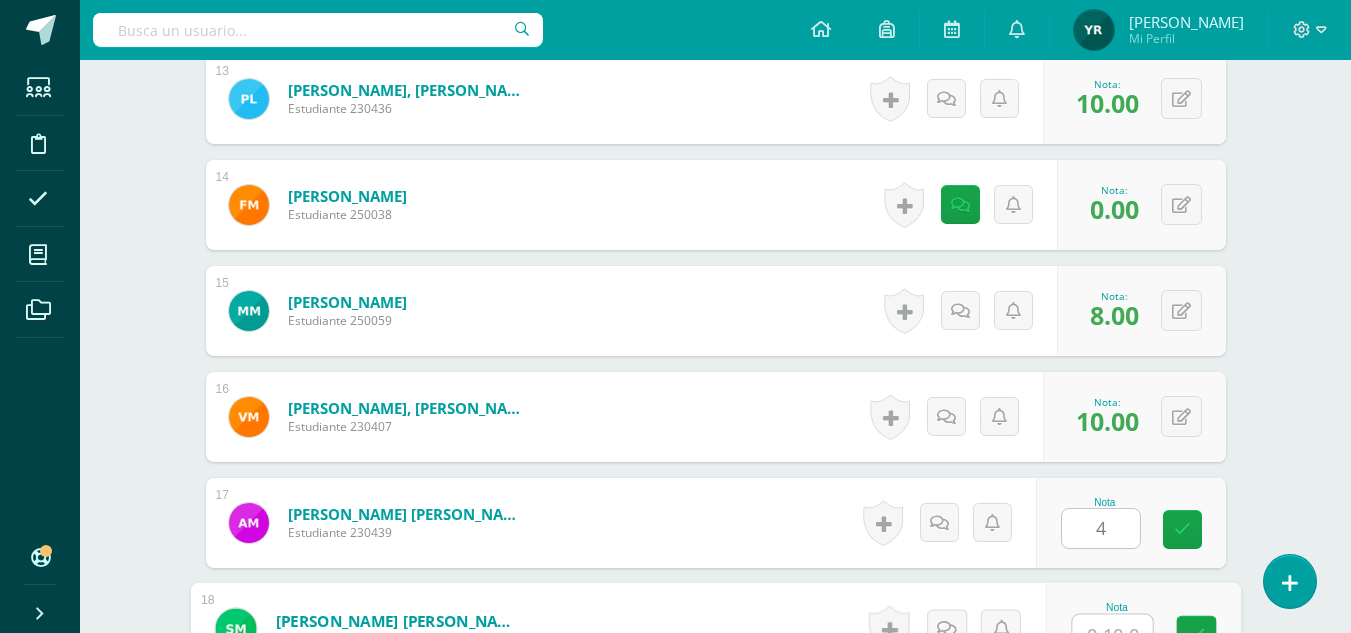 scroll, scrollTop: 2086, scrollLeft: 0, axis: vertical 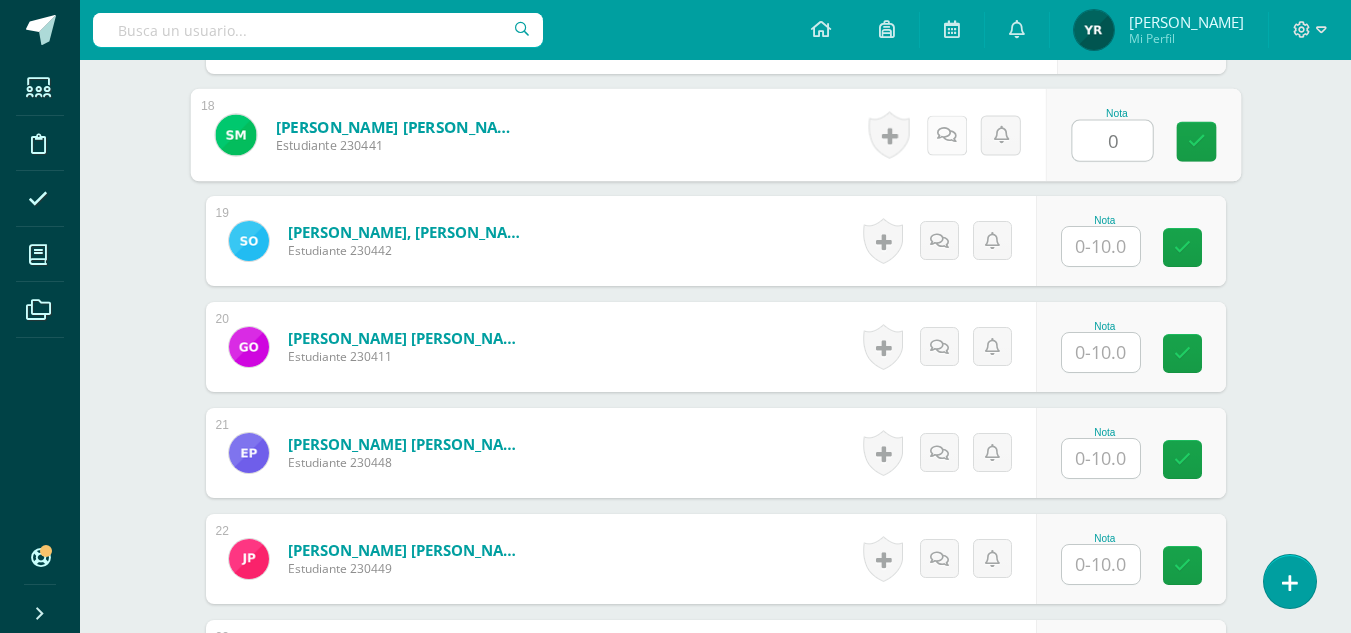 type on "0" 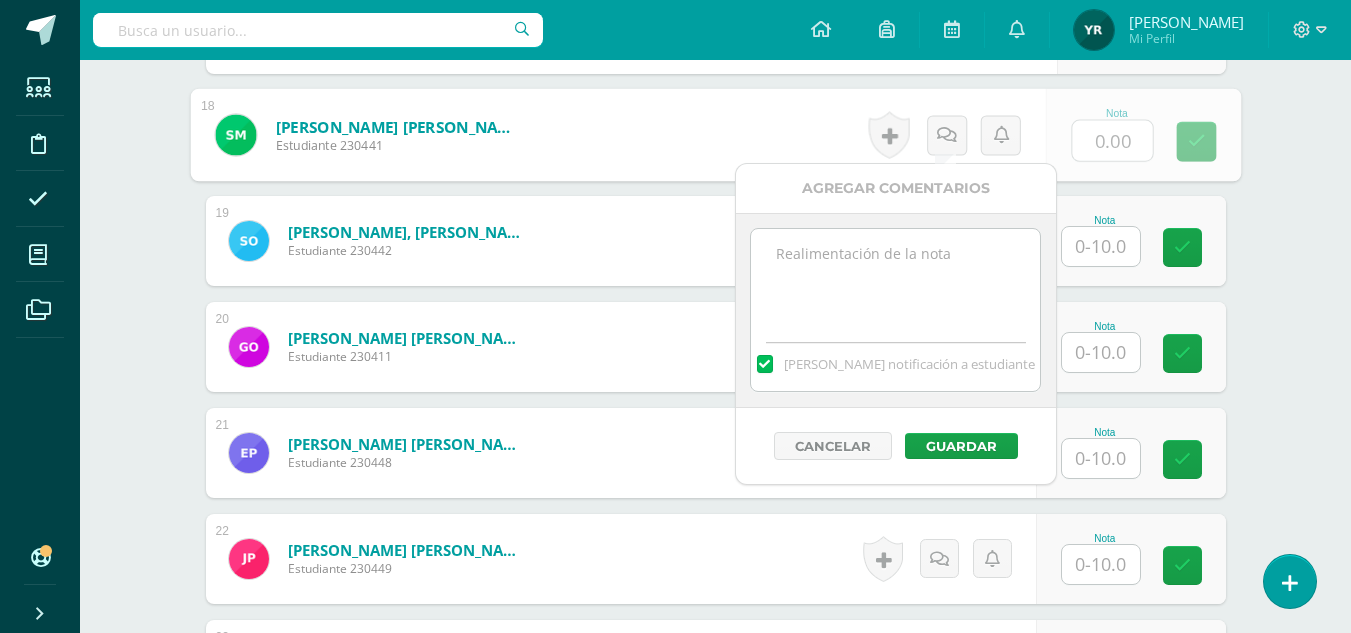 click at bounding box center [895, 279] 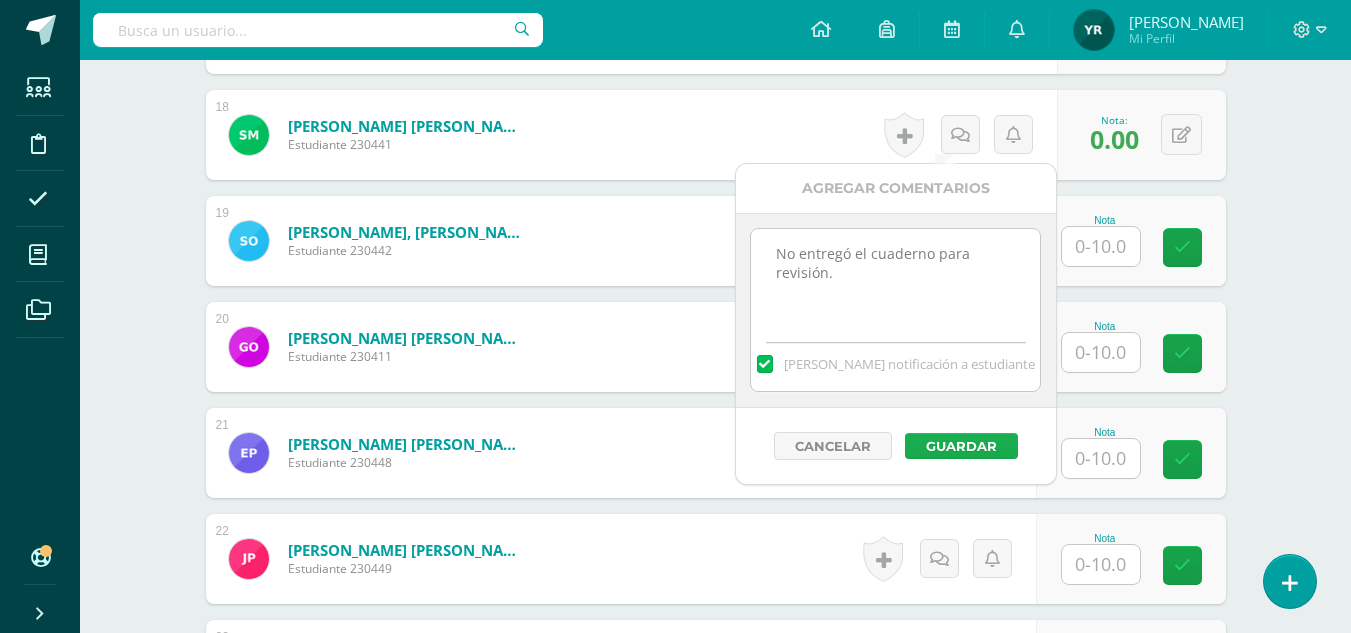 type on "No entregó el cuaderno para revisión." 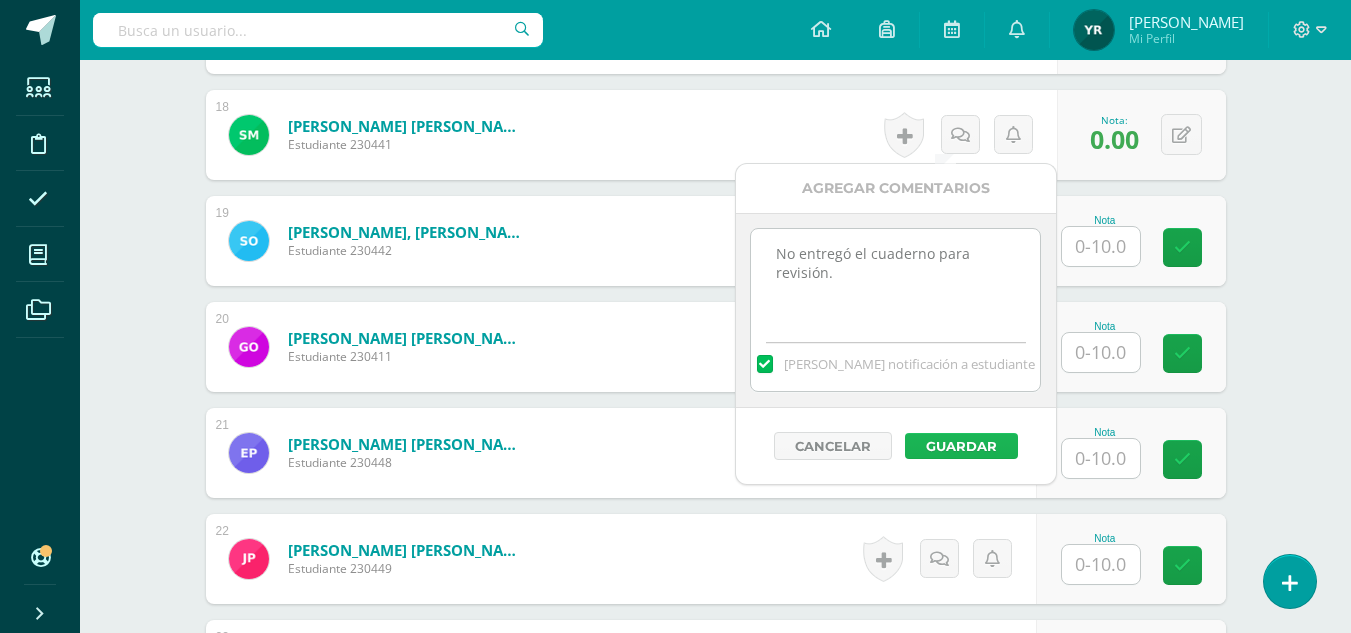 click on "Guardar" at bounding box center [961, 446] 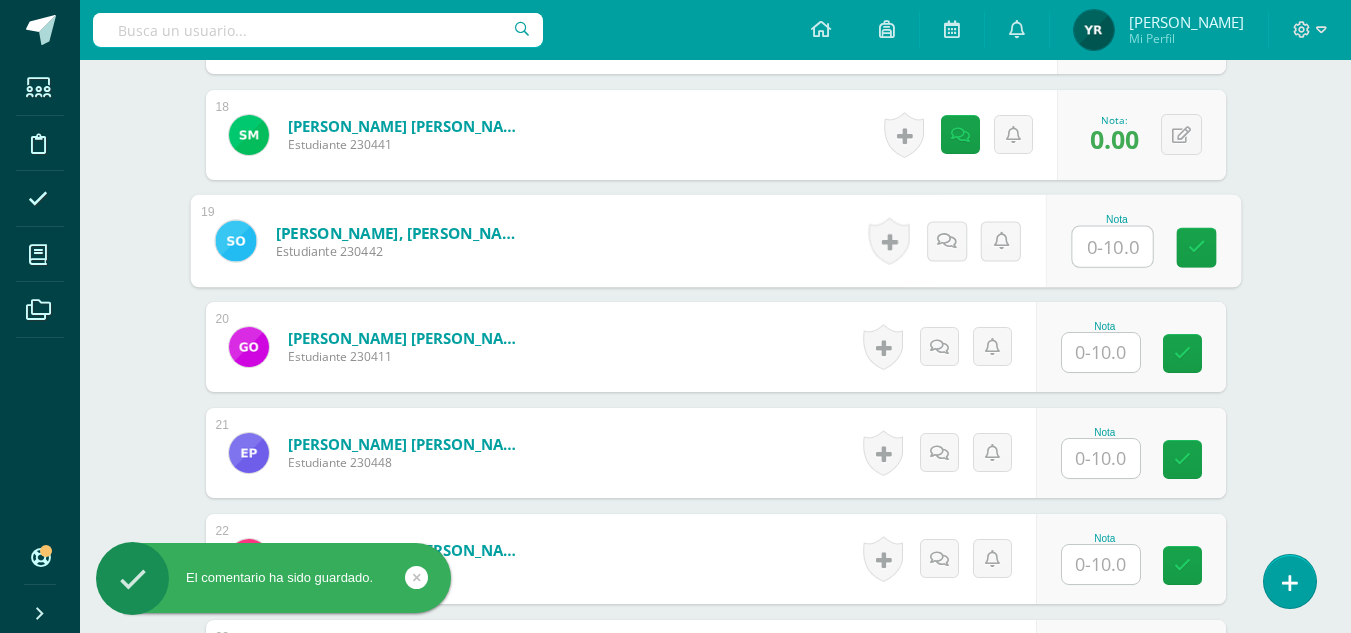 click at bounding box center [1112, 247] 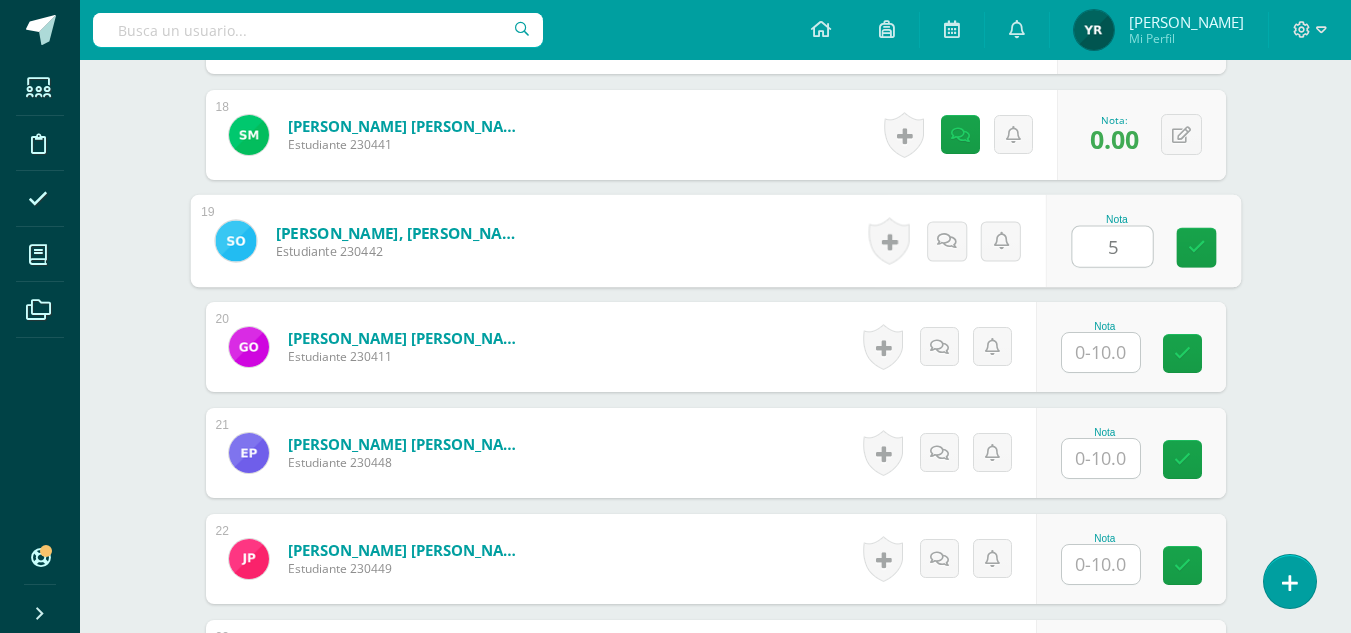 type on "5" 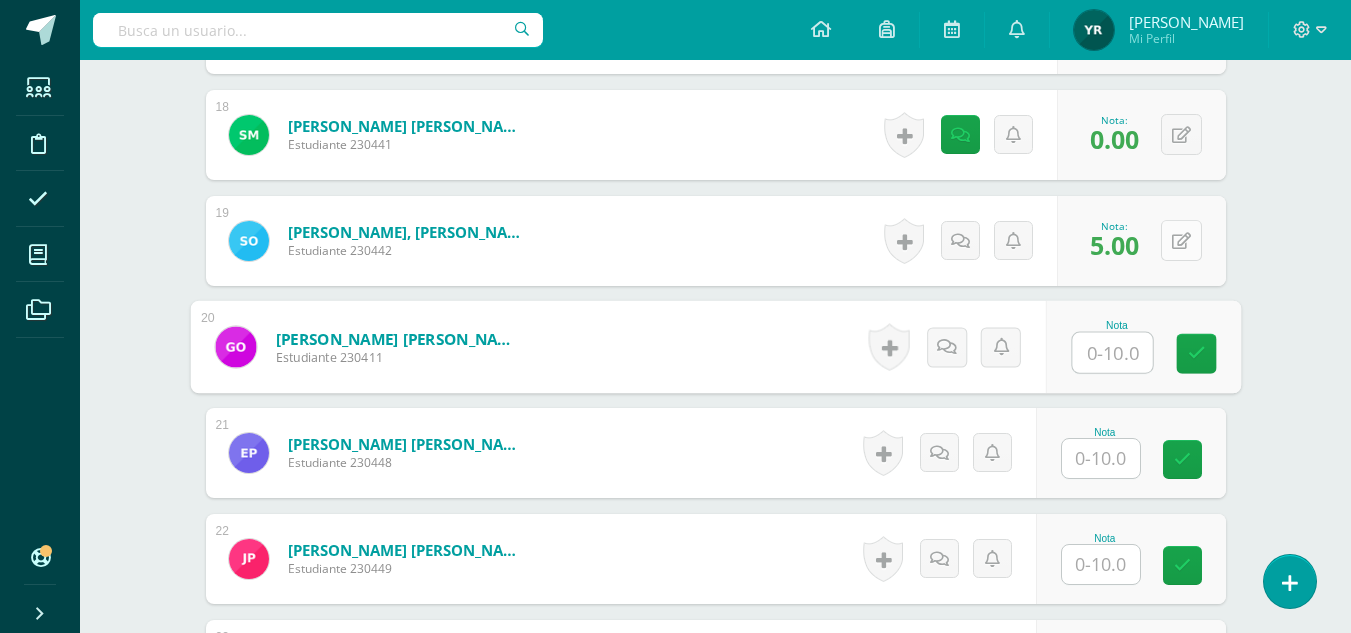 click on "0
[GEOGRAPHIC_DATA]
Logros obtenidos
Aún no hay logros agregados
Nota:
5.00" at bounding box center [1141, 241] 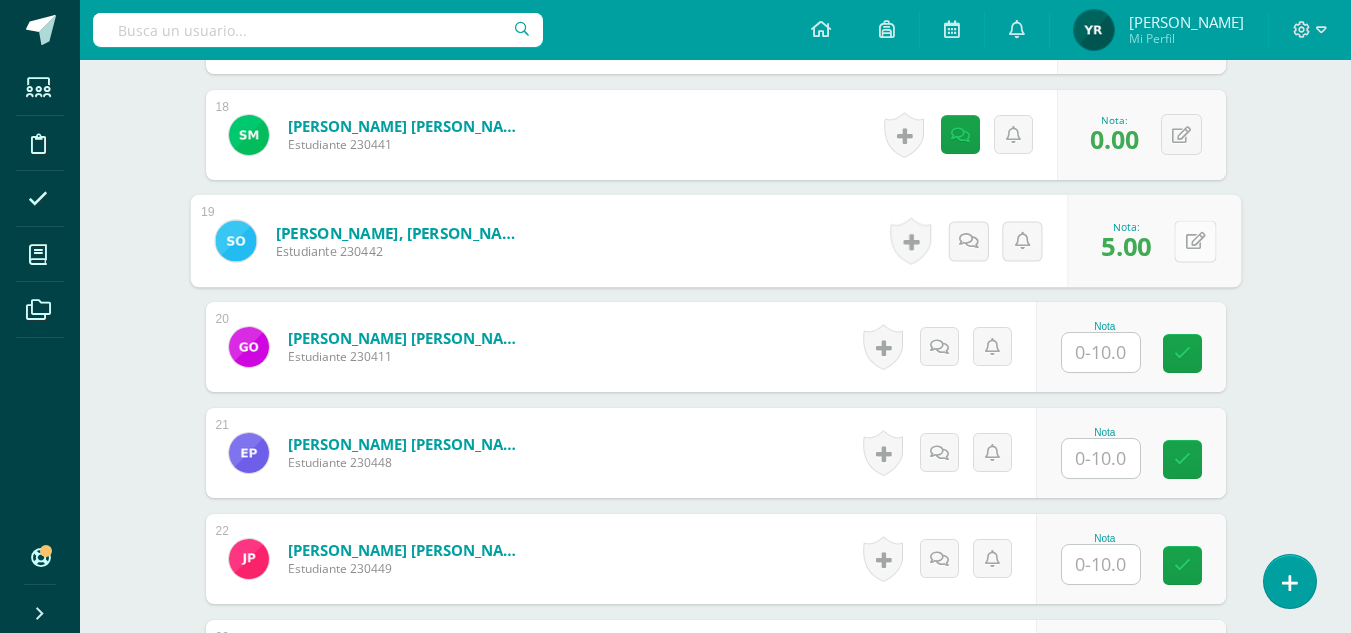 type 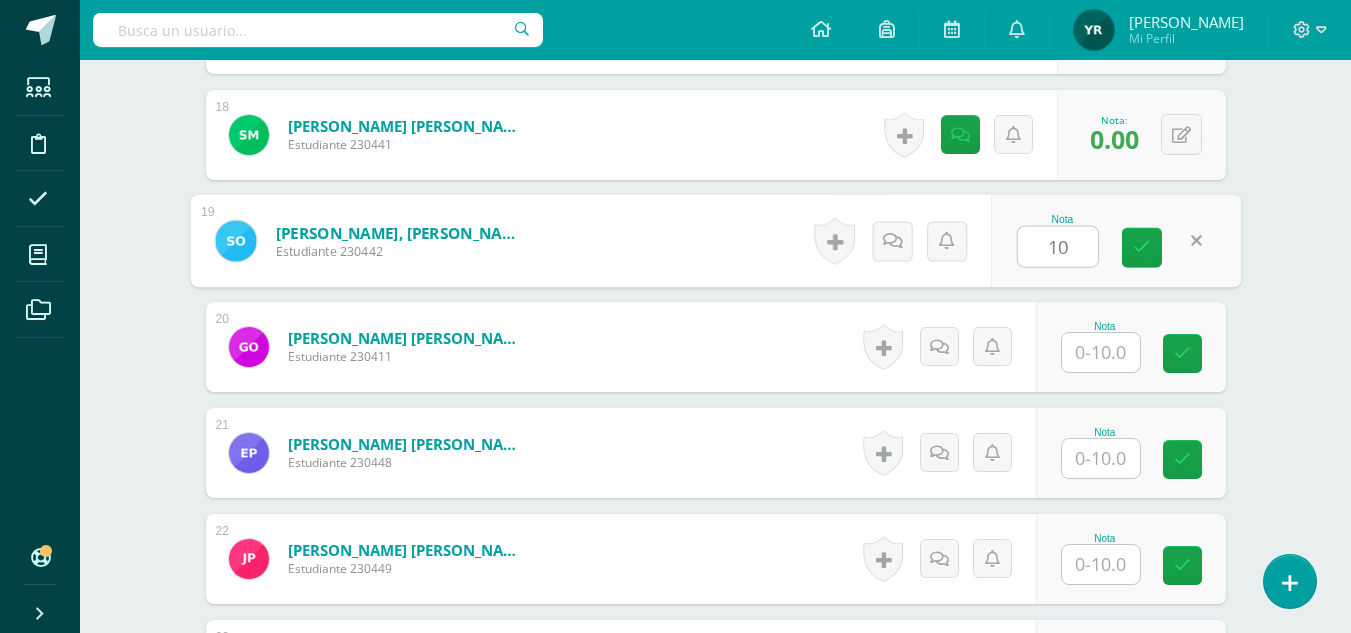 type on "10" 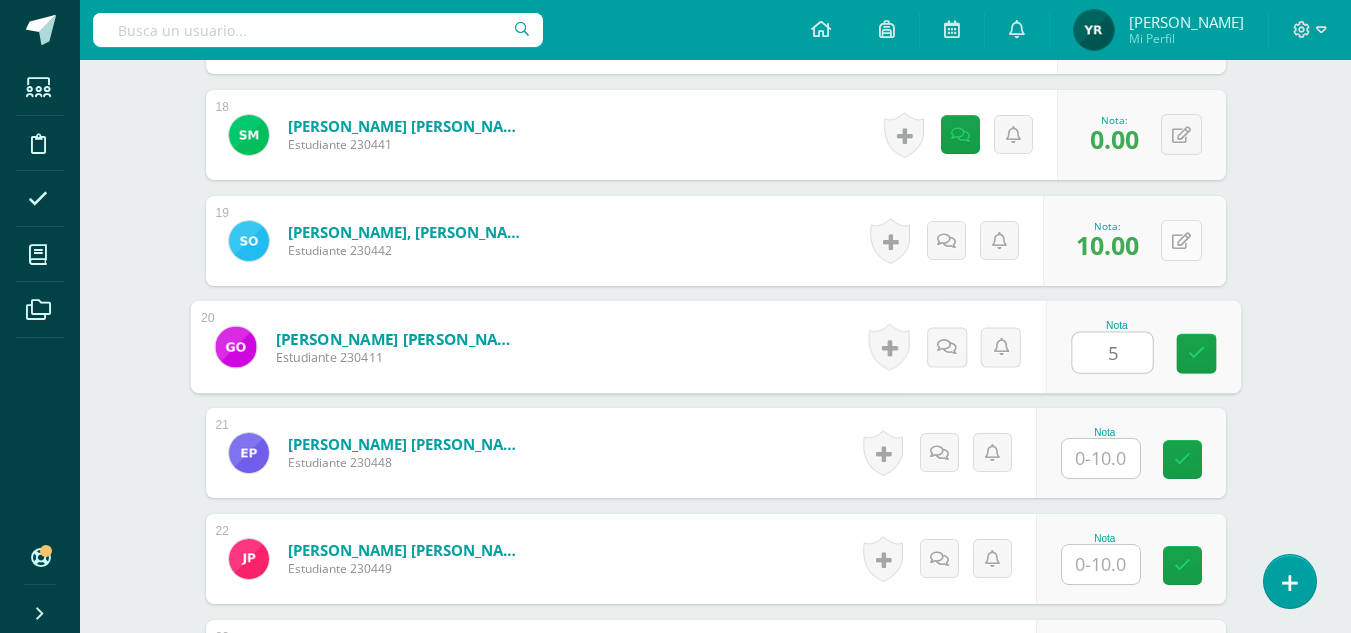 type on "5" 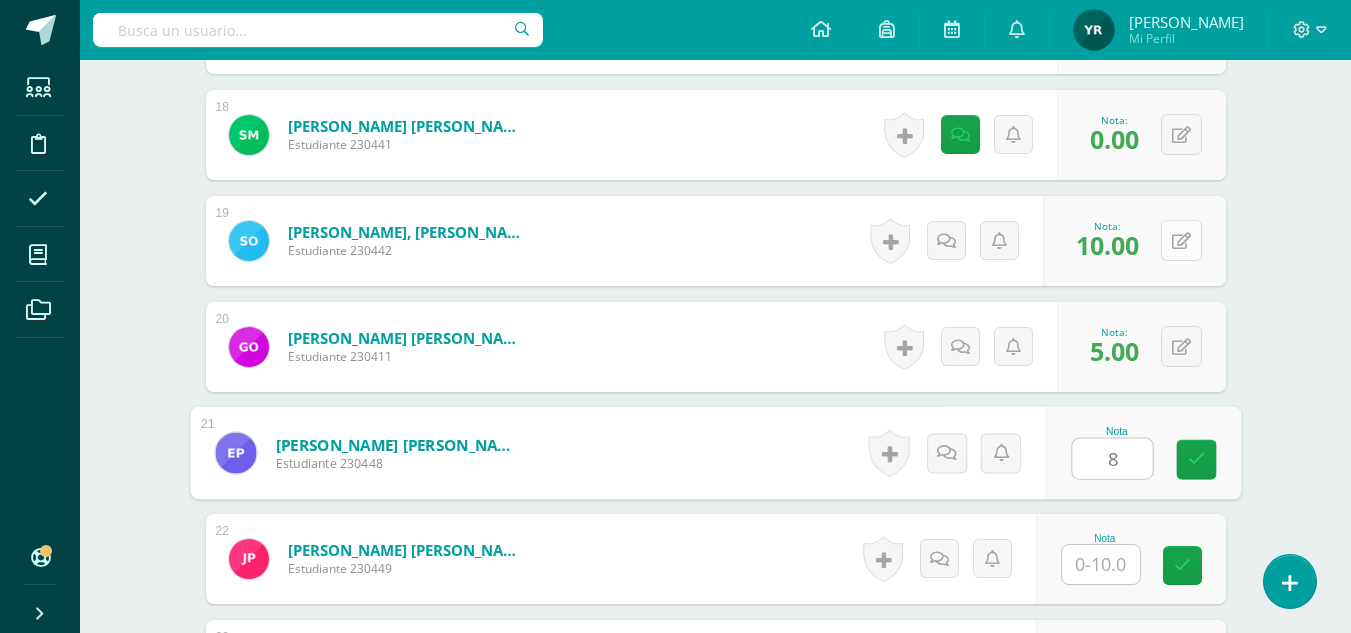 type on "8" 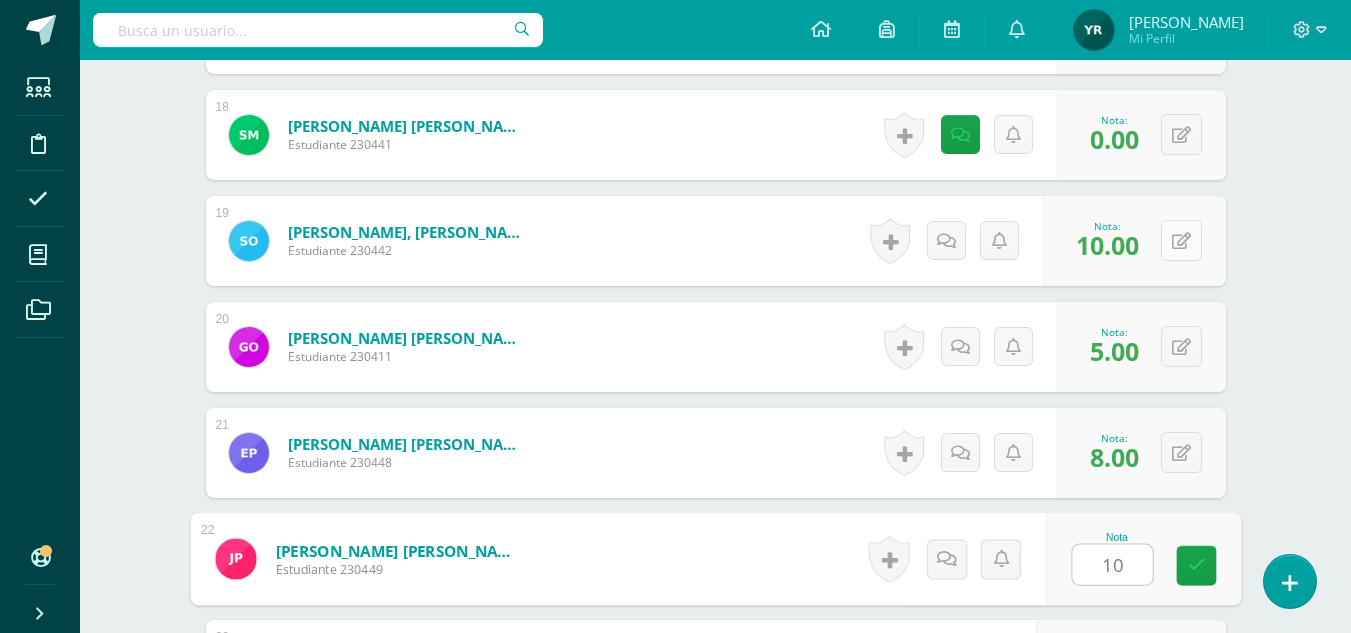 type on "10" 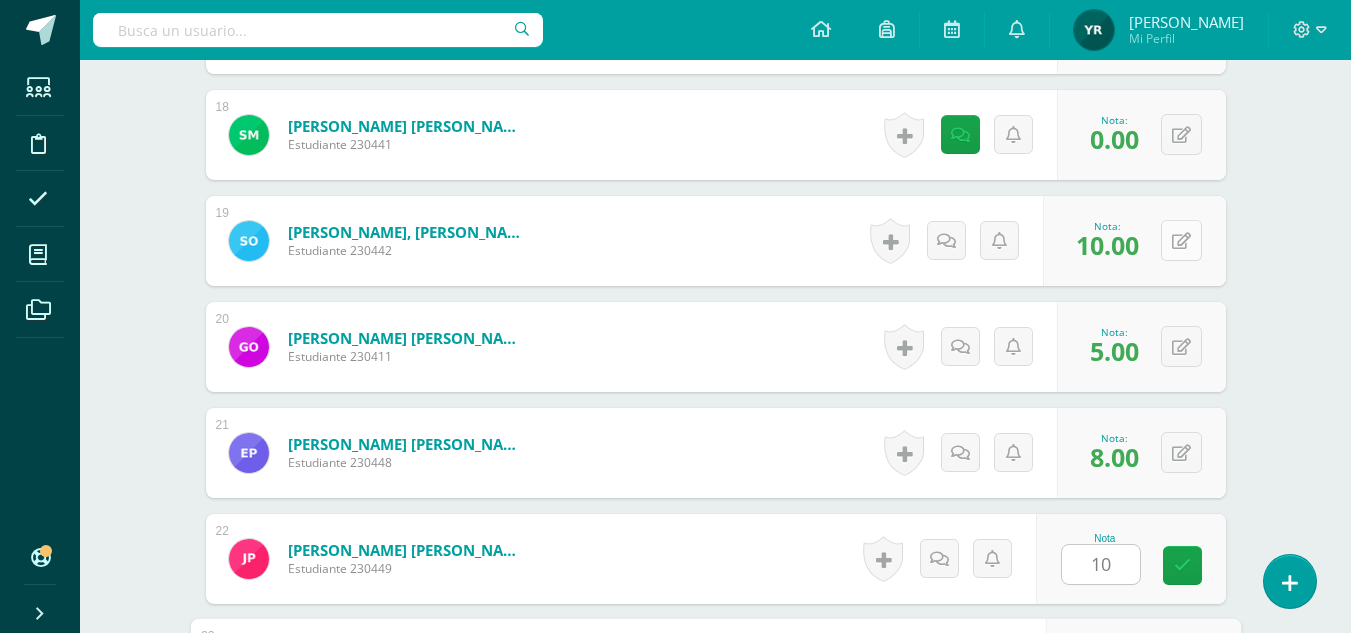scroll, scrollTop: 2913, scrollLeft: 0, axis: vertical 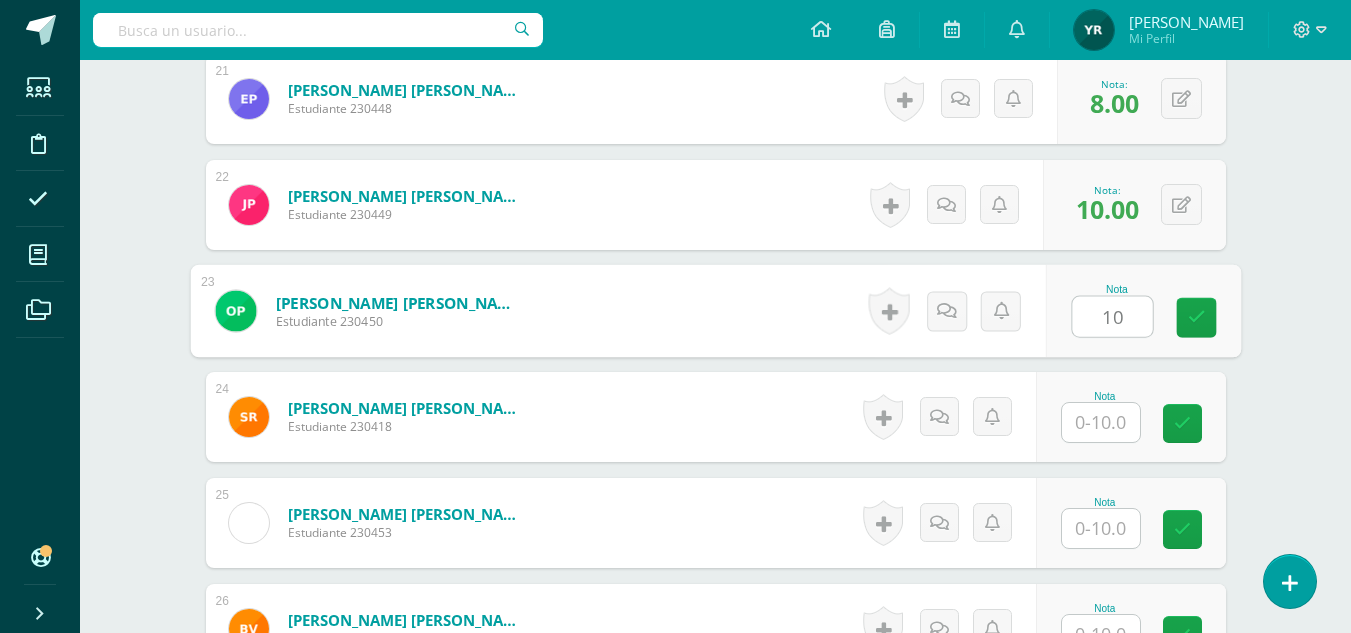 type on "10" 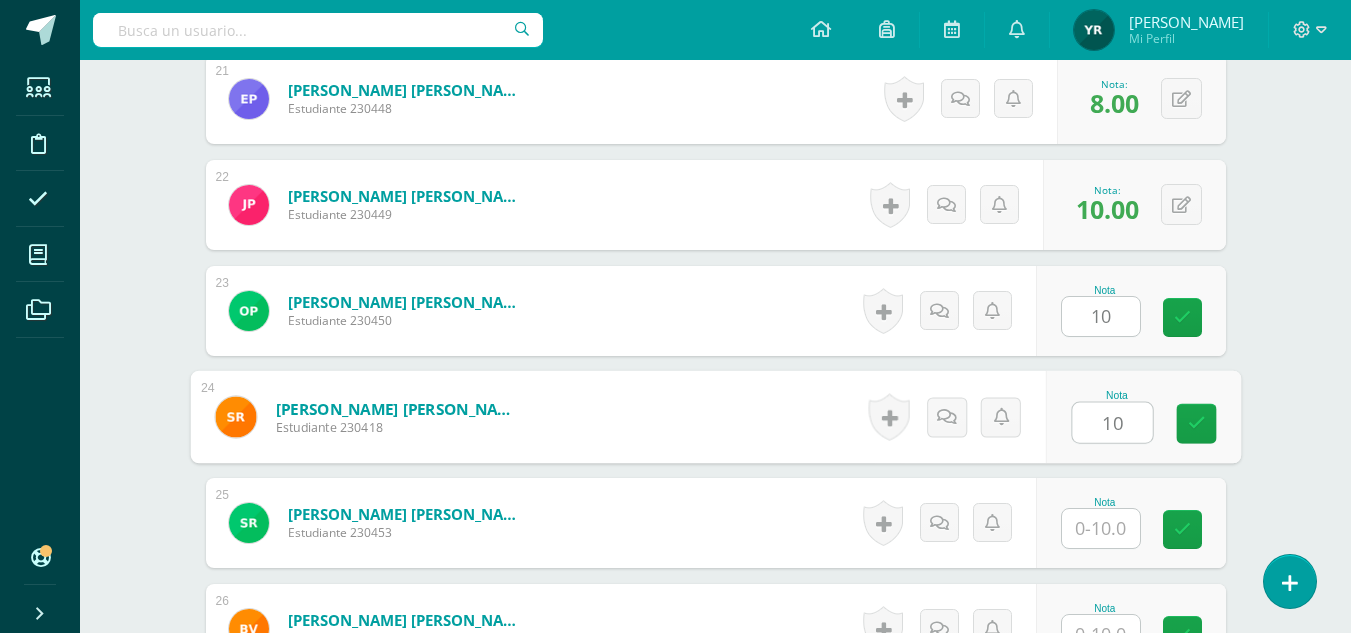type on "10" 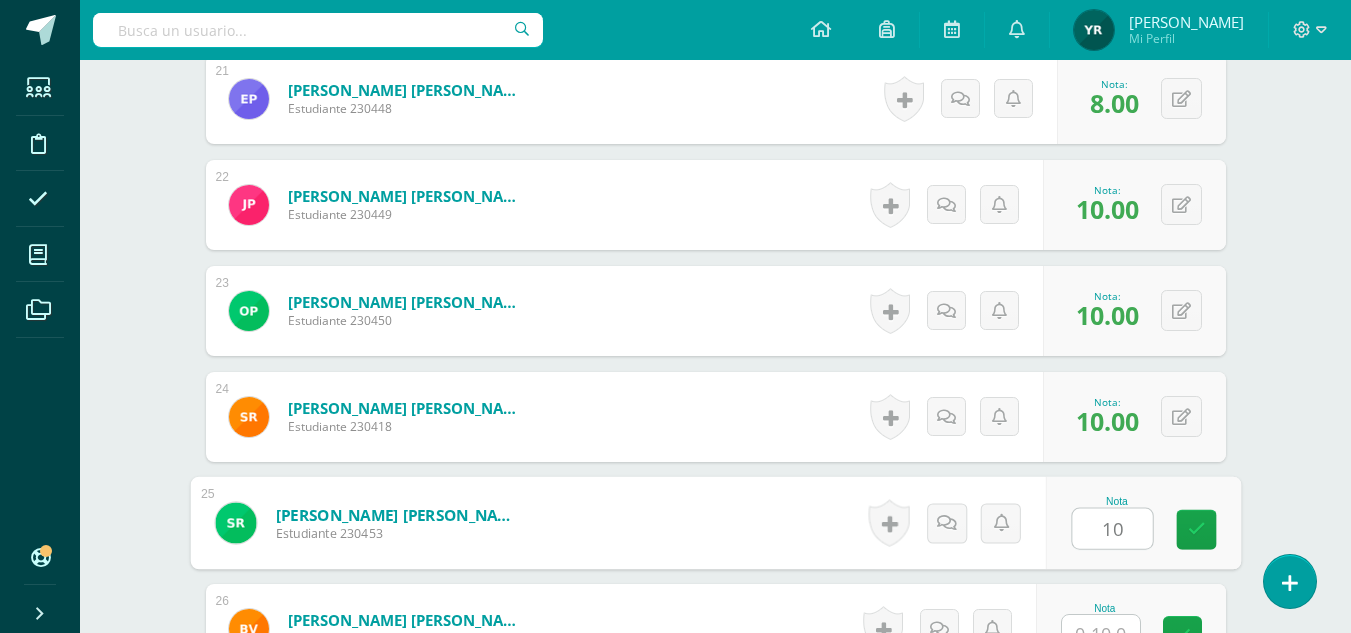 type on "10" 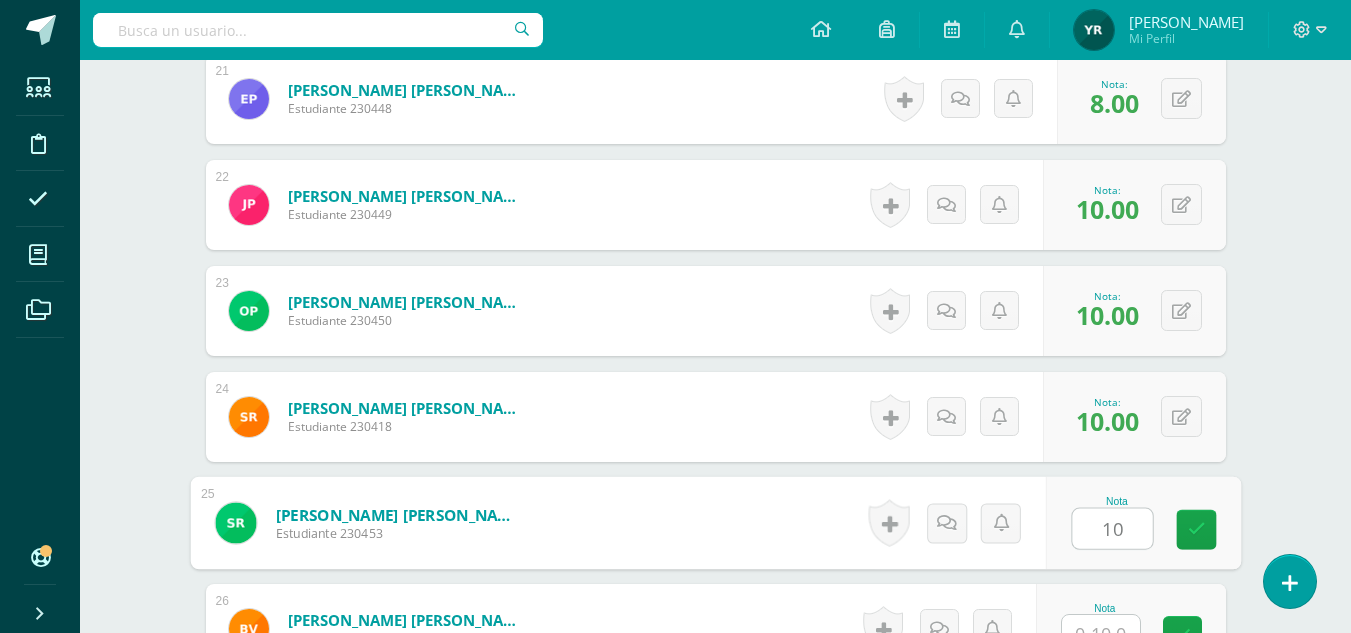 scroll, scrollTop: 2934, scrollLeft: 0, axis: vertical 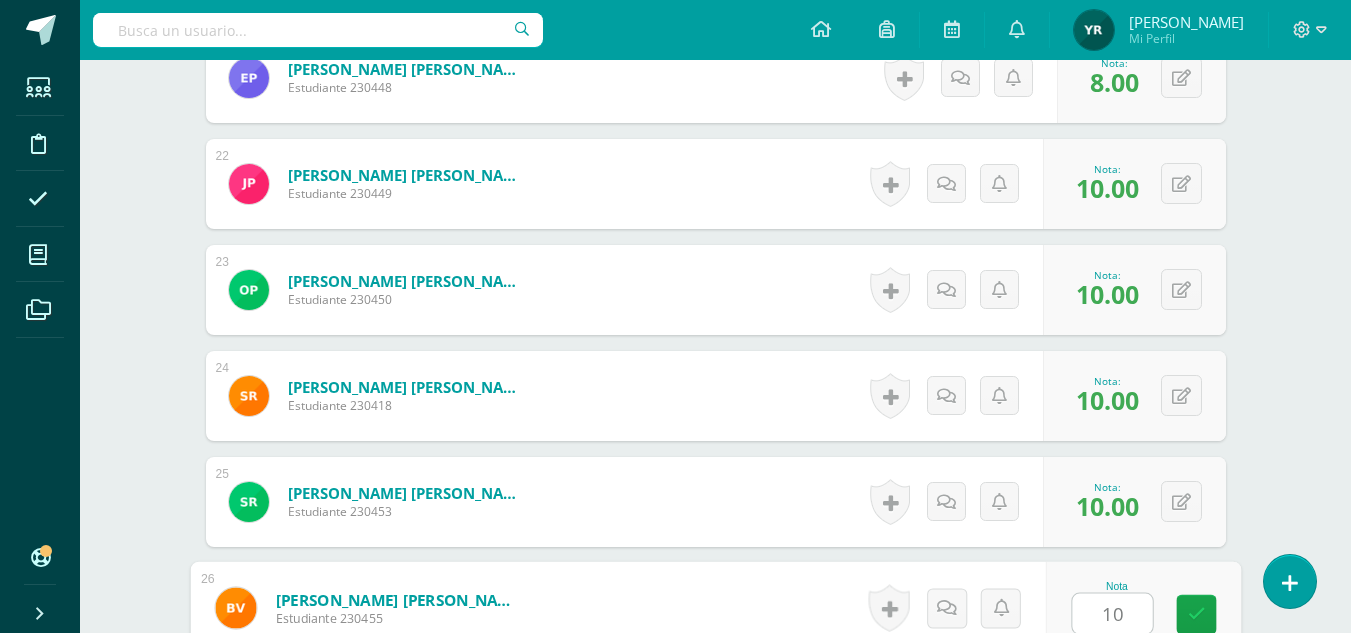 type on "10" 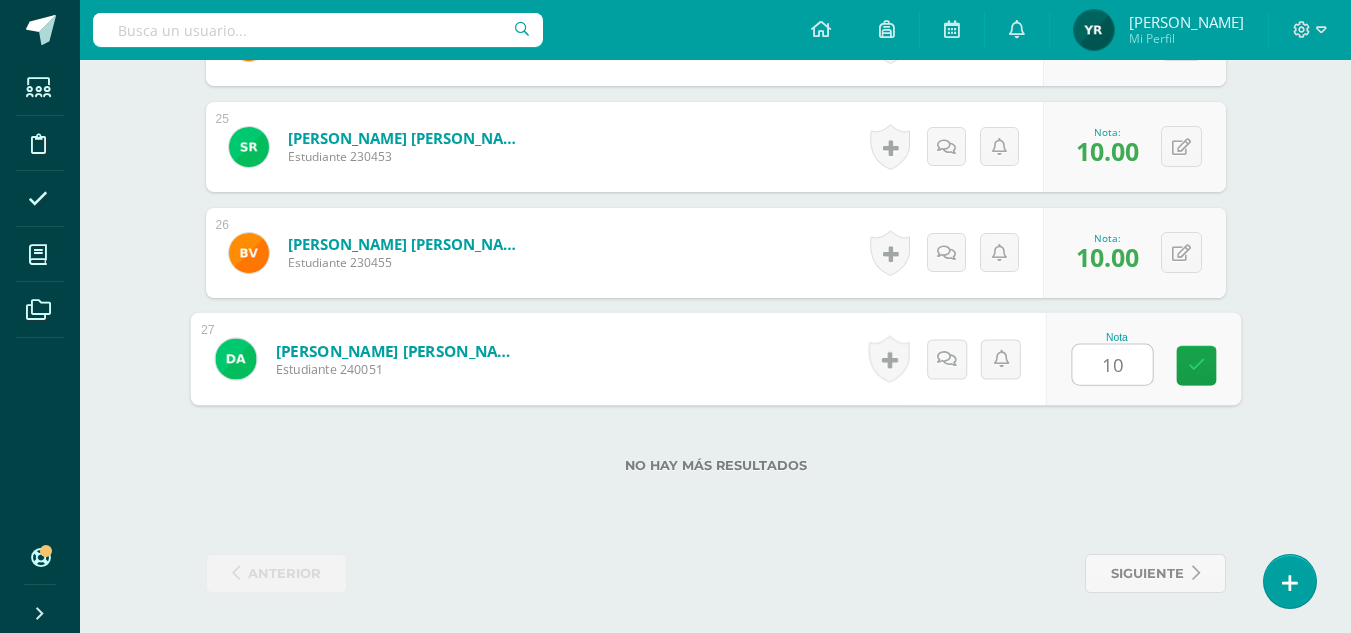 type on "10" 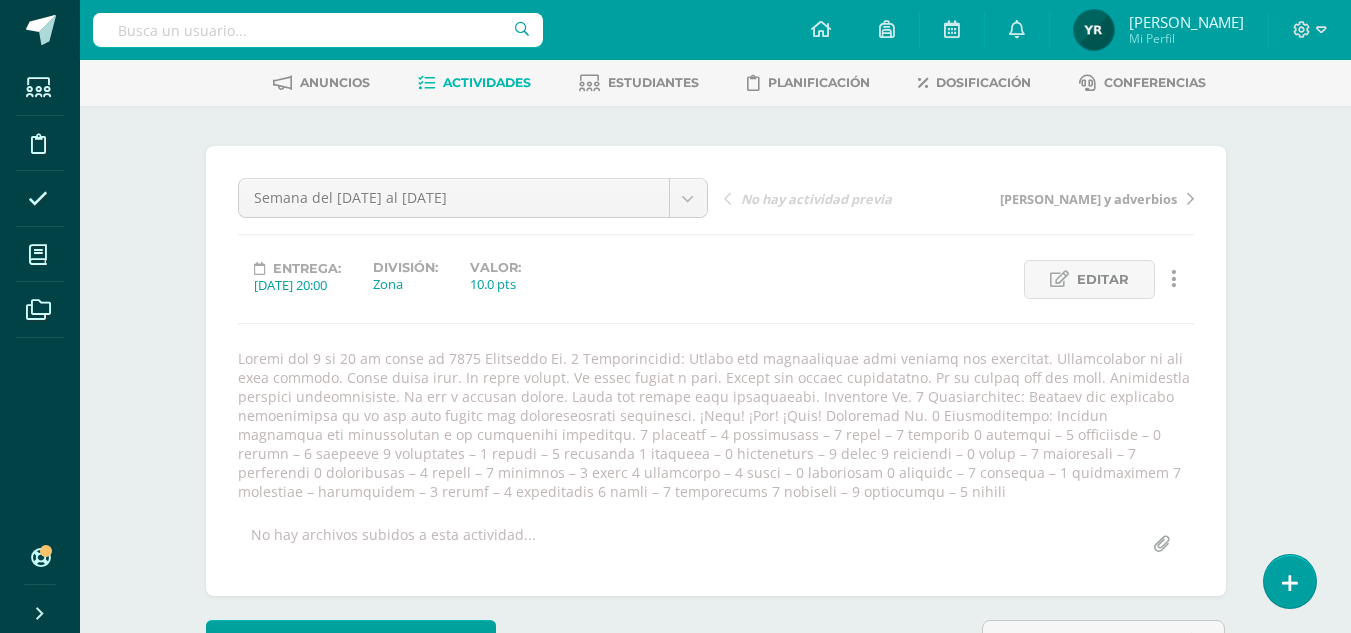 scroll, scrollTop: 0, scrollLeft: 0, axis: both 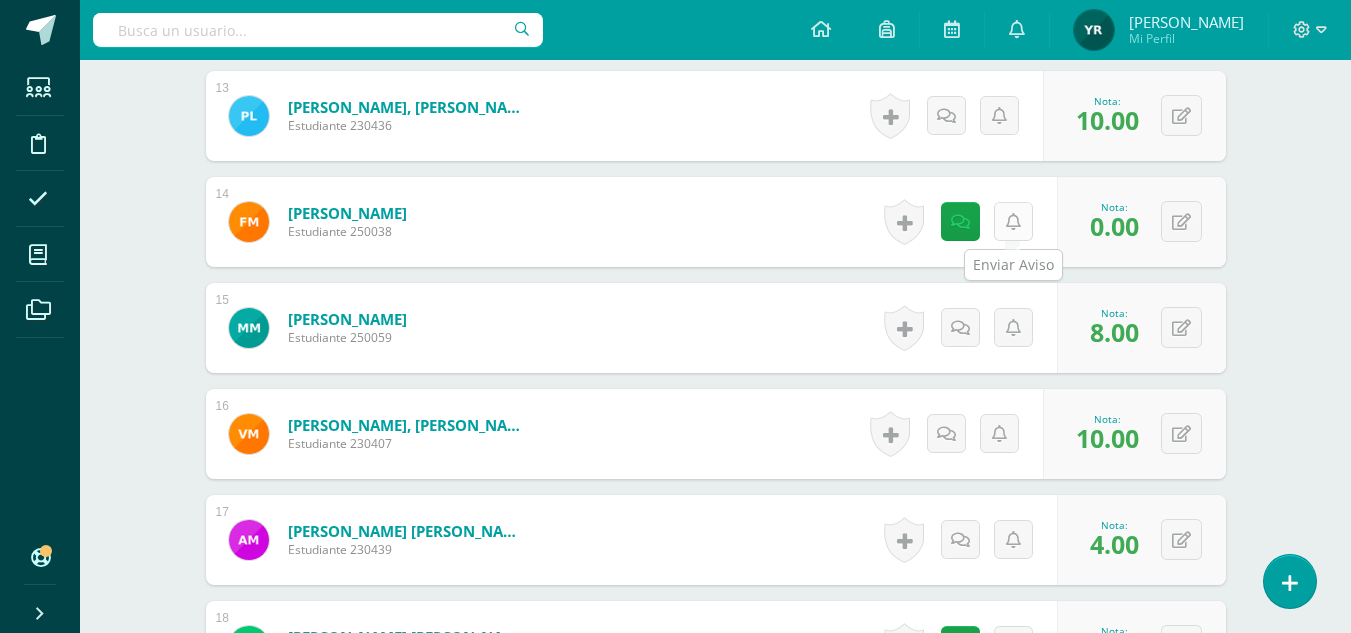 click at bounding box center (1013, 221) 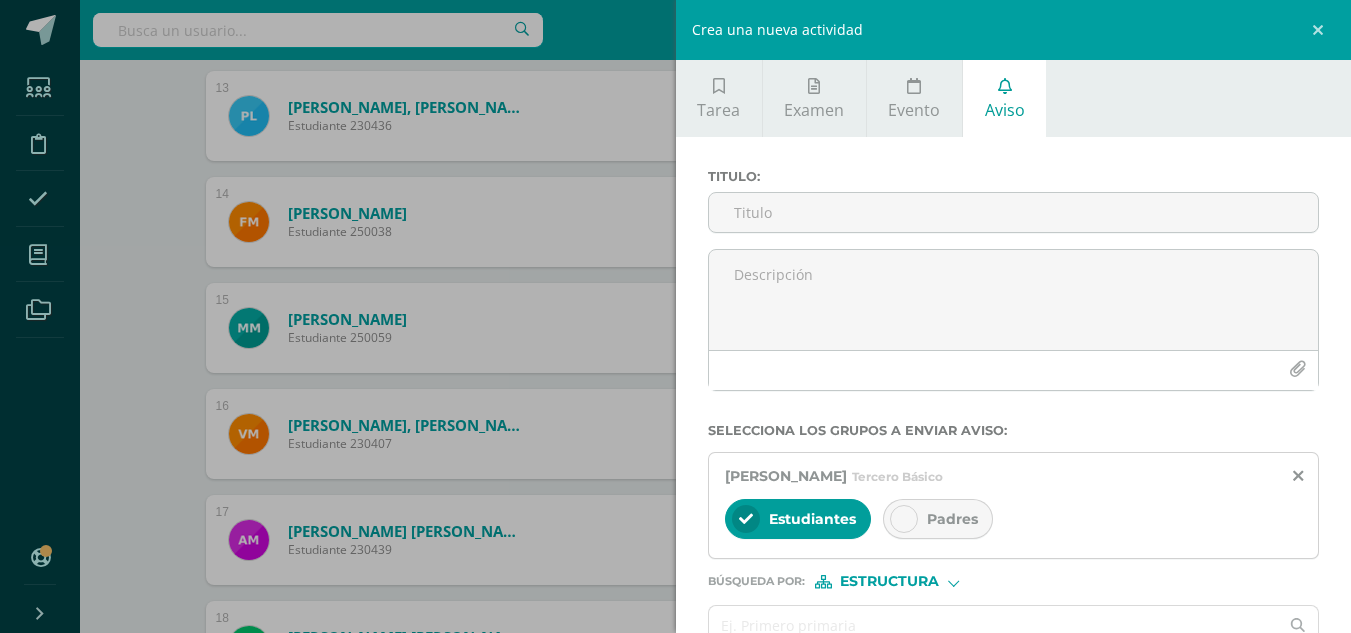 click on "Titulo :" at bounding box center (1014, 209) 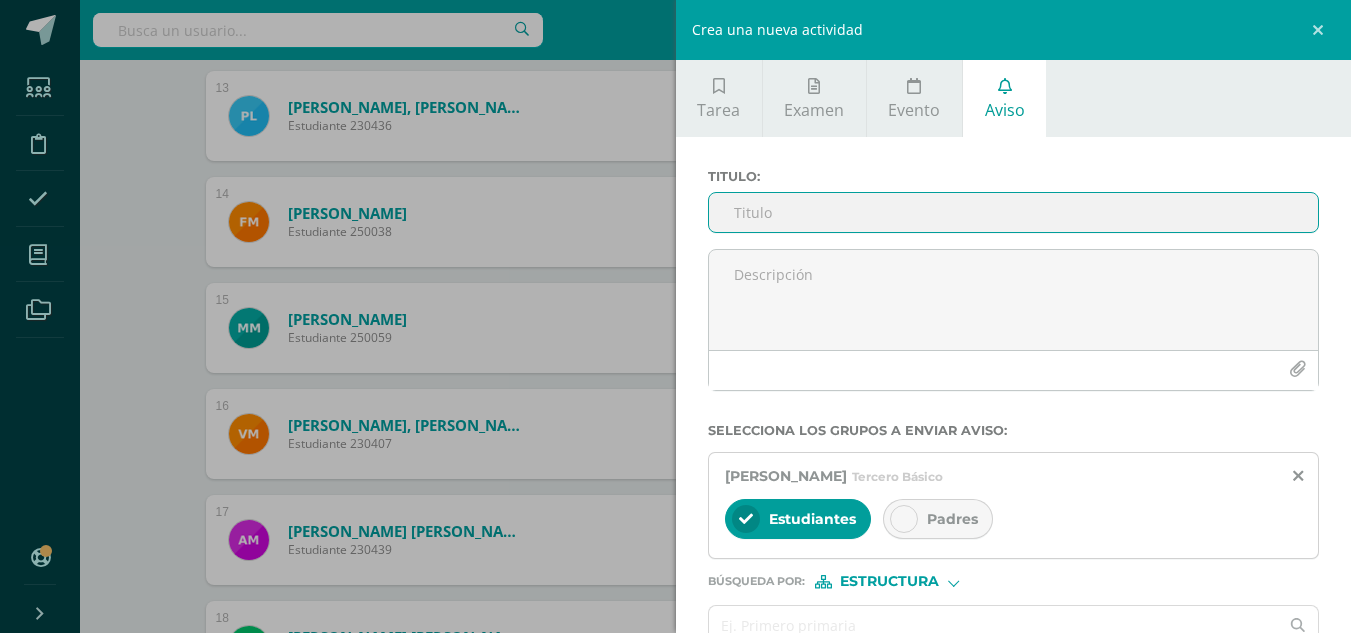 click on "Titulo :" at bounding box center [1014, 212] 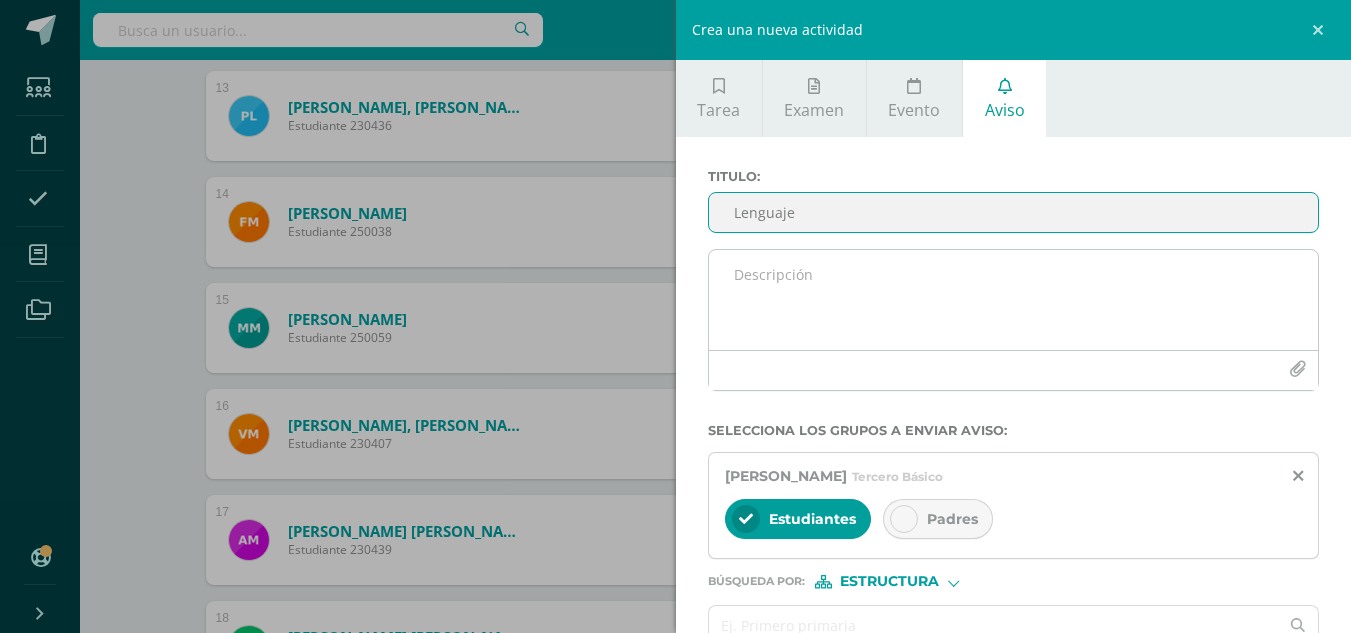 type on "Lenguaje" 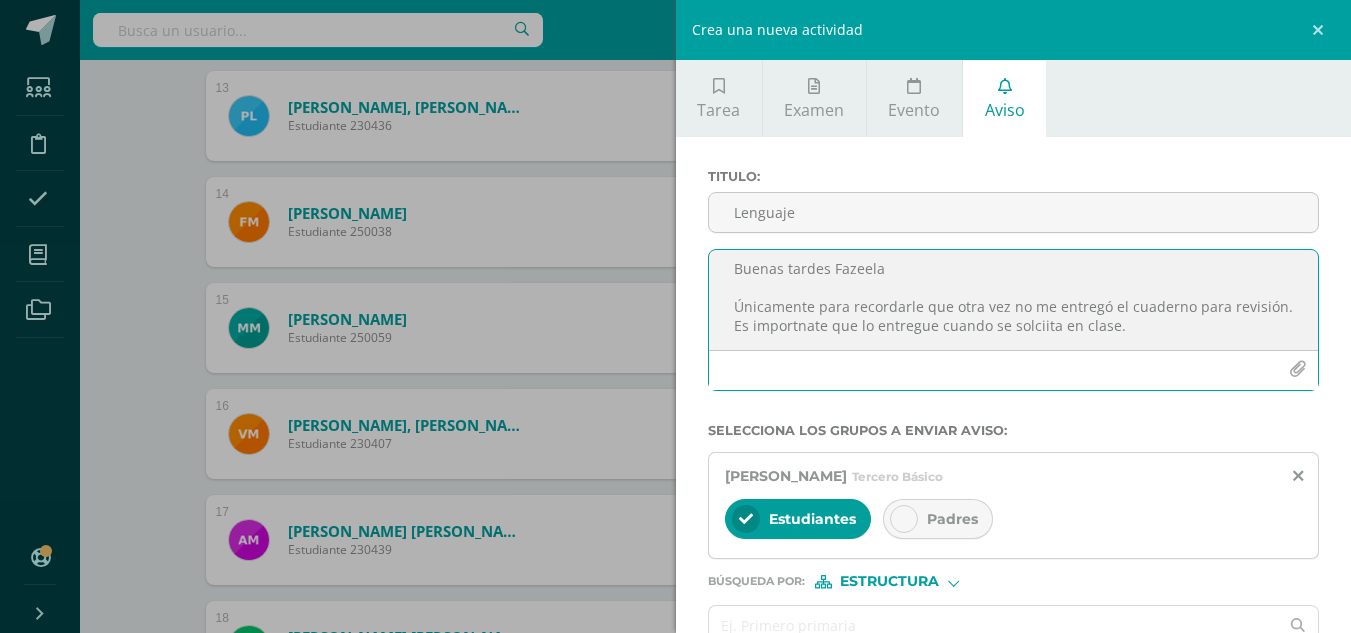 scroll, scrollTop: 30, scrollLeft: 0, axis: vertical 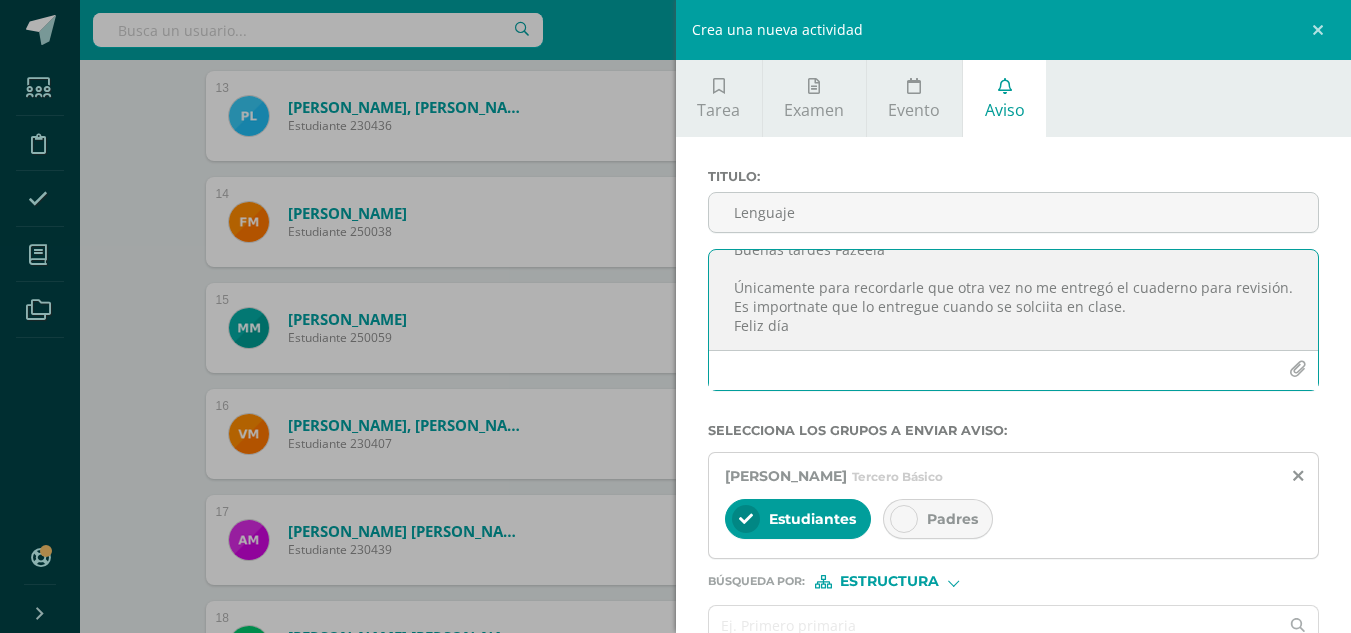 click on "Buenas tardes Fazeela
Únicamente para recordarle que otra vez no me entregó el cuaderno para revisión.
Es importnate que lo entregue cuando se solciita en clase.
Feliz día" at bounding box center [1014, 300] 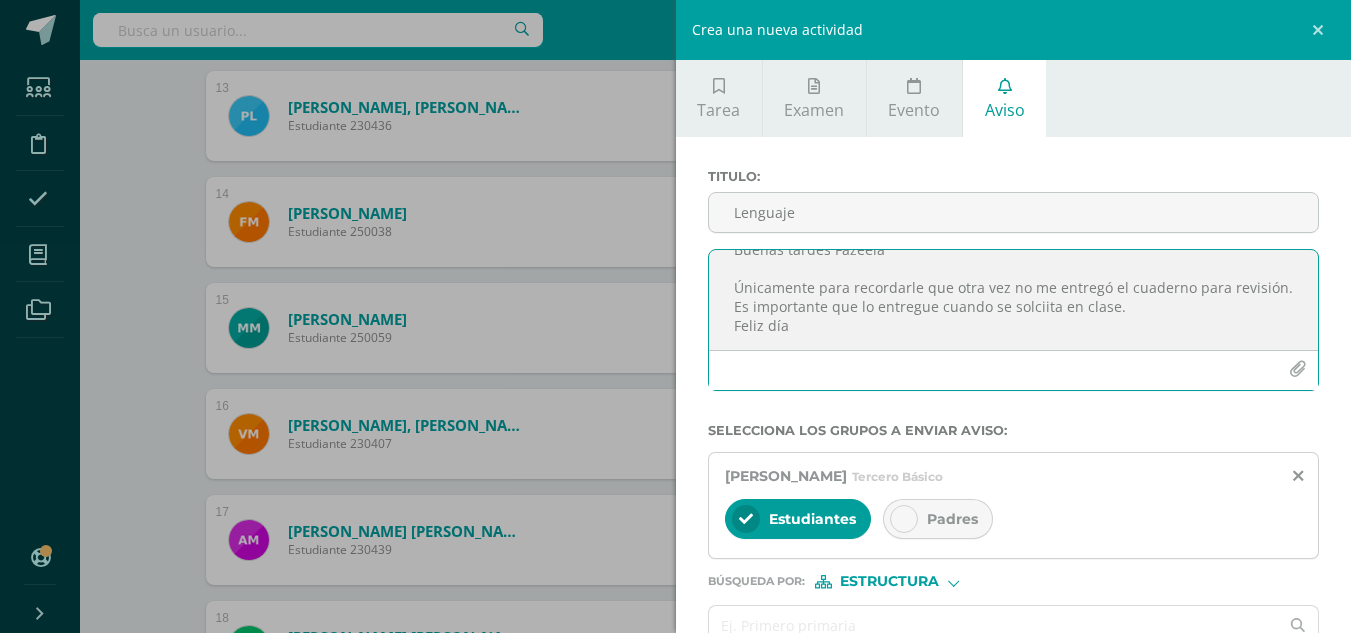 click on "Buenas tardes Fazeela
Únicamente para recordarle que otra vez no me entregó el cuaderno para revisión.
Es importante que lo entregue cuando se solciita en clase.
Feliz día" at bounding box center [1014, 300] 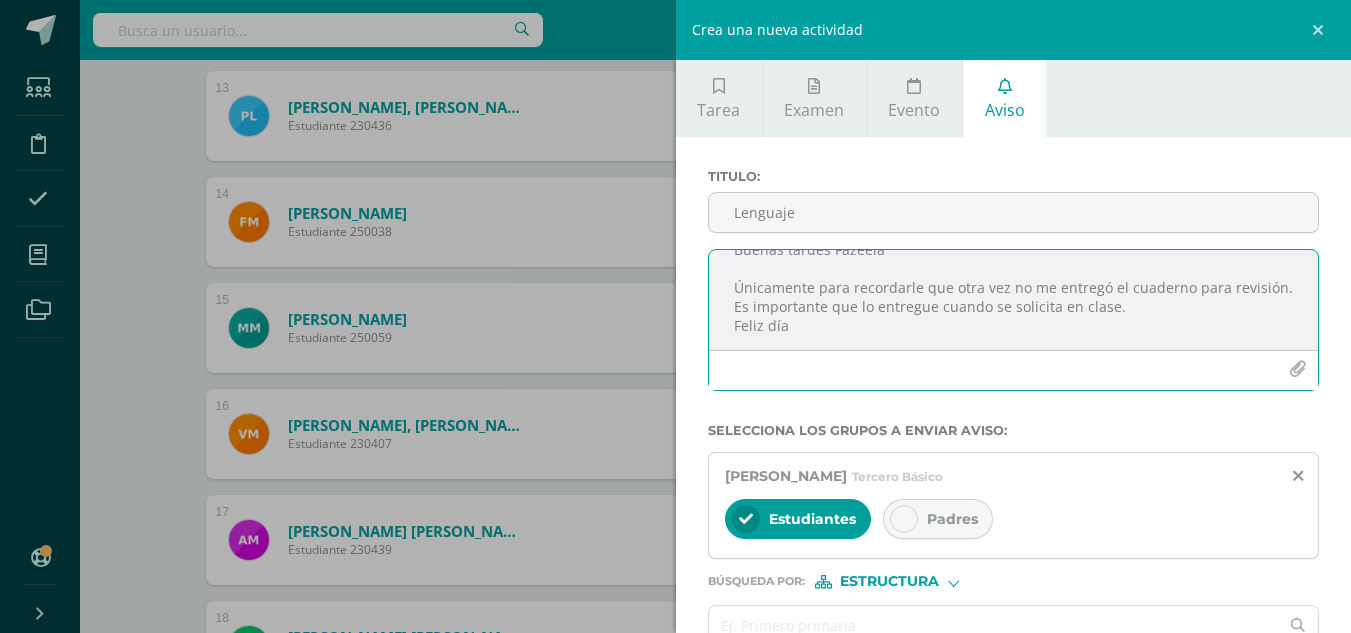 click on "Buenas tardes Fazeela
Únicamente para recordarle que otra vez no me entregó el cuaderno para revisión.
Es importante que lo entregue cuando se solicita en clase.
Feliz día" at bounding box center (1014, 300) 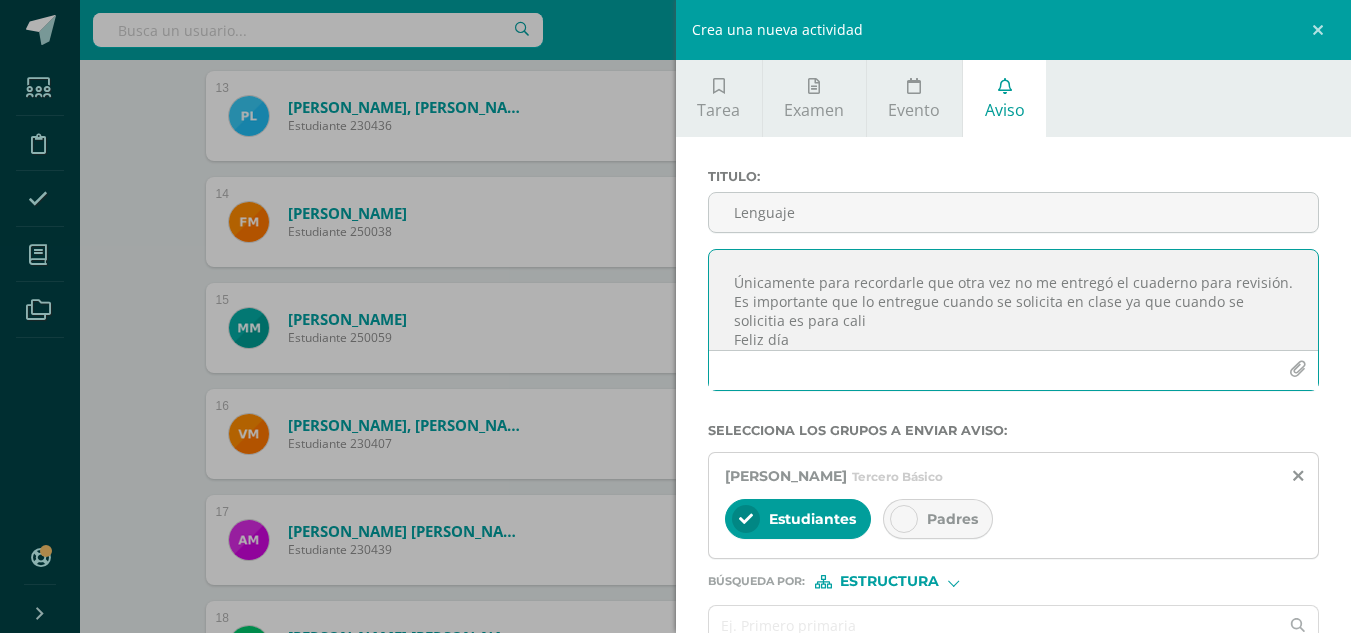 click on "Buenas tardes Fazeela
Únicamente para recordarle que otra vez no me entregó el cuaderno para revisión.
Es importante que lo entregue cuando se solicita en clase ya que cuando se solicitia es para cali
Feliz día" at bounding box center [1014, 300] 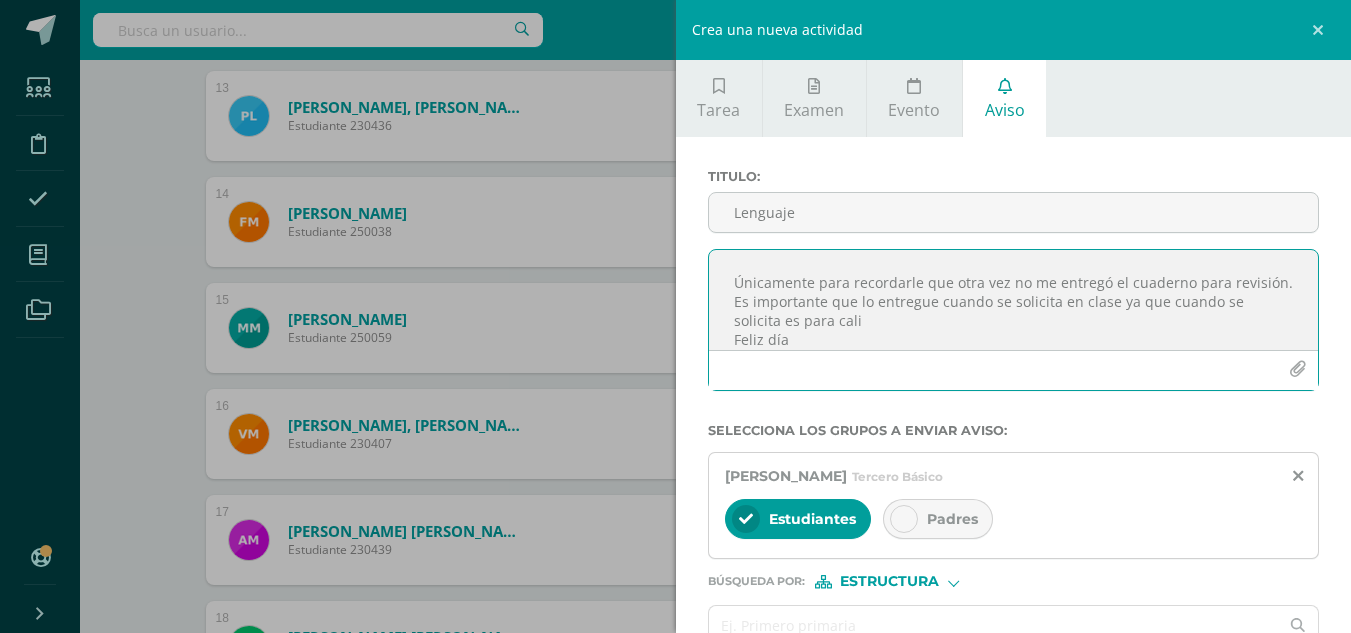 click on "Buenas tardes Fazeela
Únicamente para recordarle que otra vez no me entregó el cuaderno para revisión.
Es importante que lo entregue cuando se solicita en clase ya que cuando se solicita es para cali
Feliz día" at bounding box center [1014, 300] 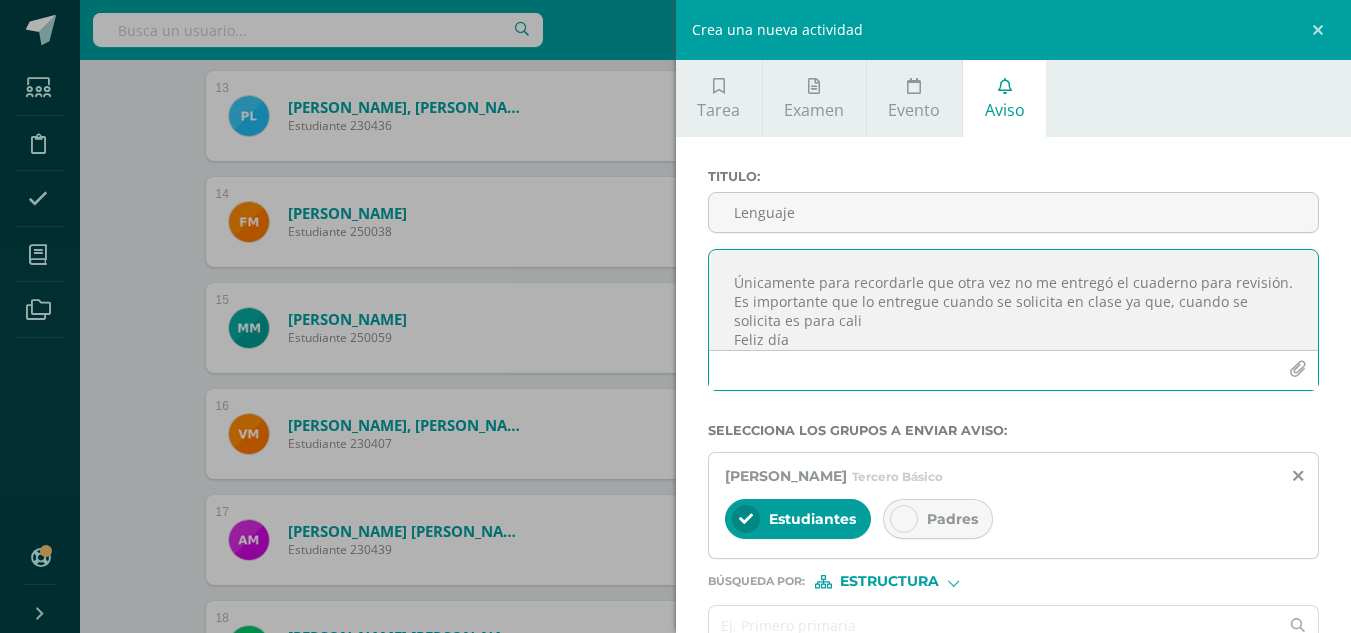 click on "Buenas tardes Fazeela
Únicamente para recordarle que otra vez no me entregó el cuaderno para revisión.
Es importante que lo entregue cuando se solicita en clase ya que, cuando se solicita es para cali
Feliz día" at bounding box center [1014, 300] 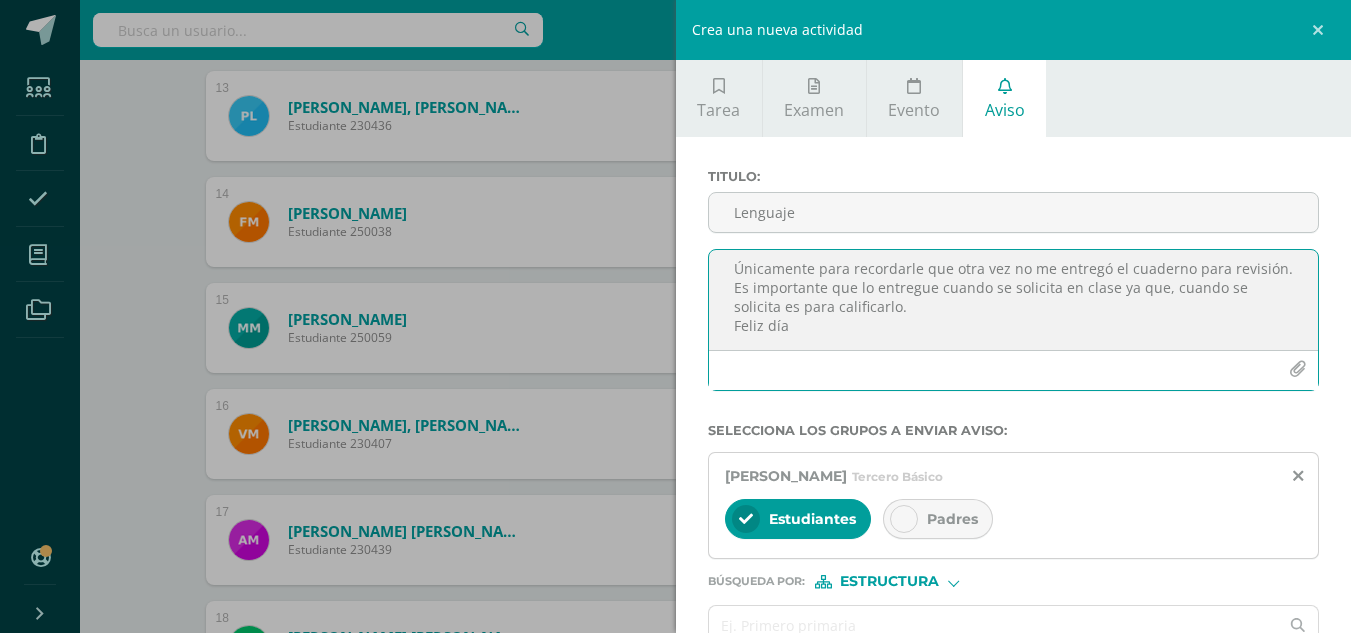 scroll, scrollTop: 63, scrollLeft: 0, axis: vertical 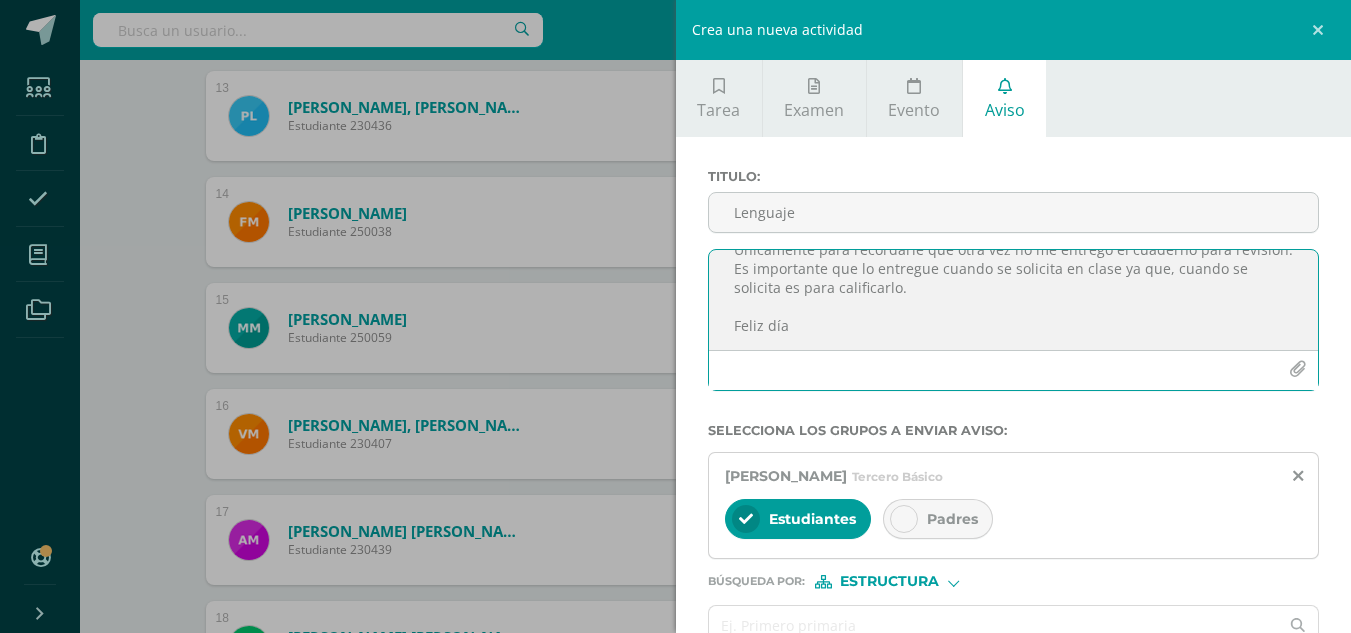 type on "Buenas tardes Fazeela
Únicamente para recordarle que otra vez no me entregó el cuaderno para revisión.
Es importante que lo entregue cuando se solicita en clase ya que, cuando se solicita es para calificarlo.
Feliz día" 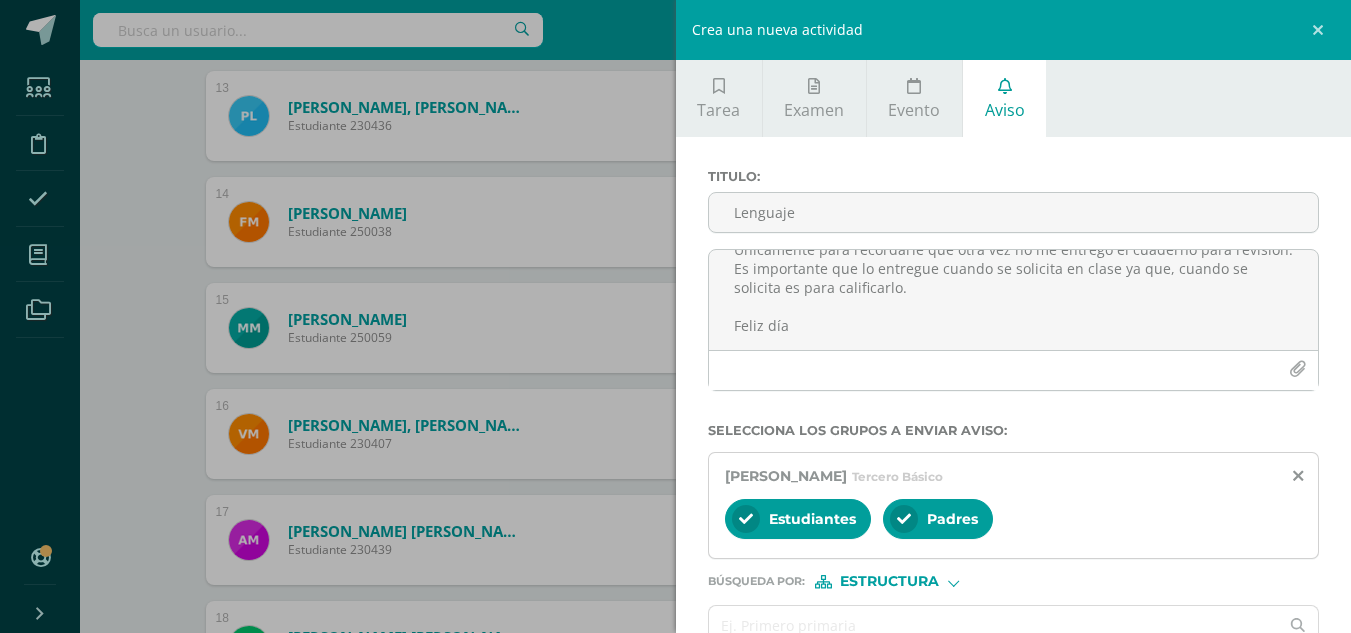 scroll, scrollTop: 112, scrollLeft: 0, axis: vertical 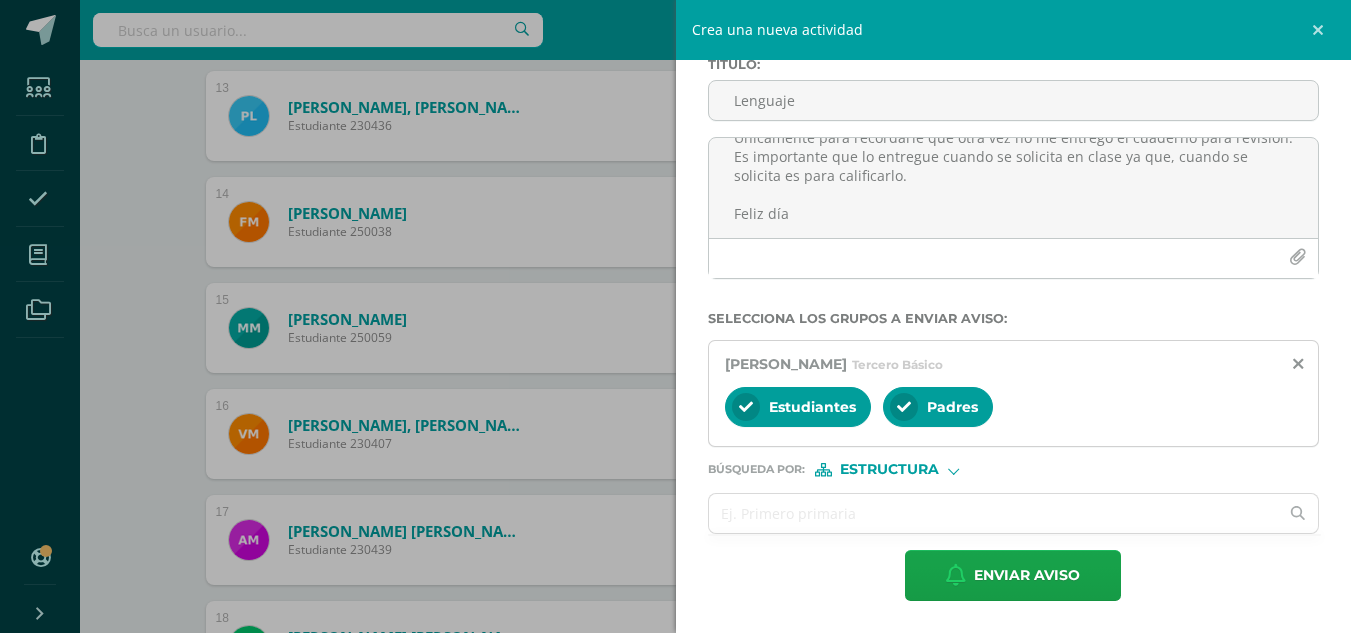 click on "Estructura" at bounding box center [890, 470] 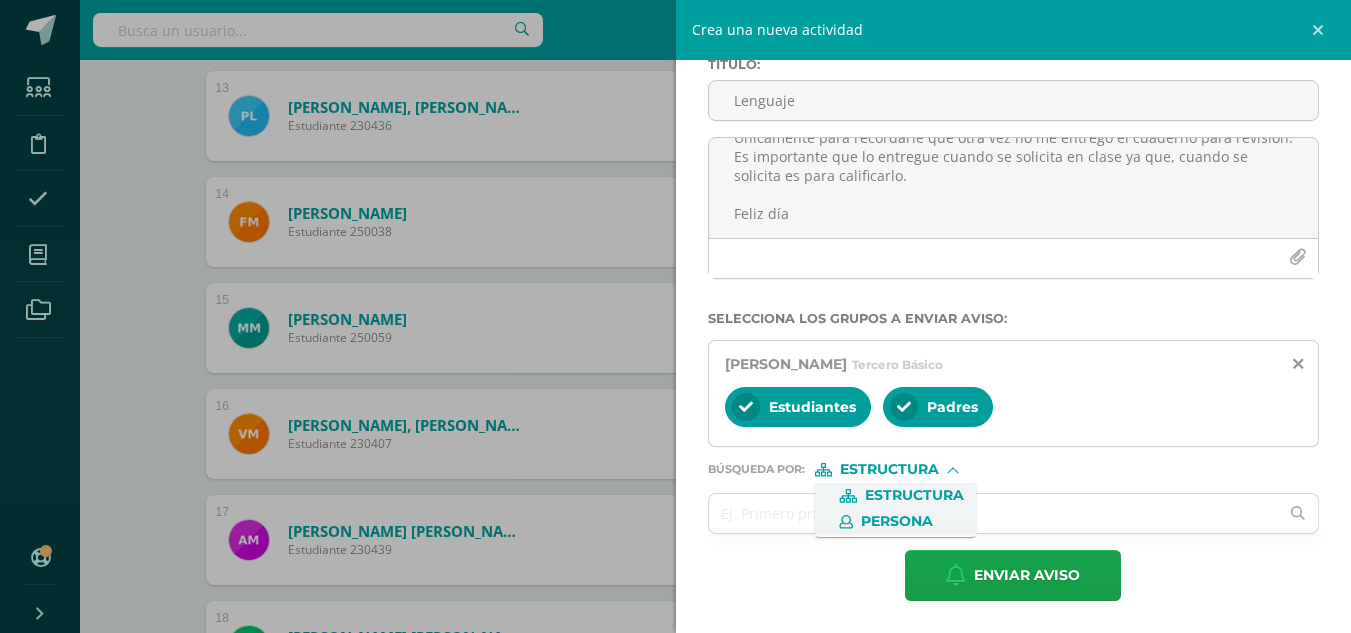click on "Persona" at bounding box center [895, 522] 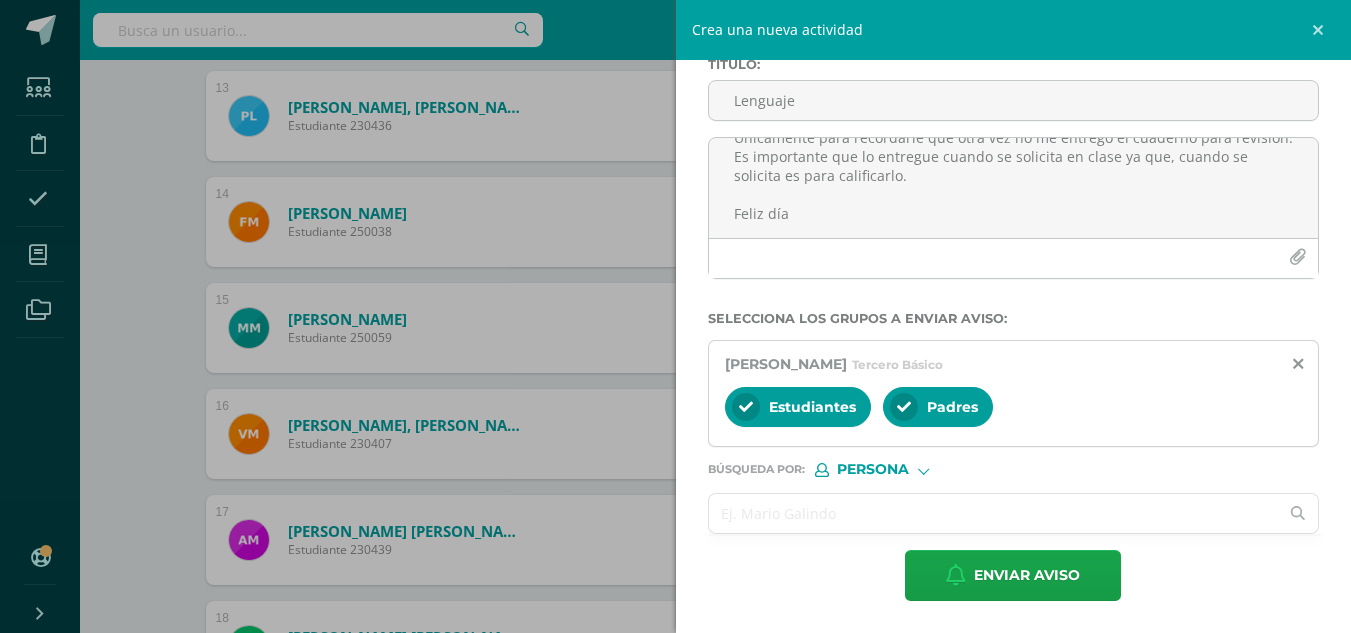 click at bounding box center (994, 513) 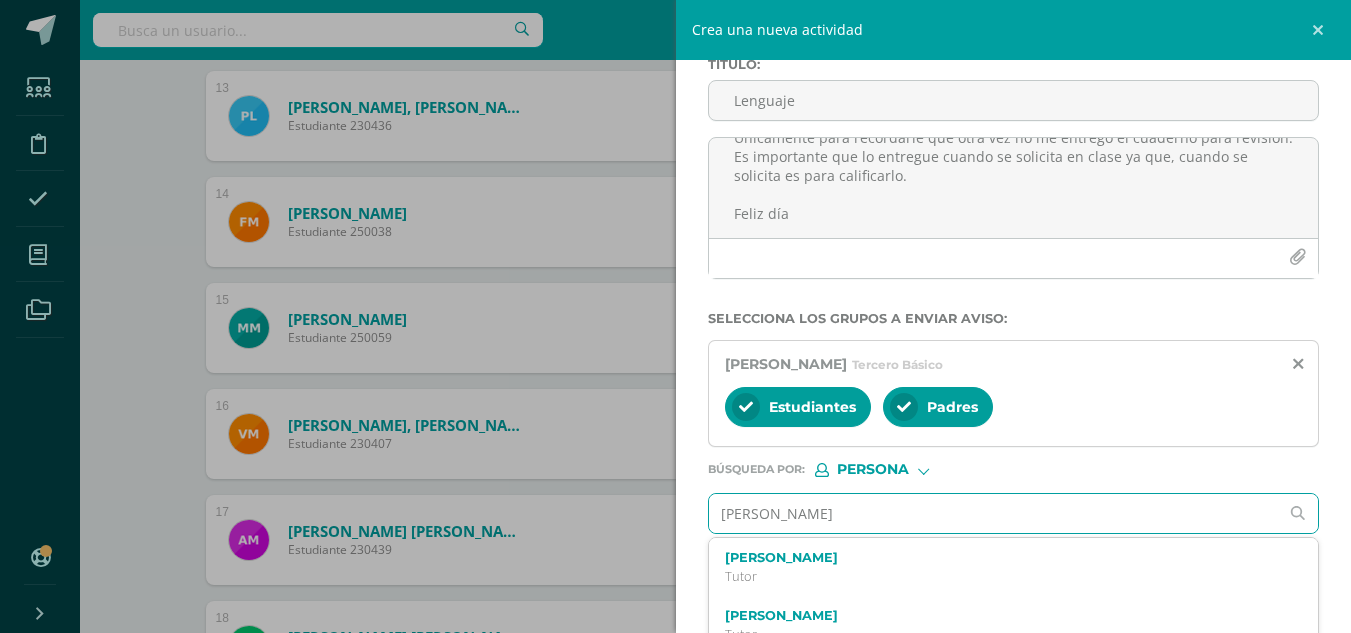 scroll, scrollTop: 32, scrollLeft: 0, axis: vertical 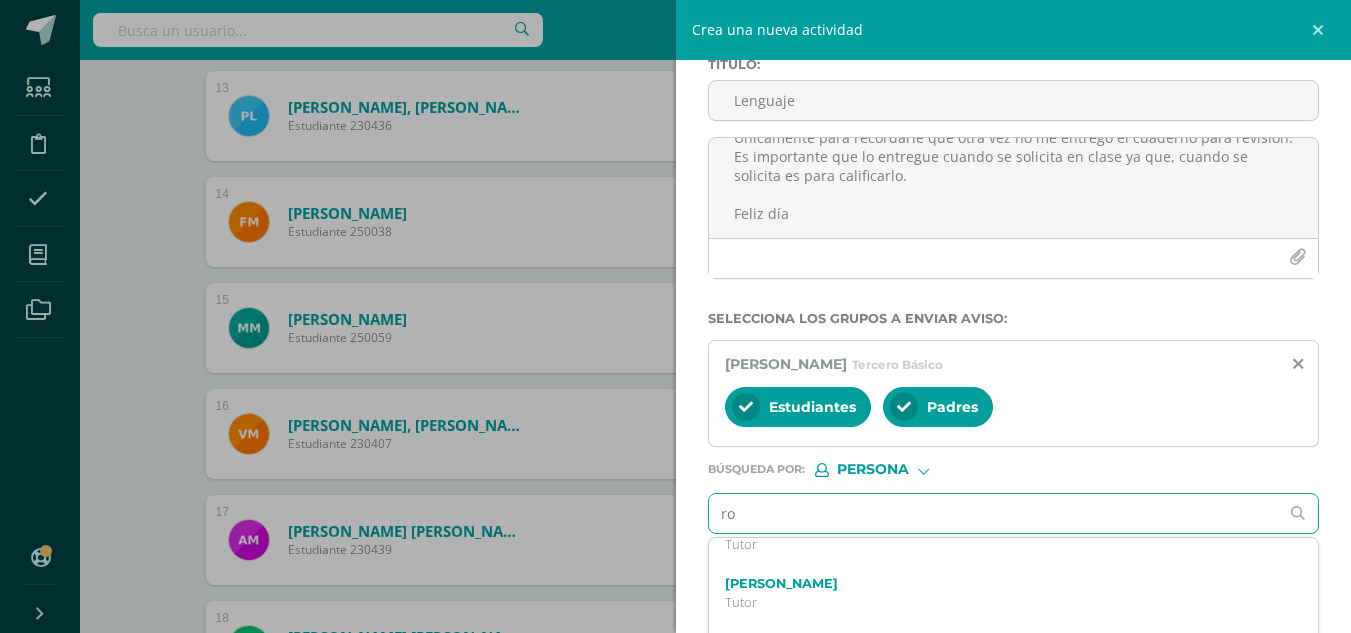 type on "r" 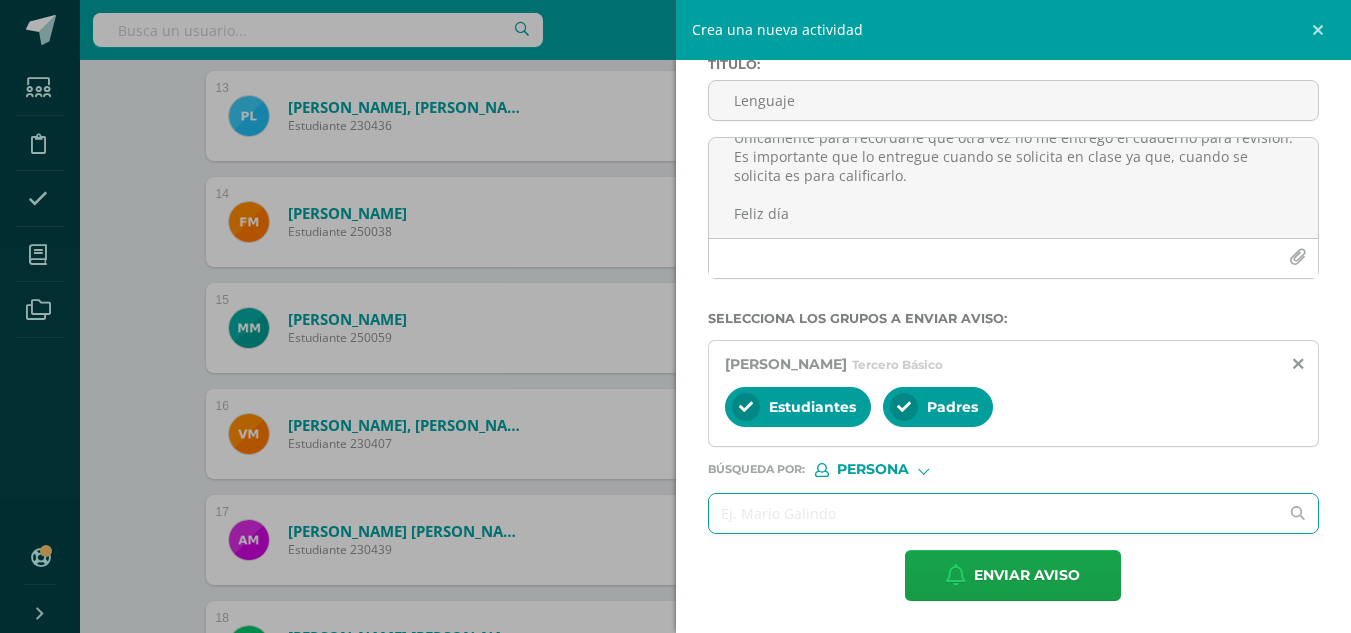 scroll, scrollTop: 0, scrollLeft: 0, axis: both 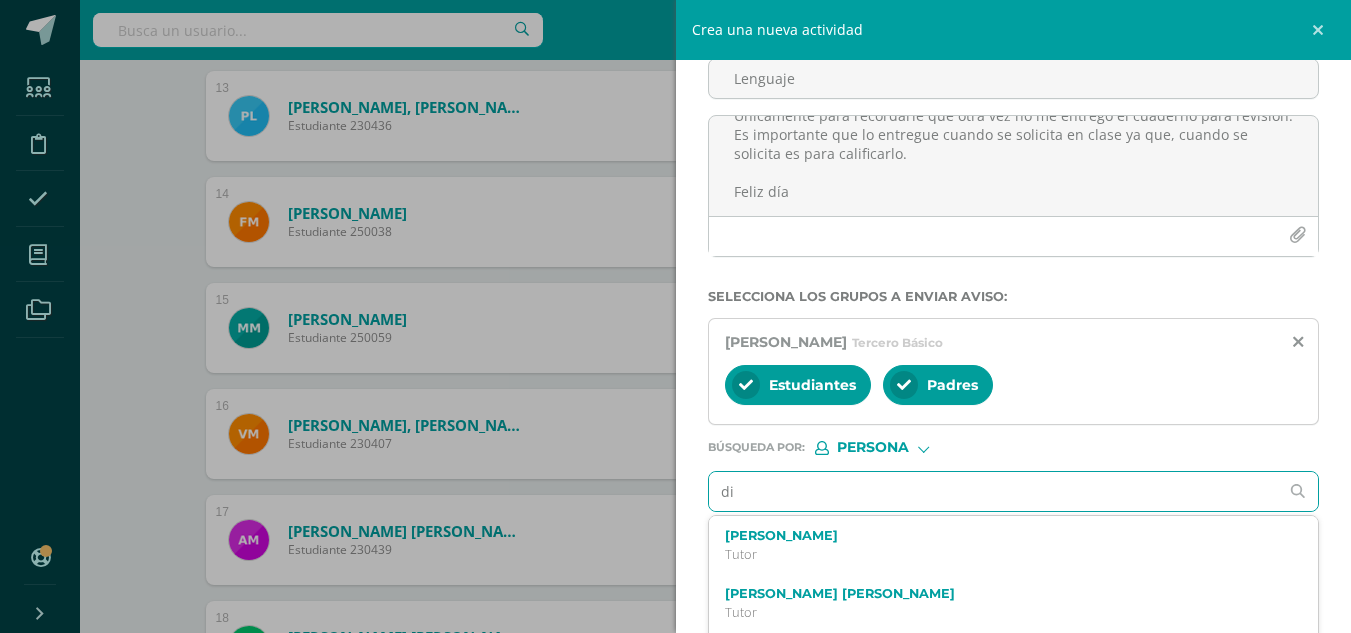 type on "d" 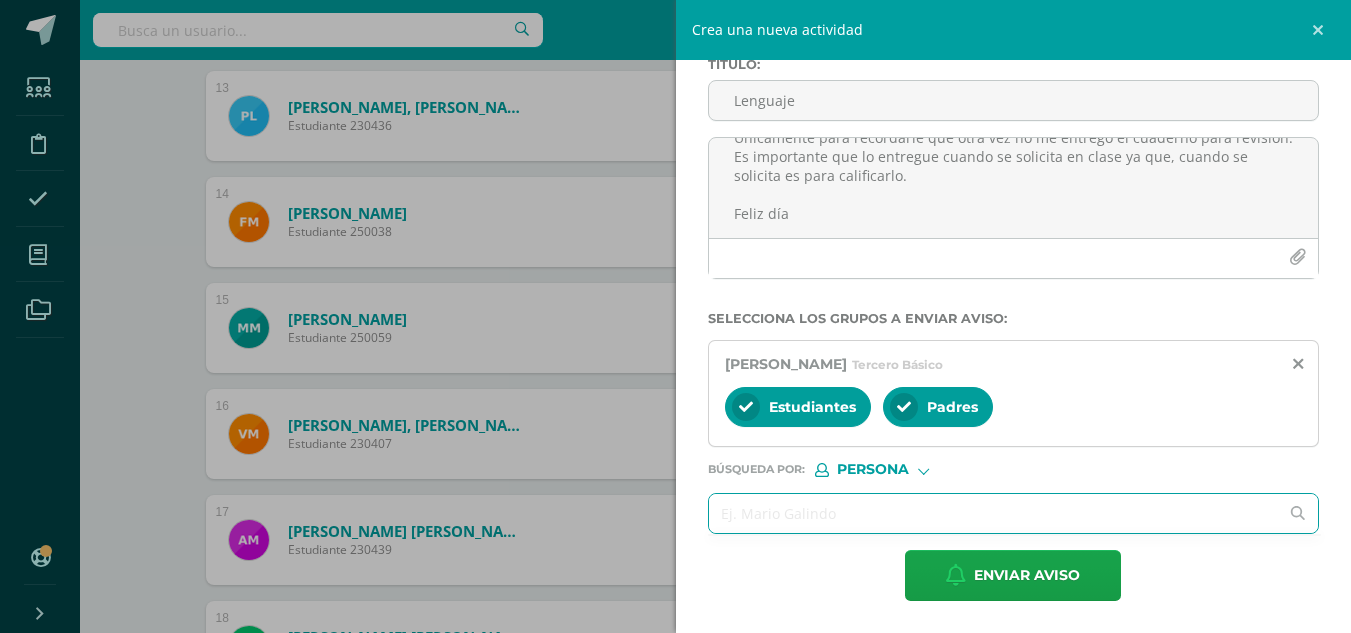 scroll, scrollTop: 0, scrollLeft: 0, axis: both 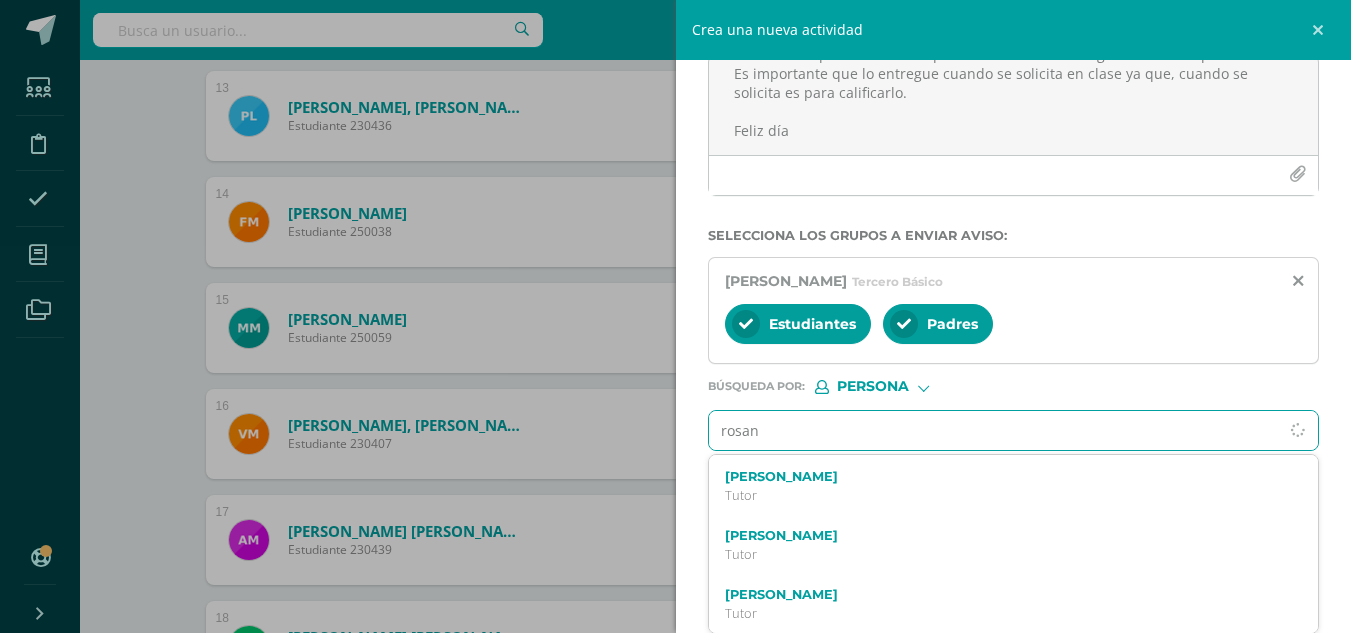 type on "[PERSON_NAME]" 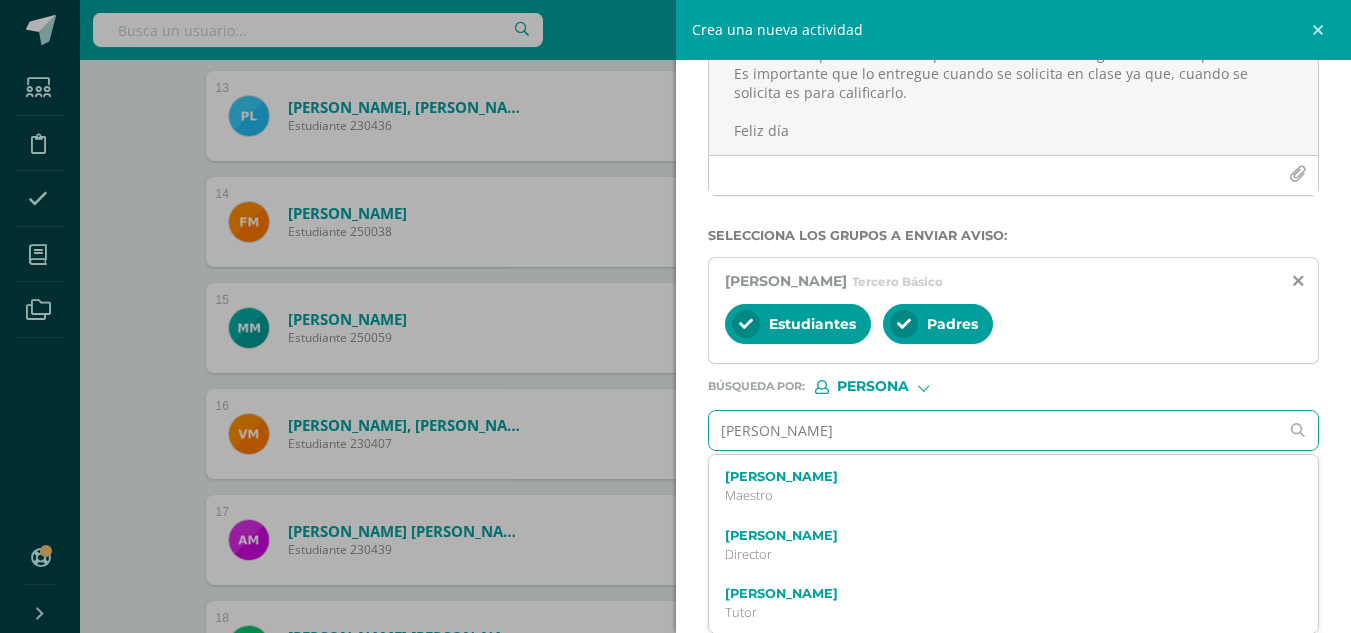 scroll, scrollTop: 584, scrollLeft: 0, axis: vertical 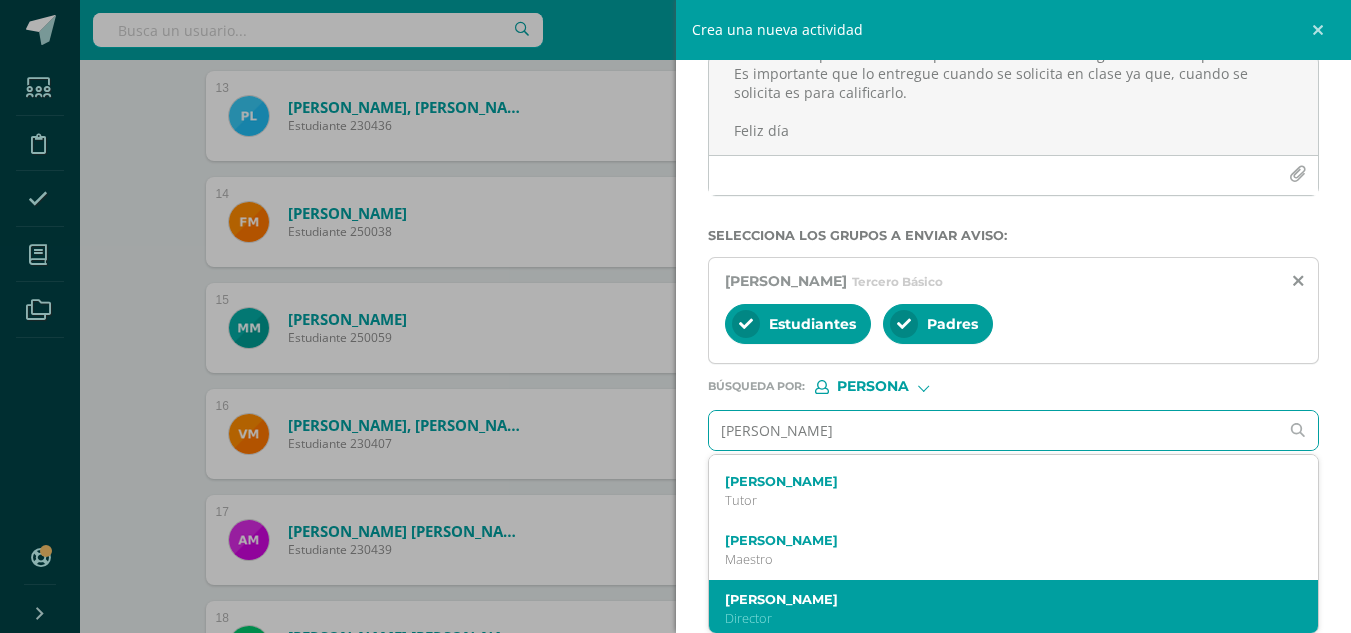 click on "Director" at bounding box center [1001, 618] 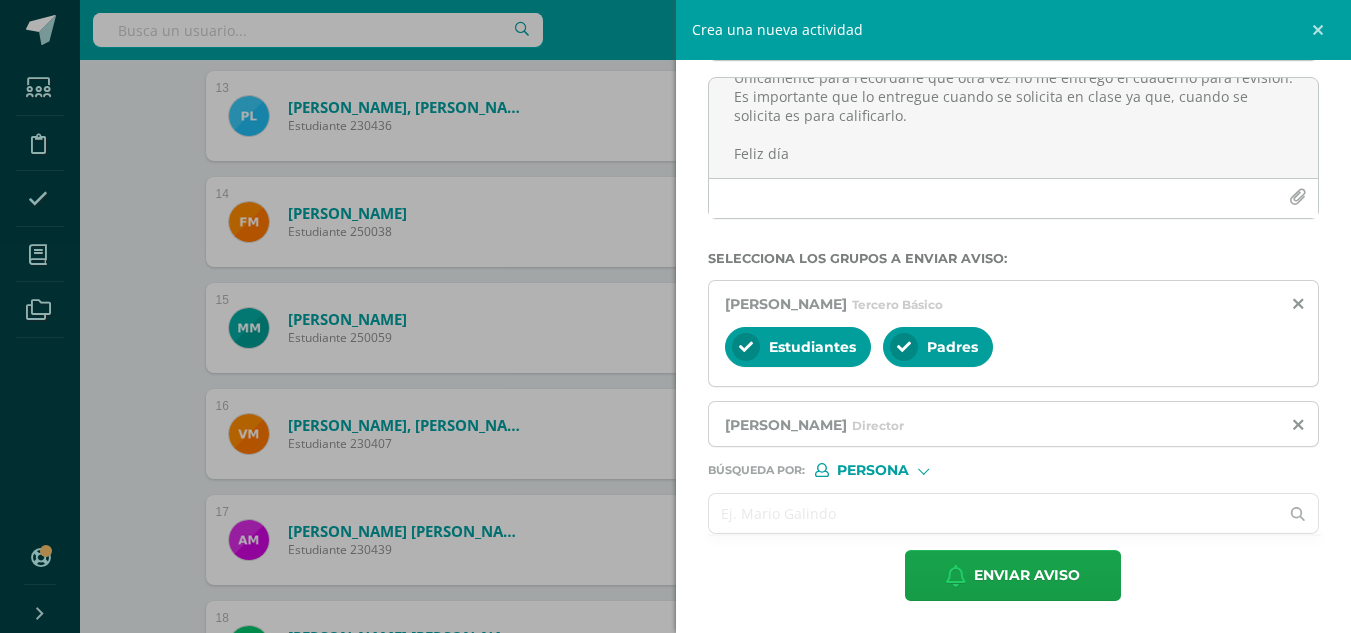 click at bounding box center [994, 513] 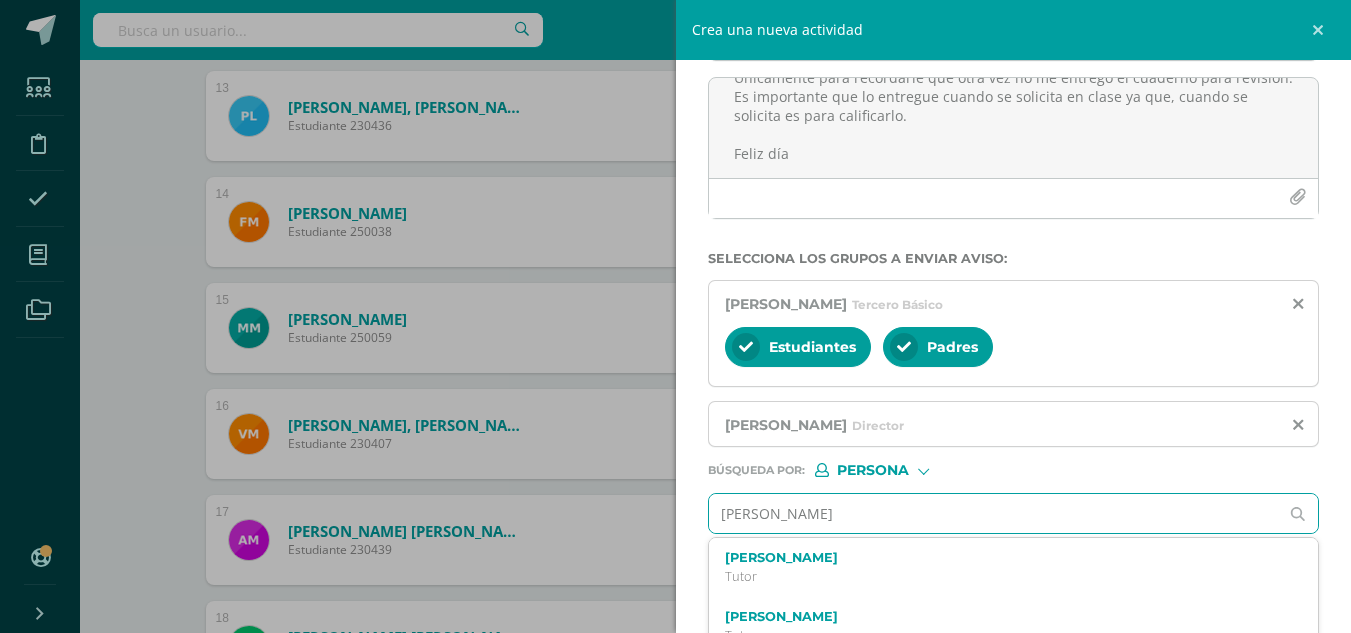 type on "yanete" 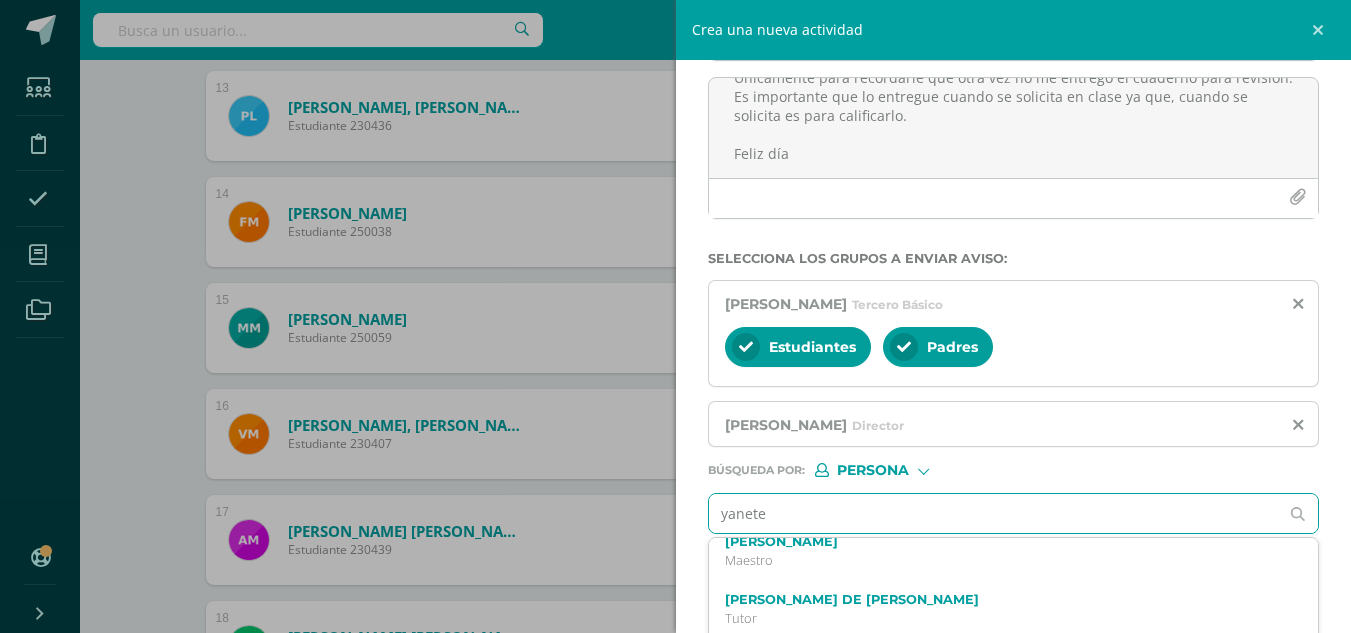 scroll, scrollTop: 115, scrollLeft: 0, axis: vertical 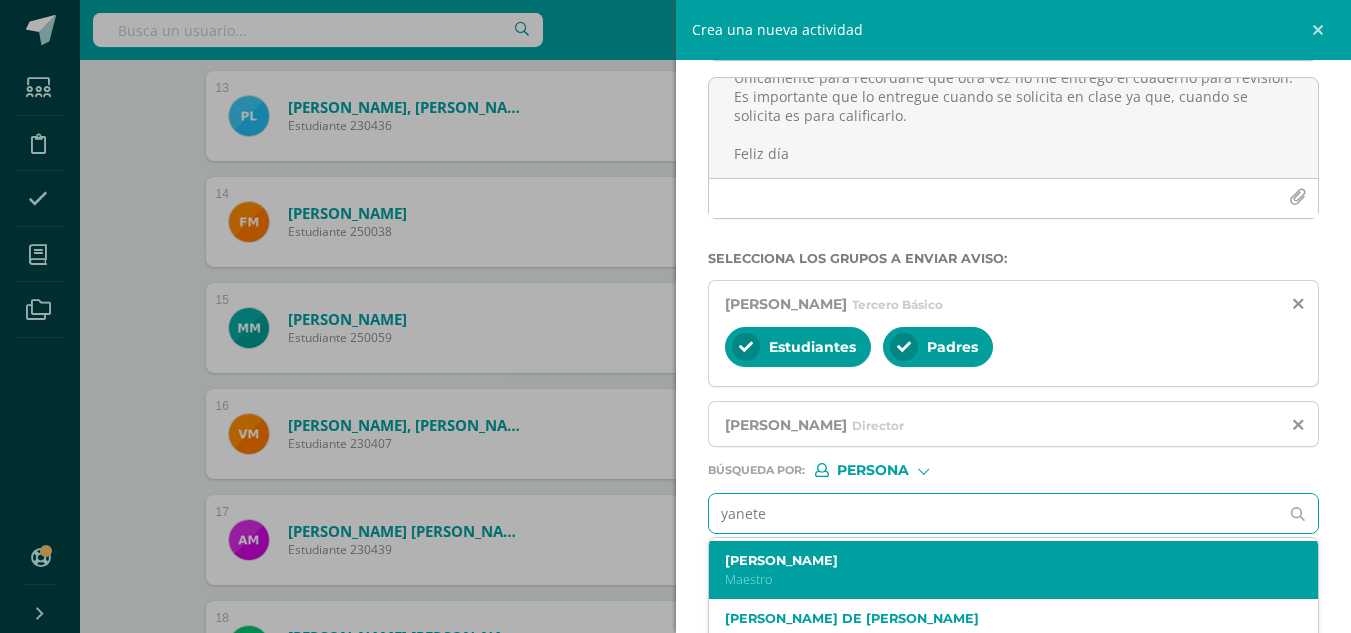 click on "[PERSON_NAME]" at bounding box center (1001, 560) 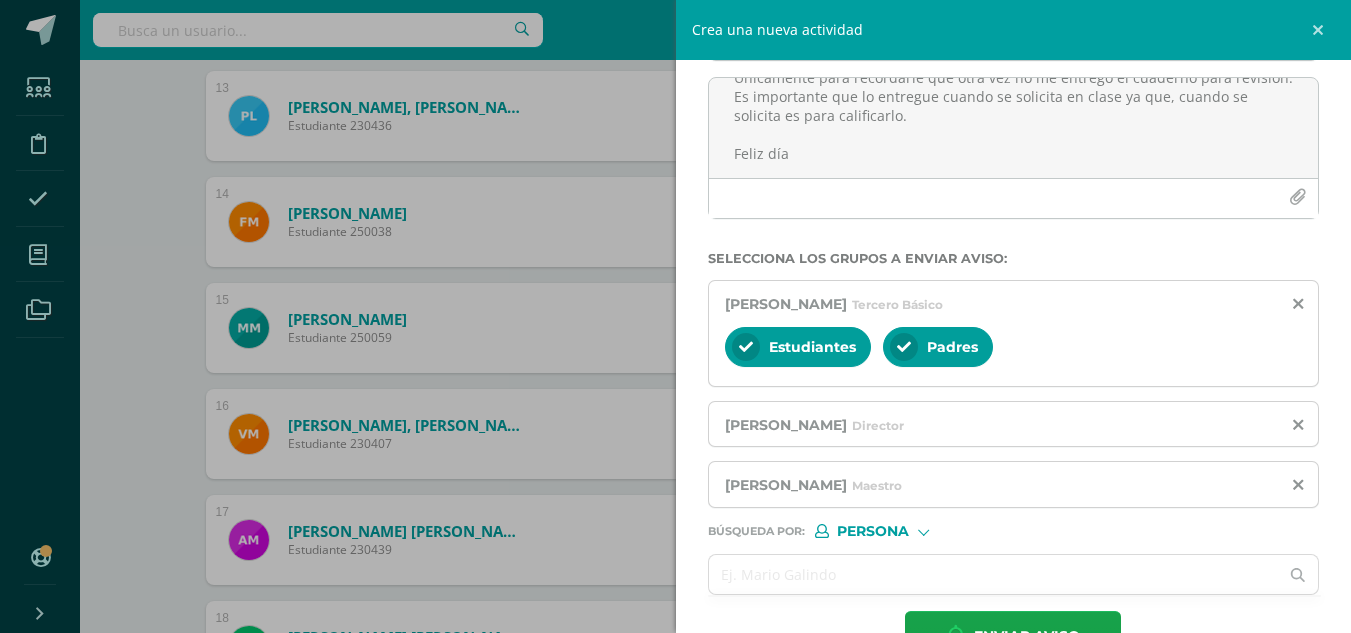 scroll, scrollTop: 0, scrollLeft: 0, axis: both 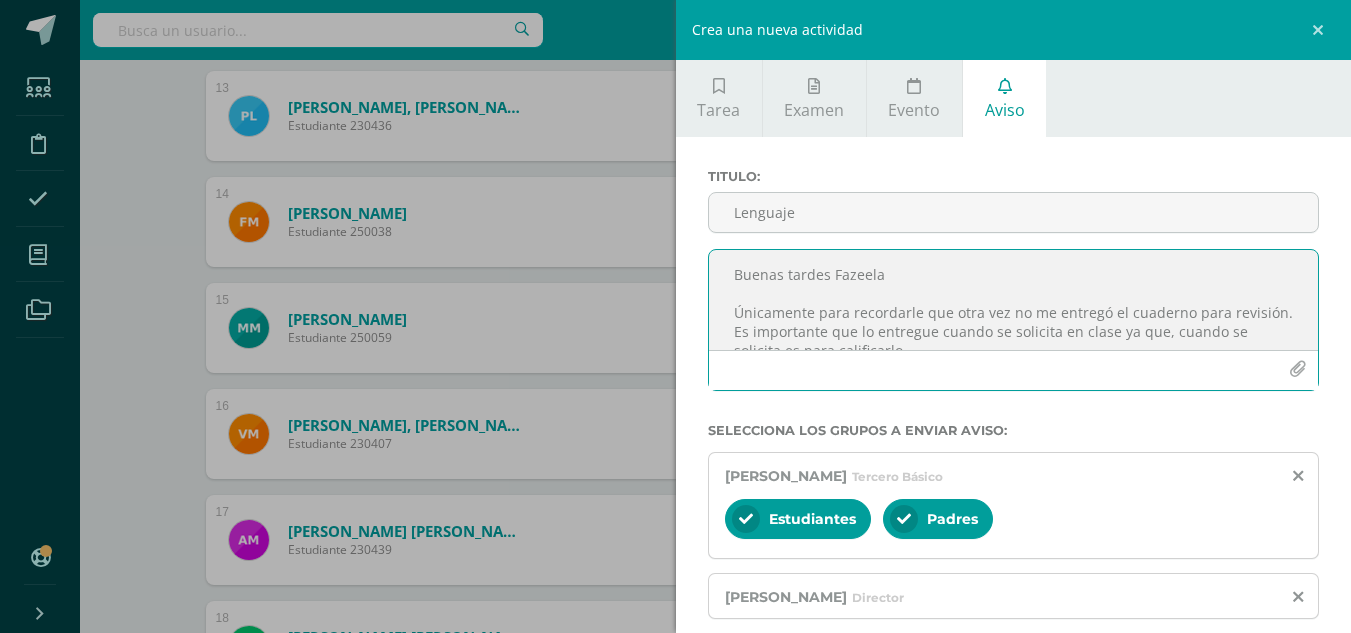 click on "Buenas tardes Fazeela
Únicamente para recordarle que otra vez no me entregó el cuaderno para revisión.
Es importante que lo entregue cuando se solicita en clase ya que, cuando se solicita es para calificarlo.
Feliz día" at bounding box center [1014, 300] 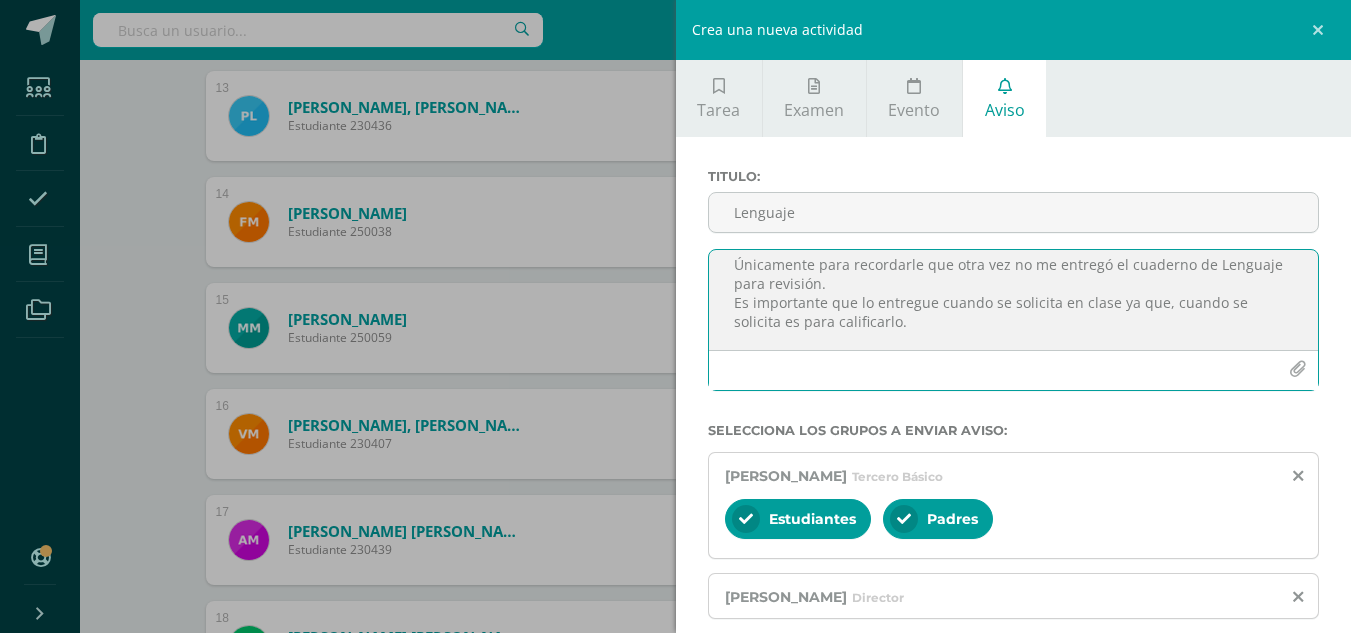 scroll, scrollTop: 82, scrollLeft: 0, axis: vertical 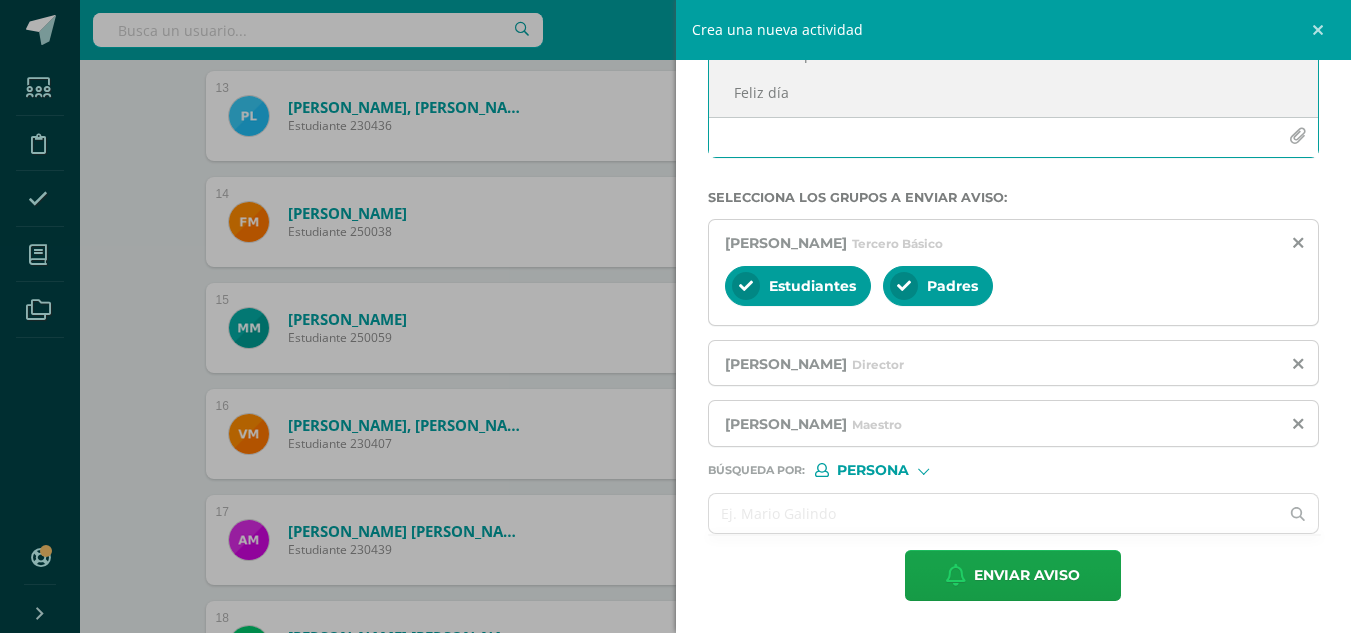 type on "Buenas tardes Fazeela
Únicamente para recordarle que otra vez no me entregó el cuaderno de Lenguaje para revisión.
Es importante que lo entregue cuando se solicita en clase ya que, cuando se solicita es para calificarlo.
Feliz día" 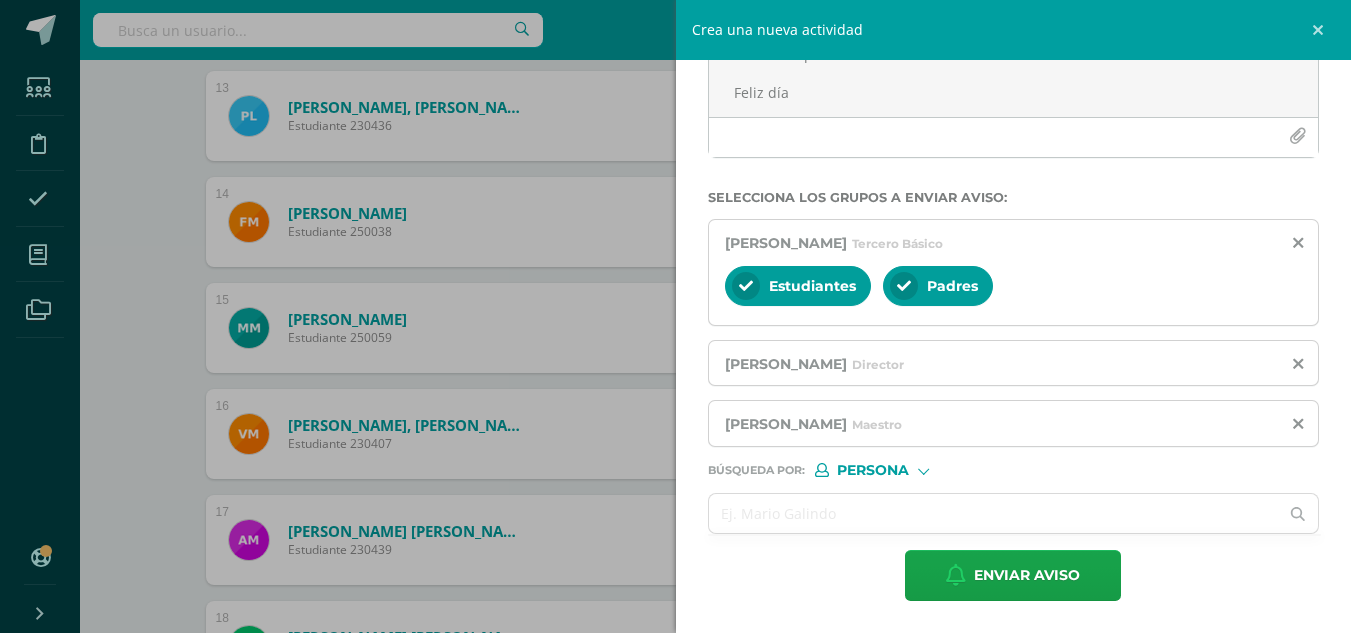 click on "Titulo : Lenguaje Buenas tardes Fazeela
Únicamente para recordarle que otra vez no me entregó el cuaderno de Lenguaje para revisión.
Es importante que lo entregue cuando se solicita en clase ya que, cuando se solicita es para calificarlo.
Feliz día  Selecciona los grupos a enviar aviso : [PERSON_NAME] Básico Estudiantes Padres [PERSON_NAME] Director [PERSON_NAME] por : Persona Estructura Persona Enviar aviso" at bounding box center (1014, 268) 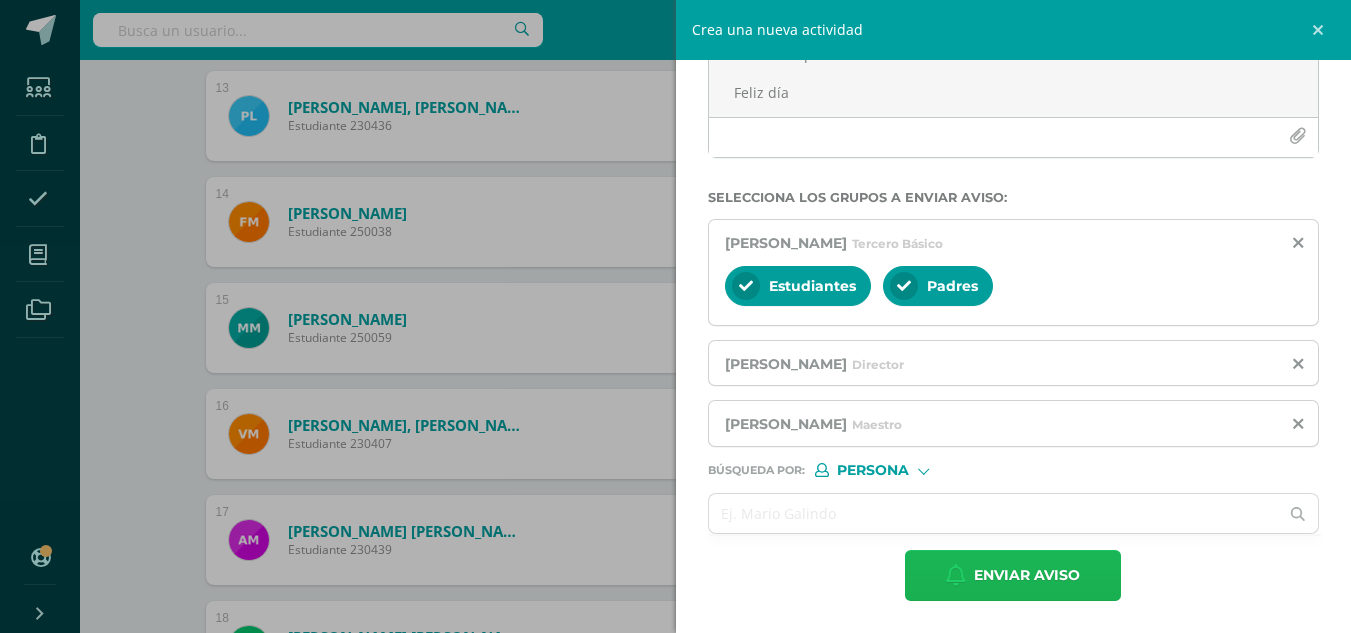 click on "Enviar aviso" at bounding box center (1027, 575) 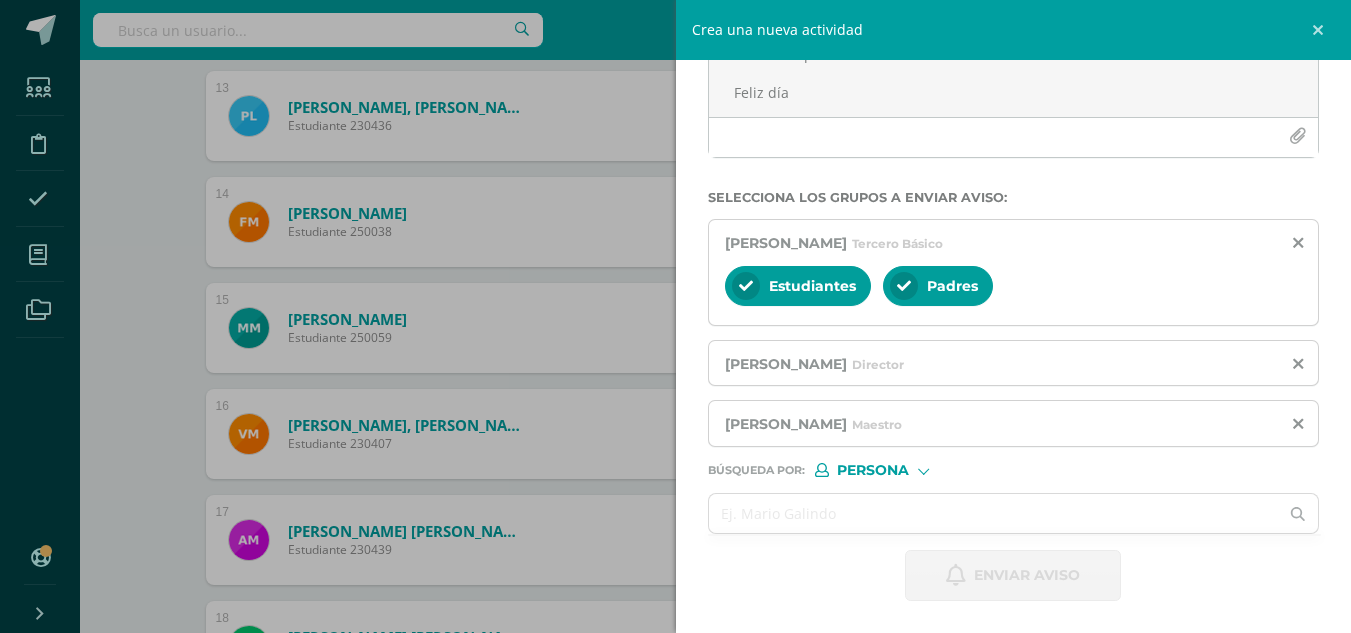 scroll, scrollTop: 0, scrollLeft: 0, axis: both 